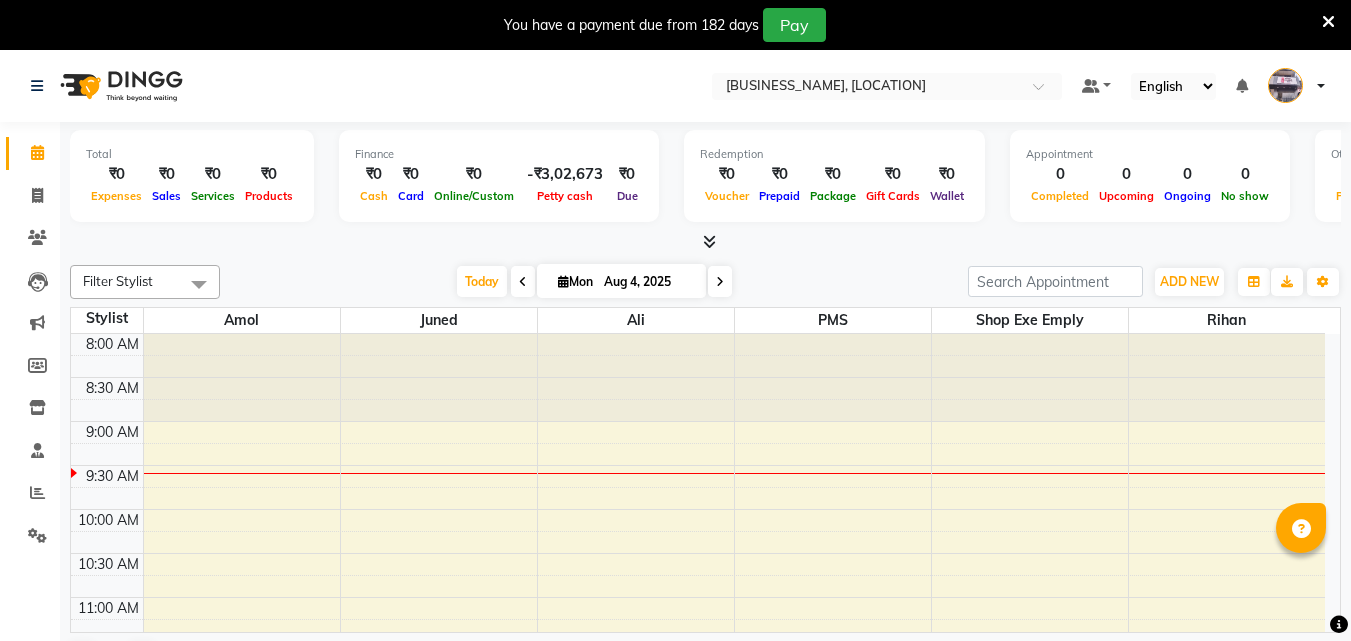 scroll, scrollTop: 0, scrollLeft: 0, axis: both 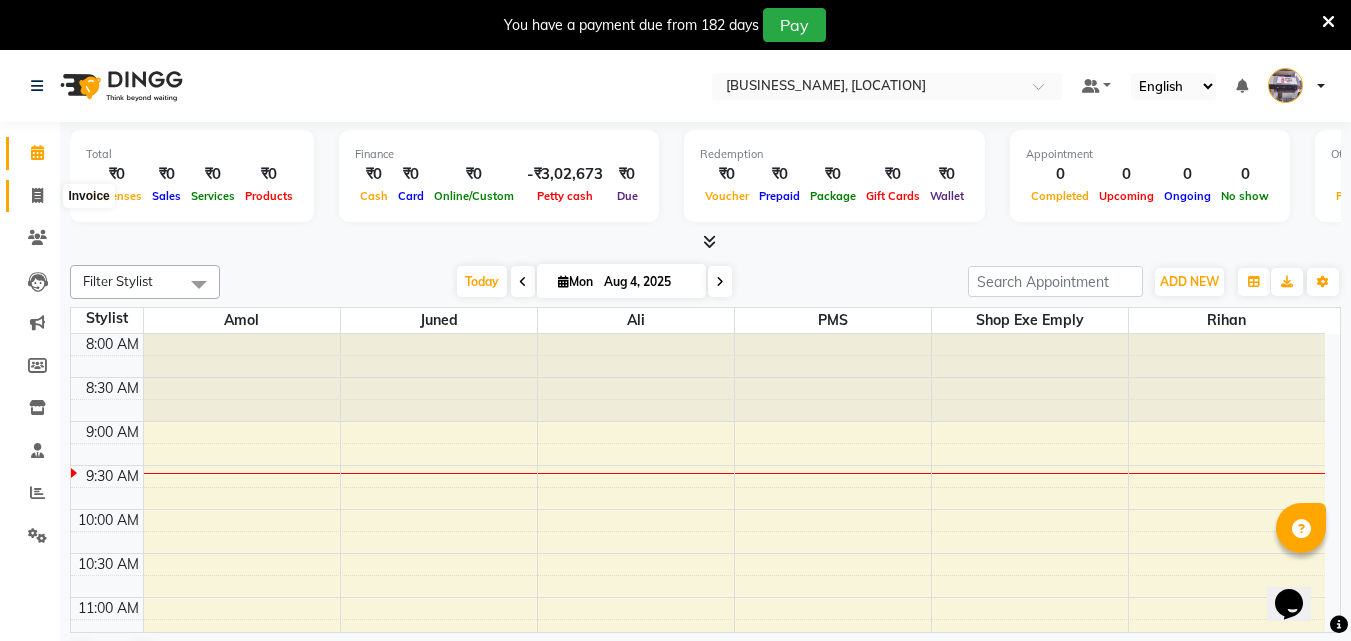 click 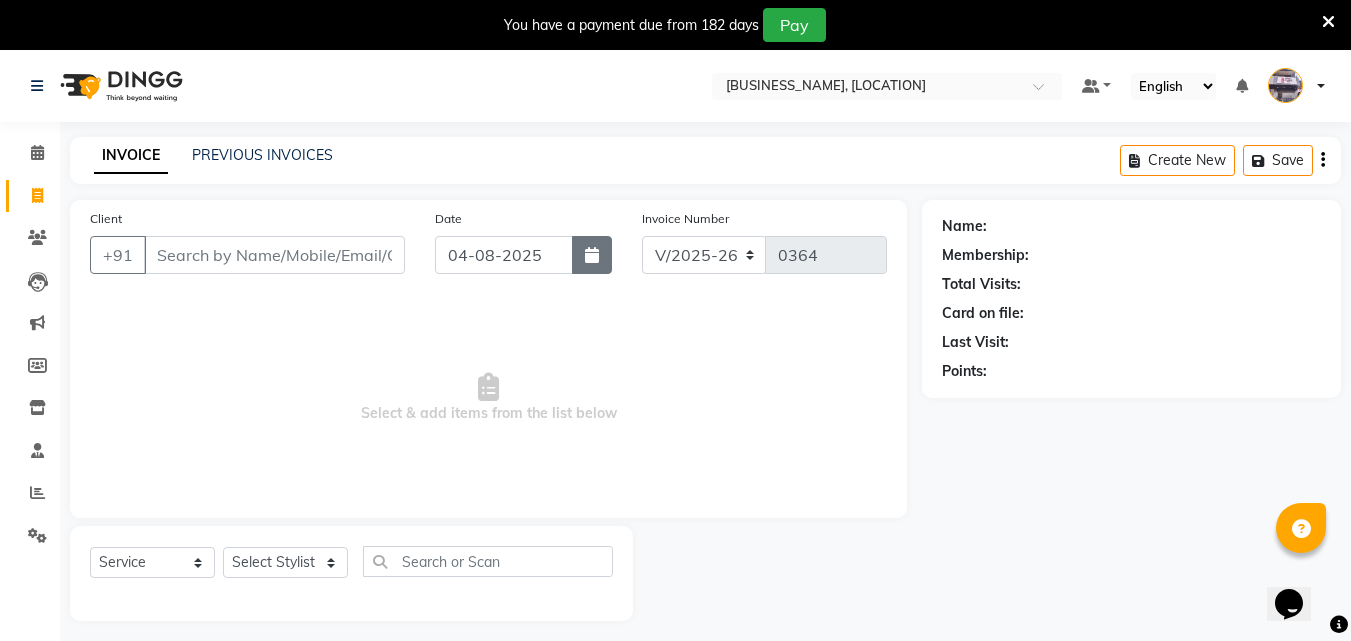 click 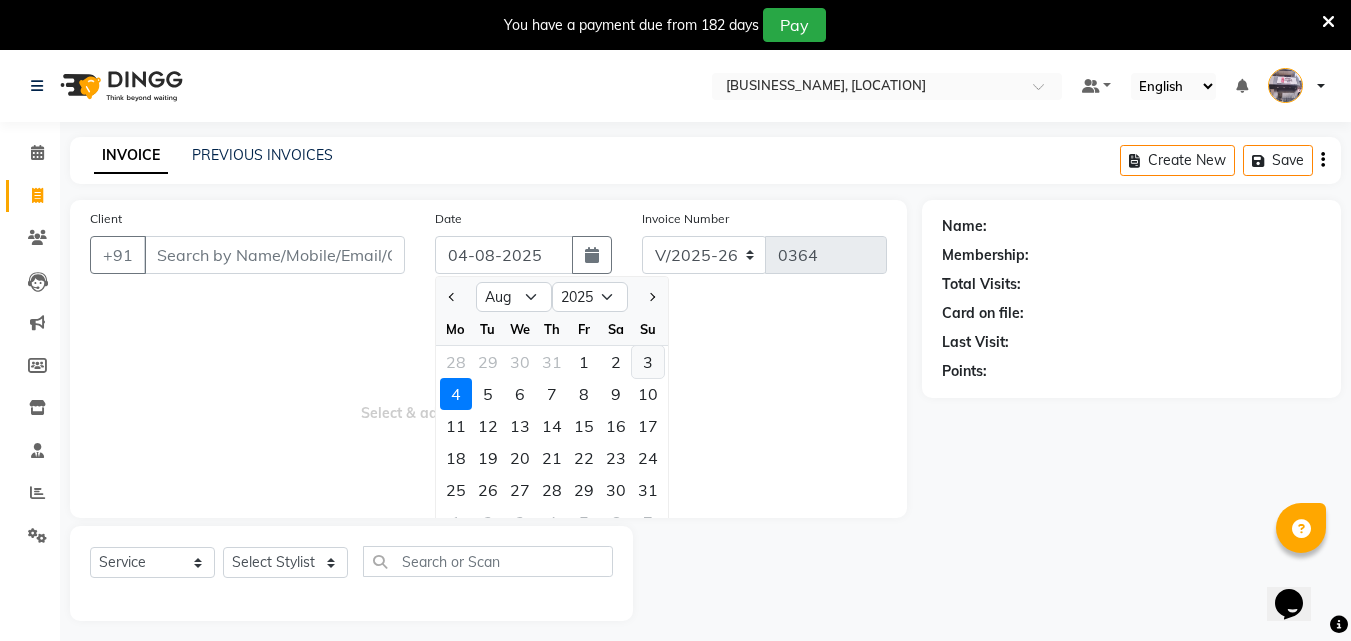 click on "3" 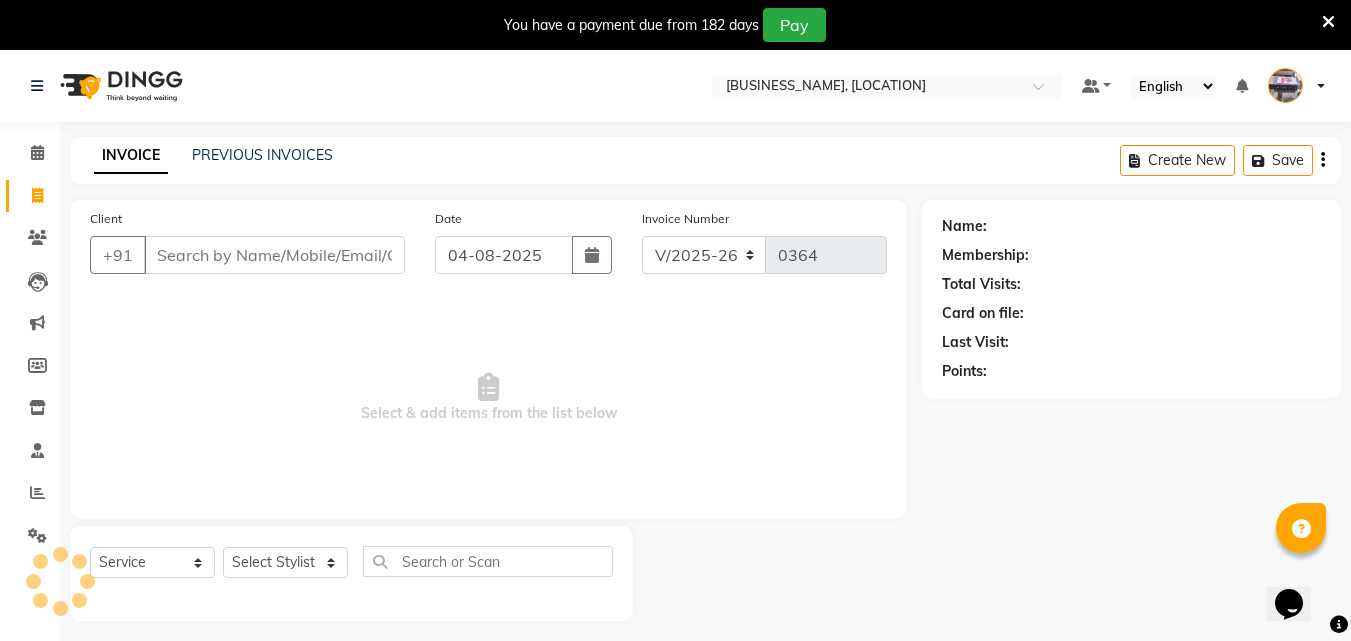type on "03-08-2025" 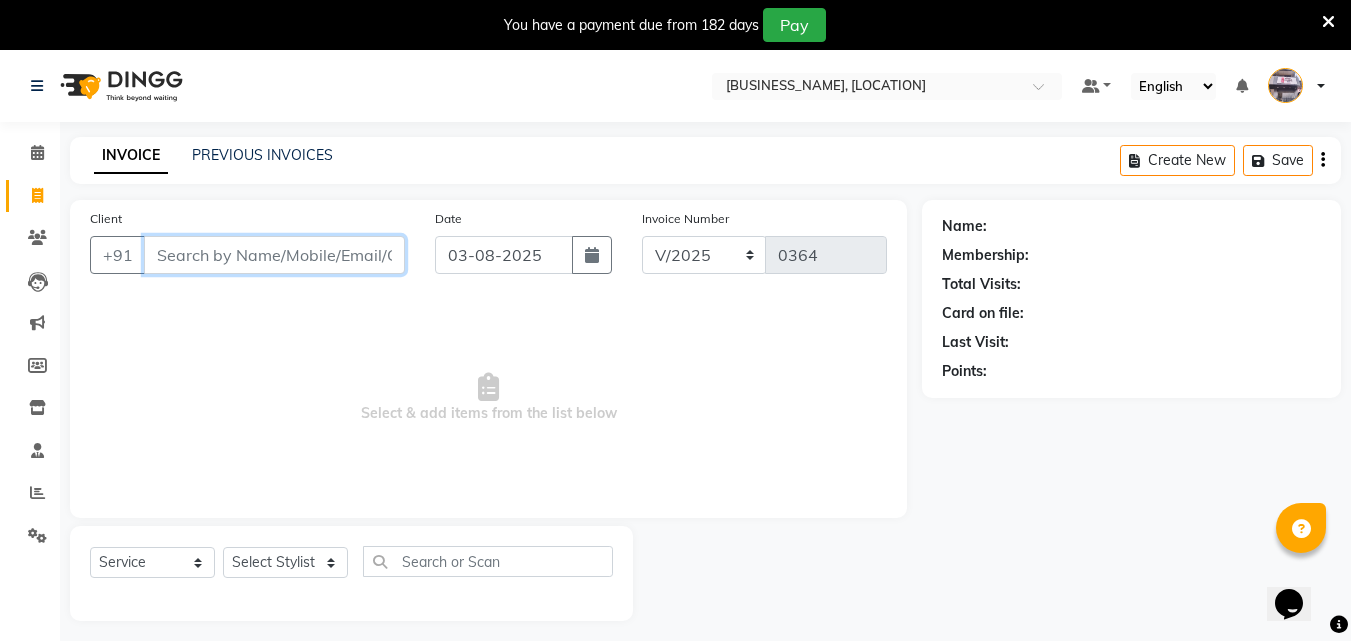 click on "Client" at bounding box center (274, 255) 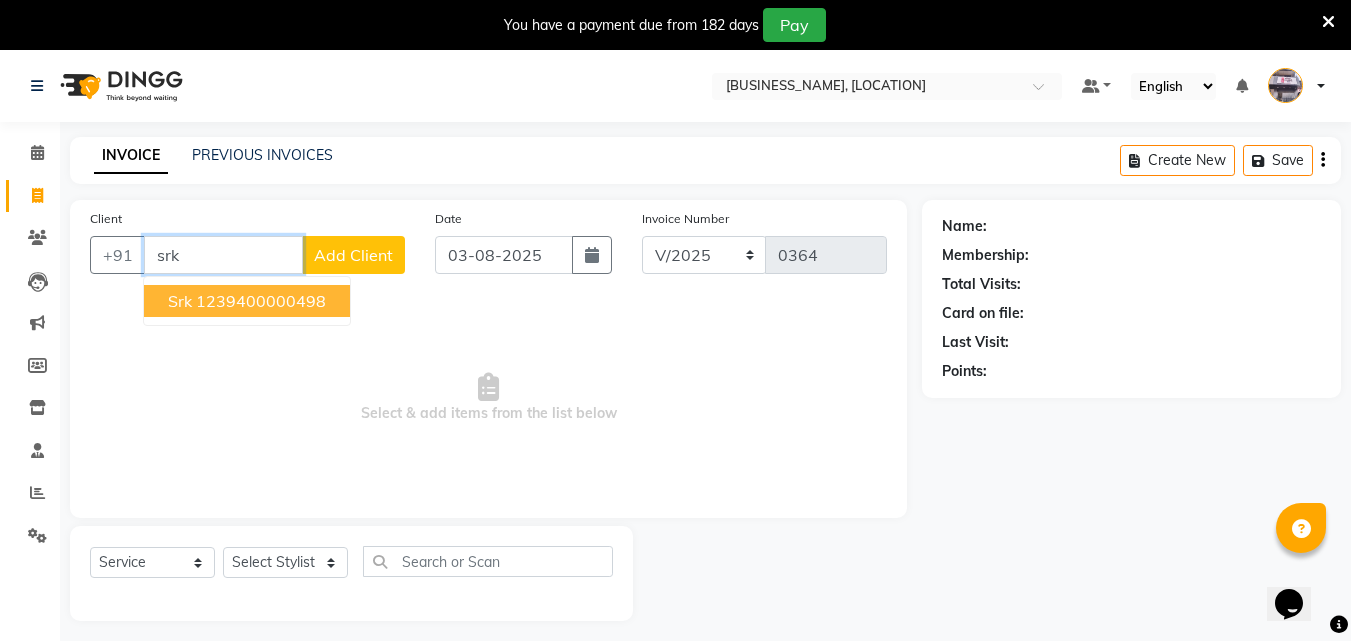 click on "1239400000498" at bounding box center [261, 301] 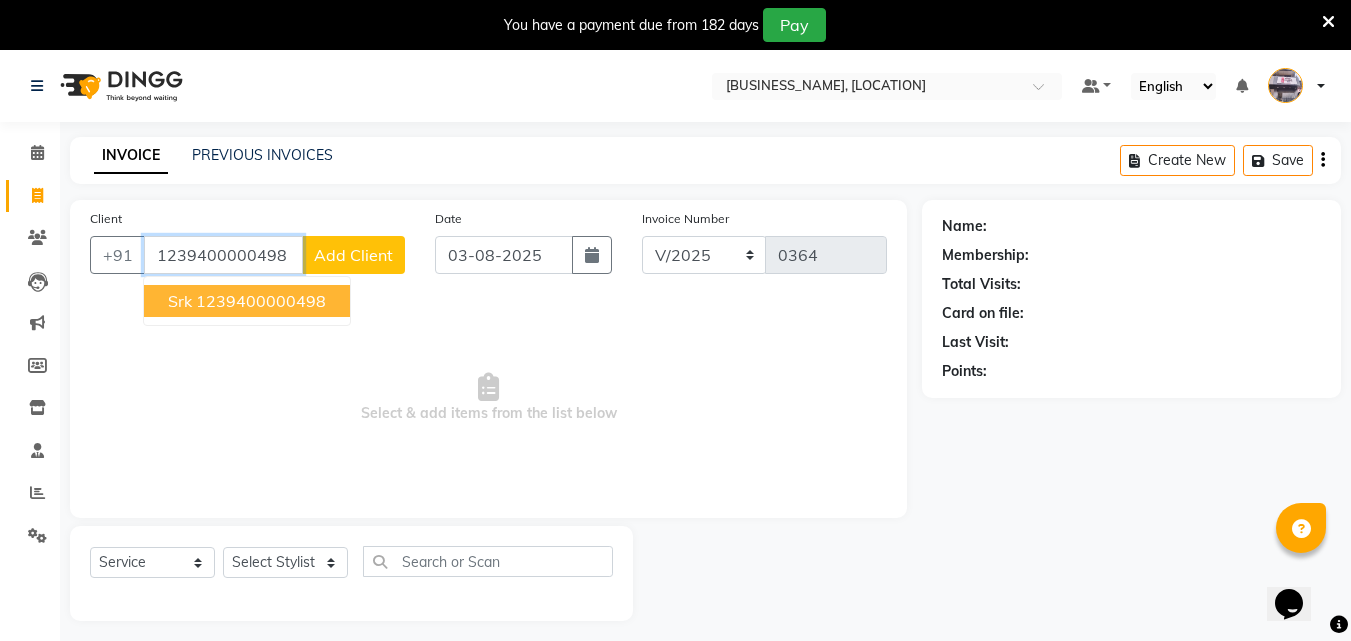 type on "1239400000498" 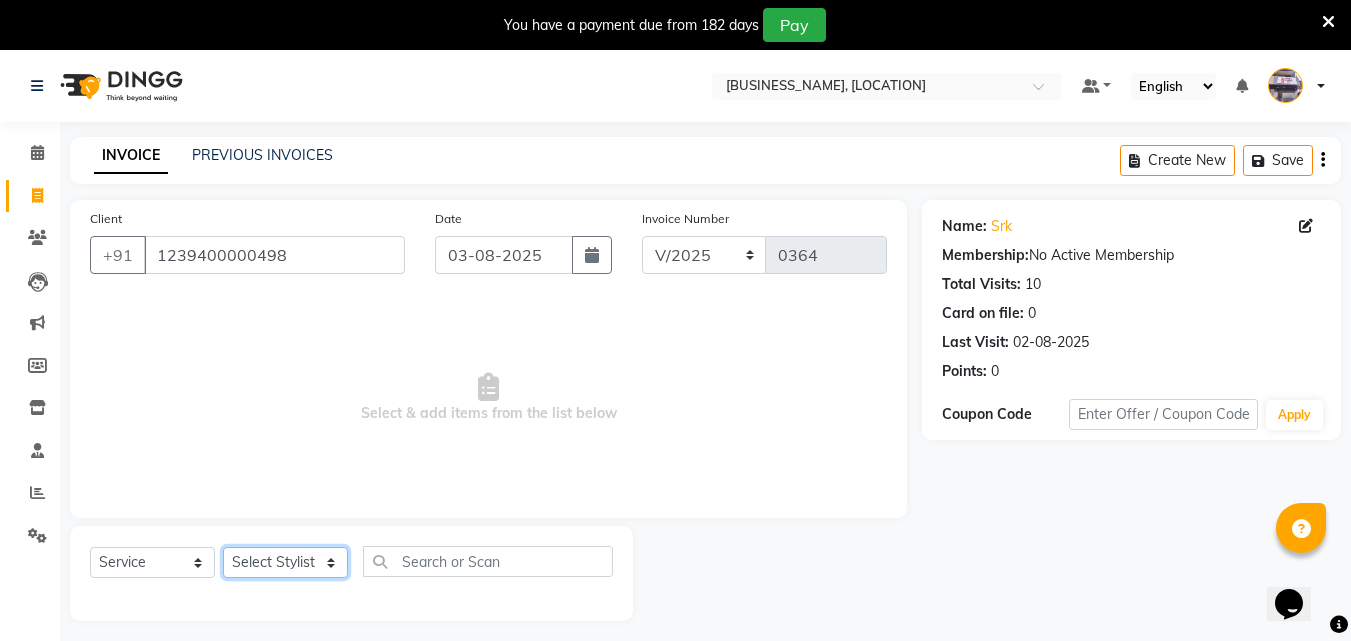 click on "Select Stylist Ali Amol Juned PMS Rihan shop exe emply" 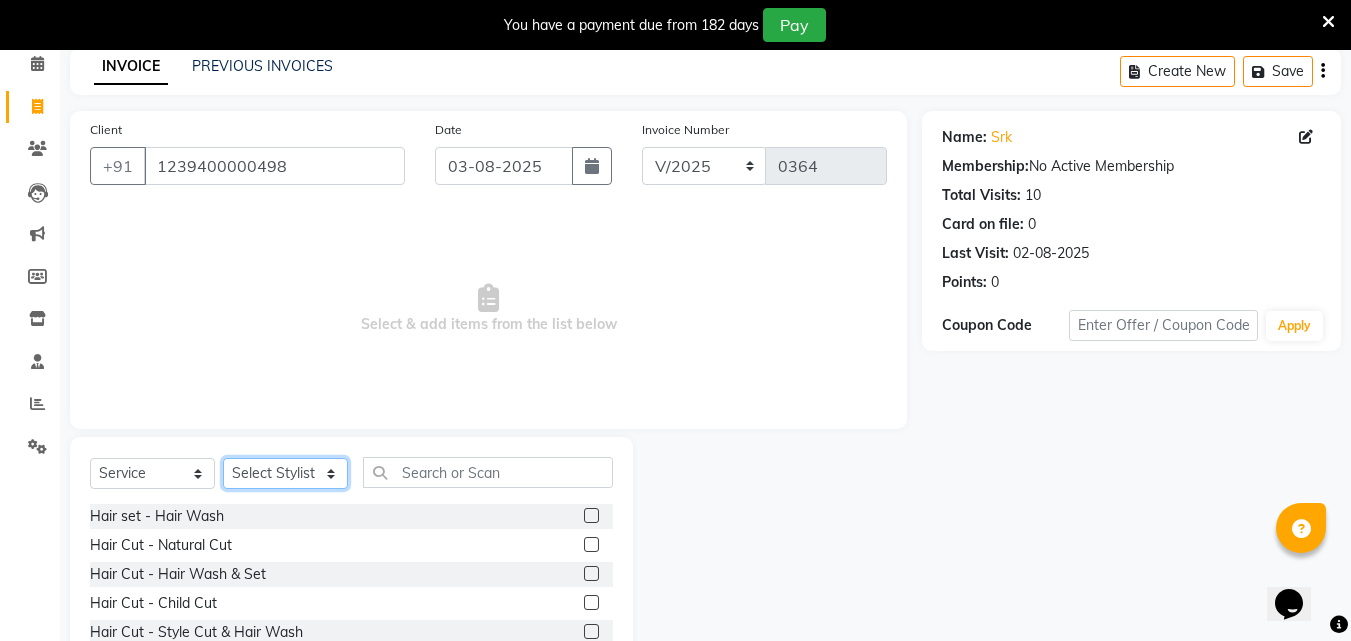 scroll, scrollTop: 100, scrollLeft: 0, axis: vertical 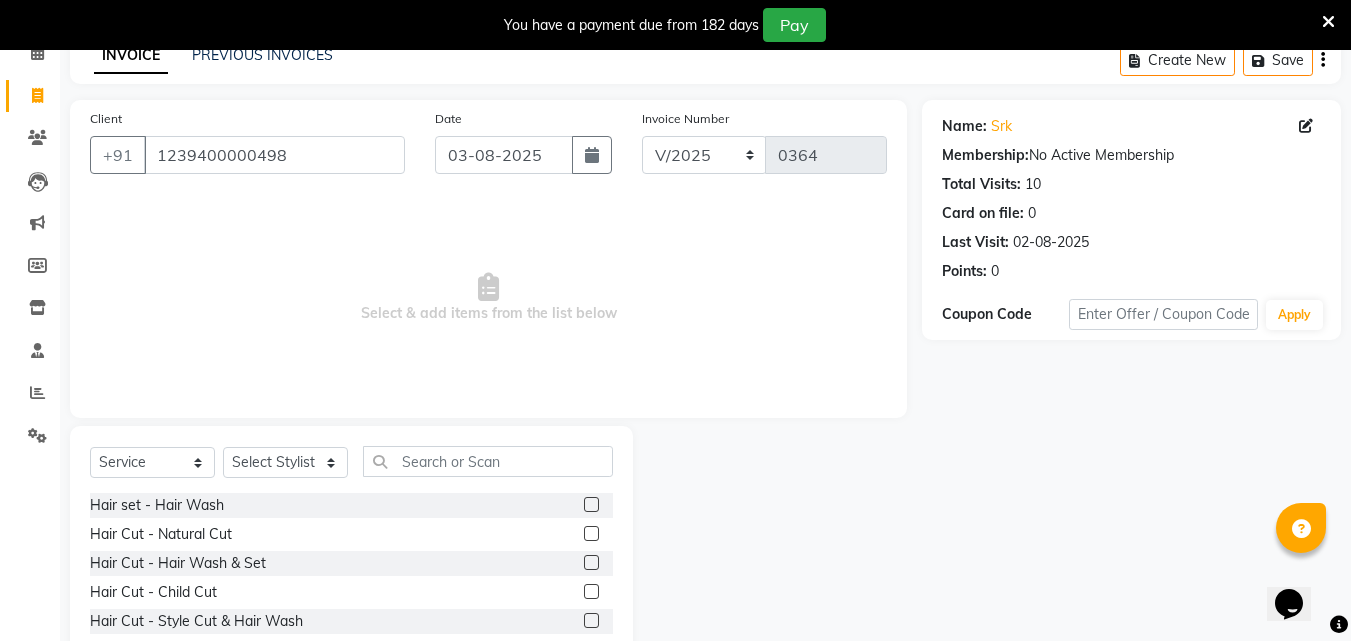 click 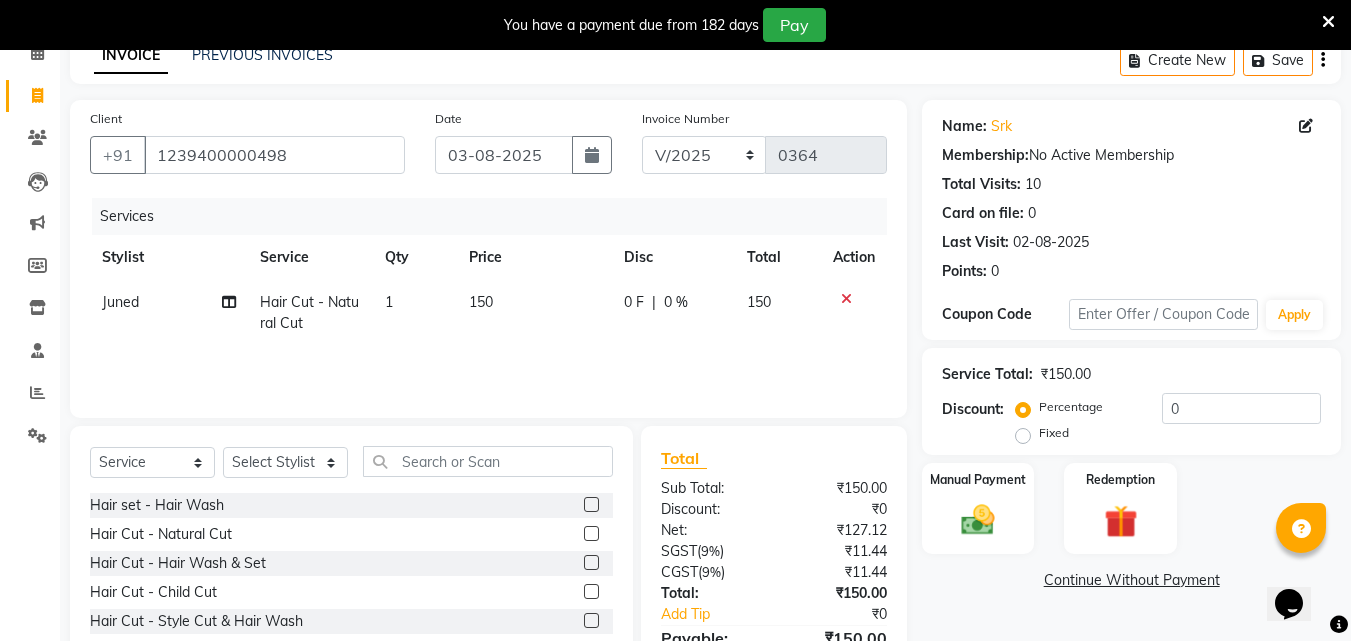 click 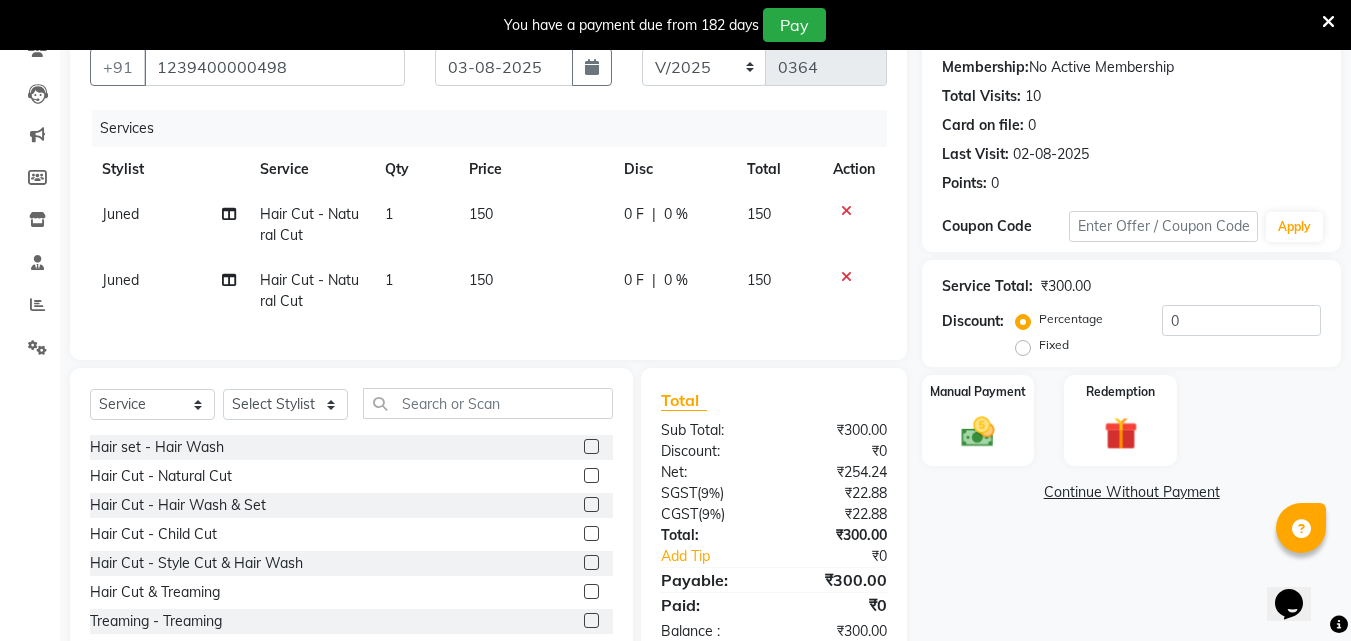 scroll, scrollTop: 200, scrollLeft: 0, axis: vertical 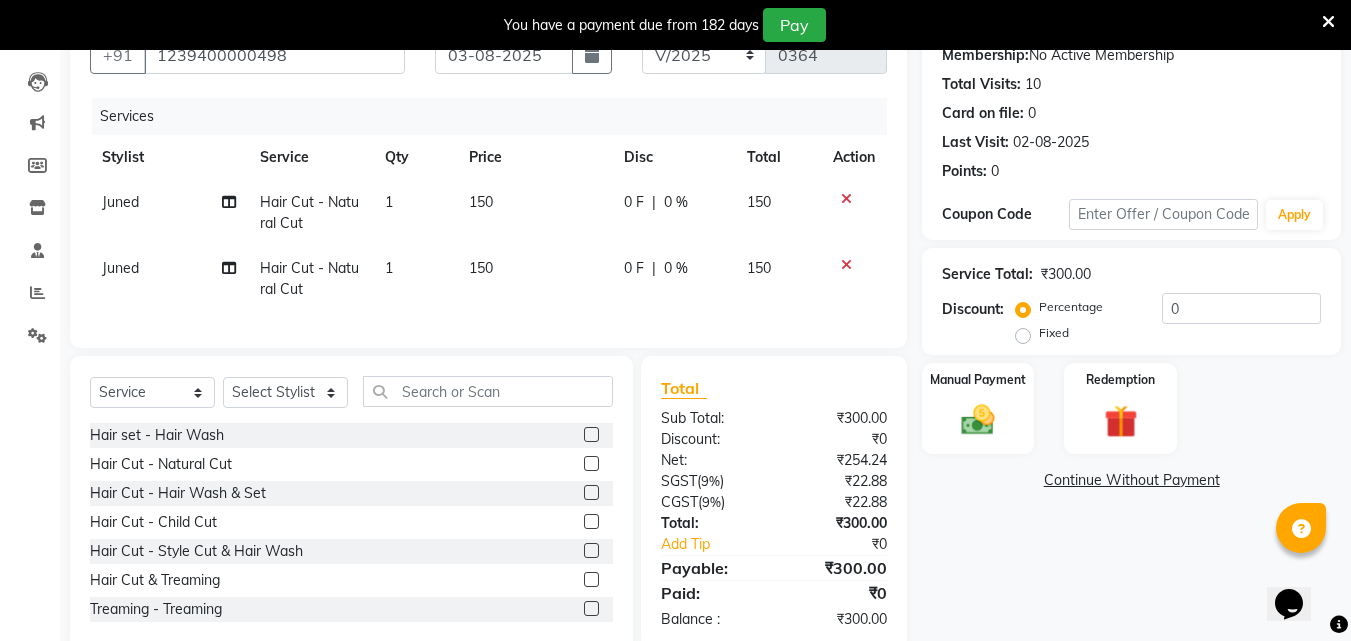 click 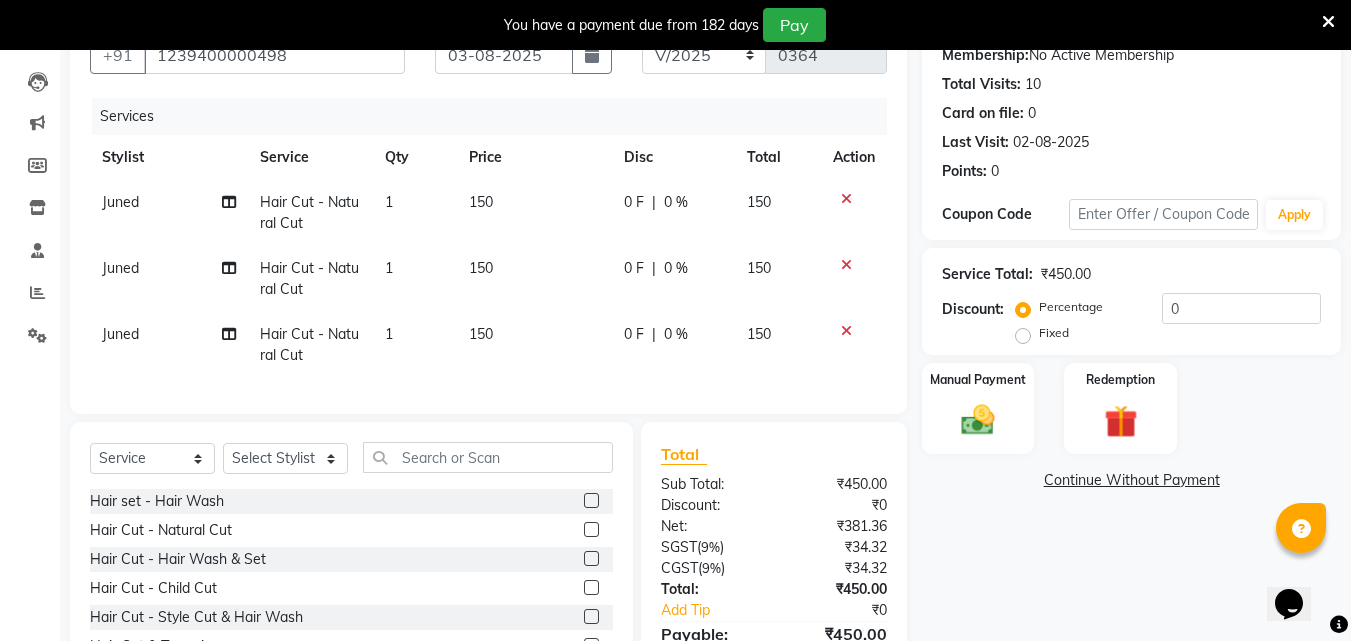 click 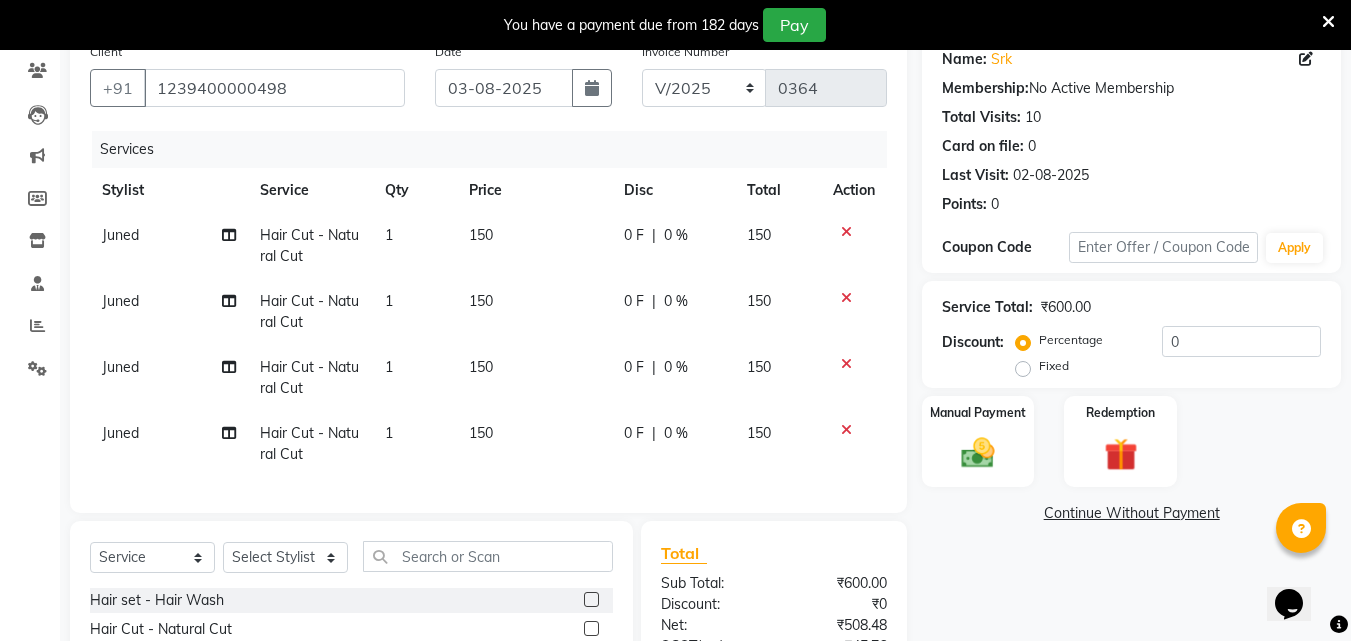 scroll, scrollTop: 200, scrollLeft: 0, axis: vertical 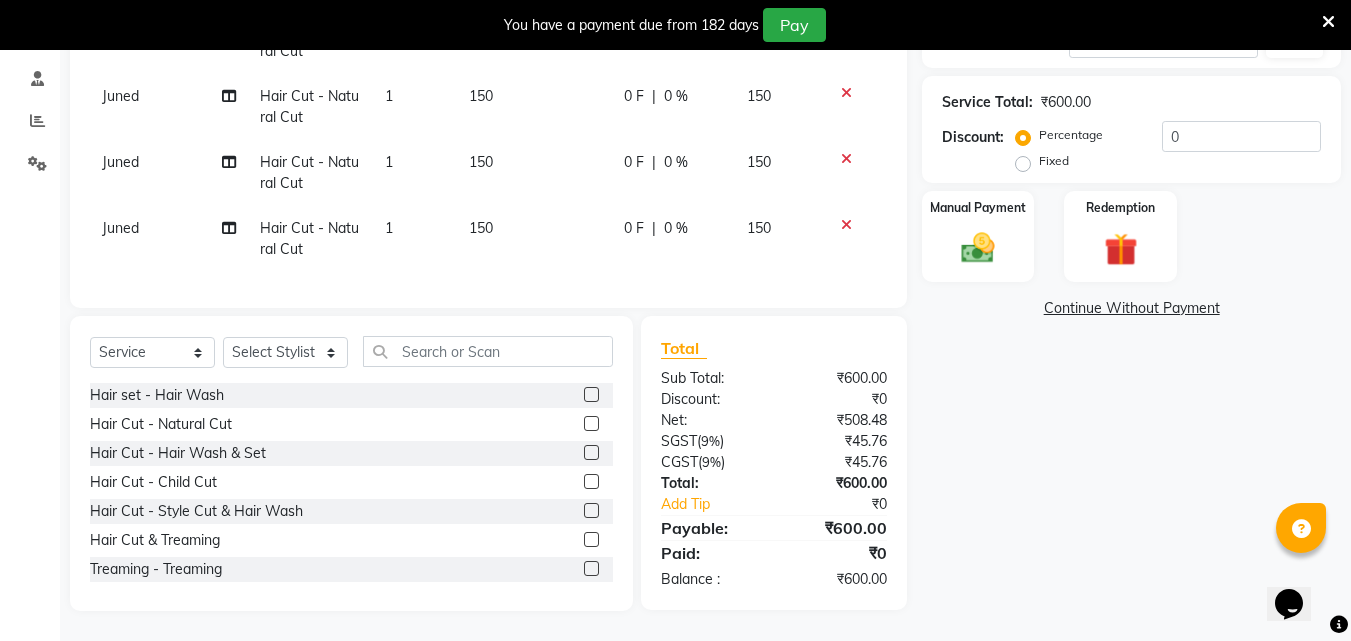 click 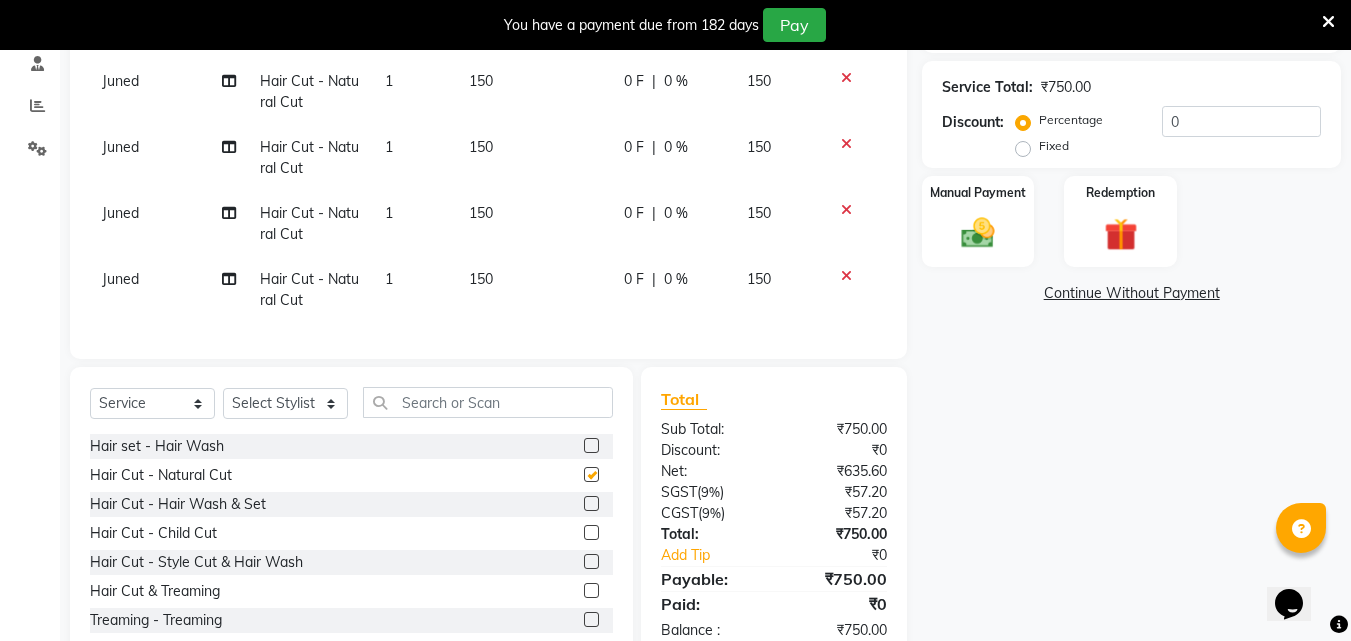 checkbox on "false" 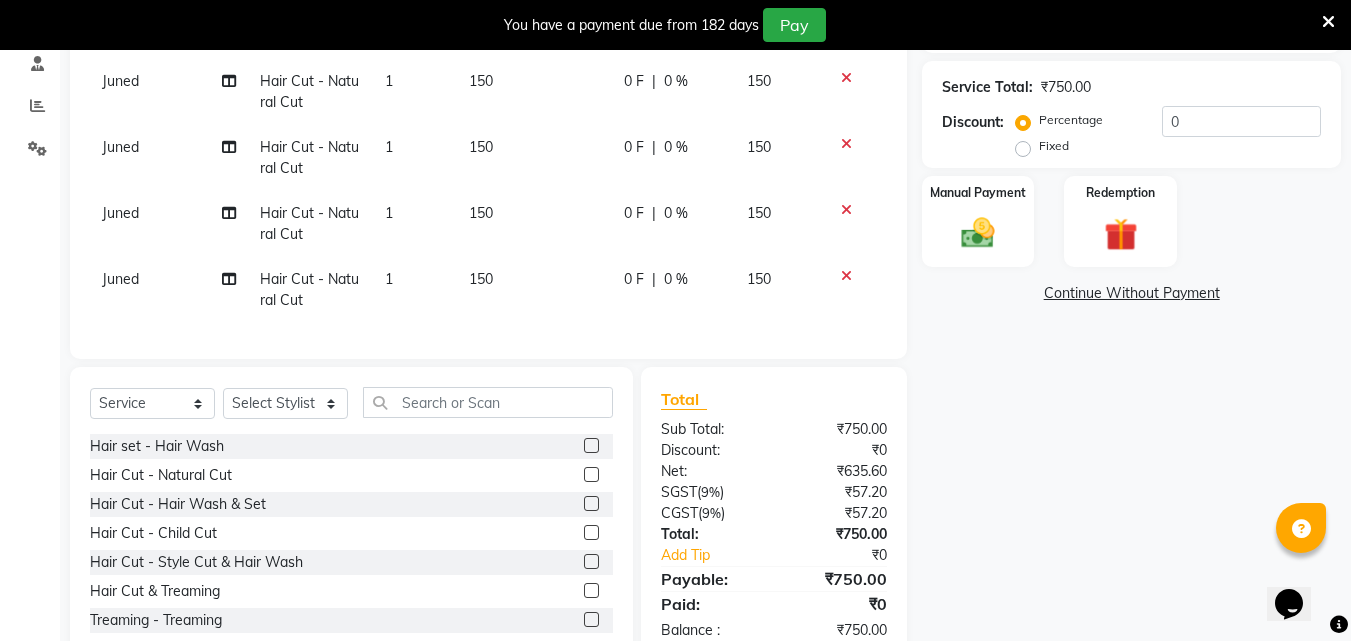 click 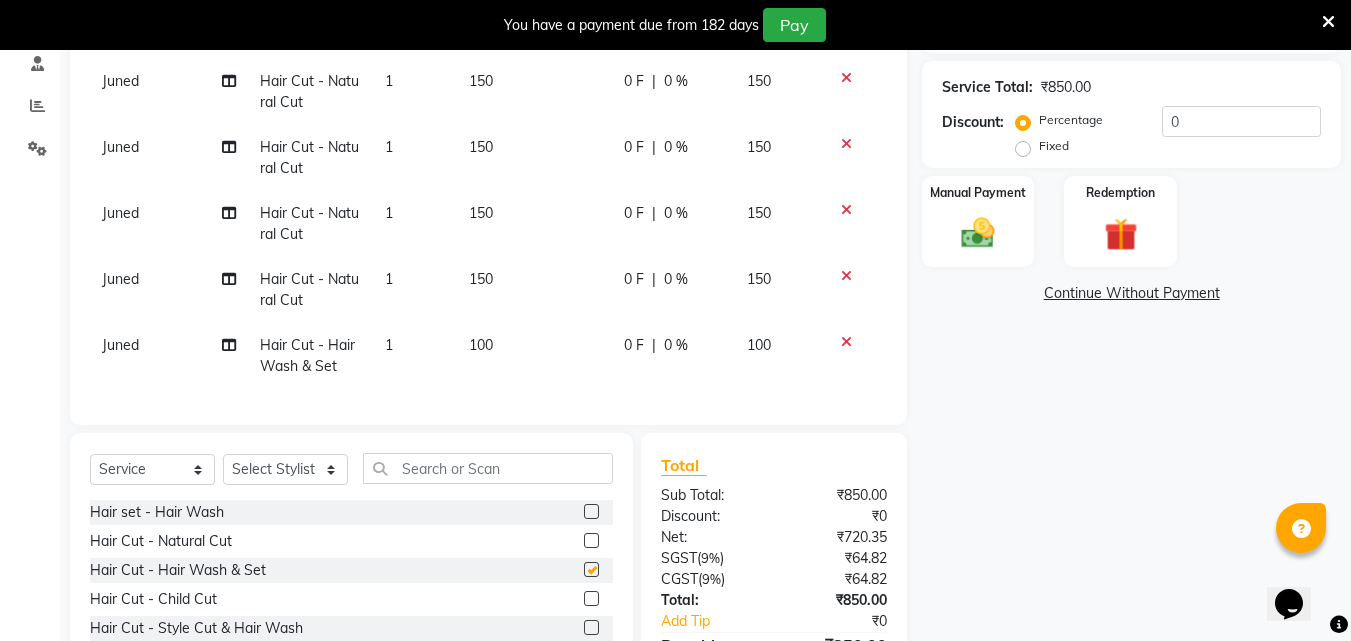 checkbox on "false" 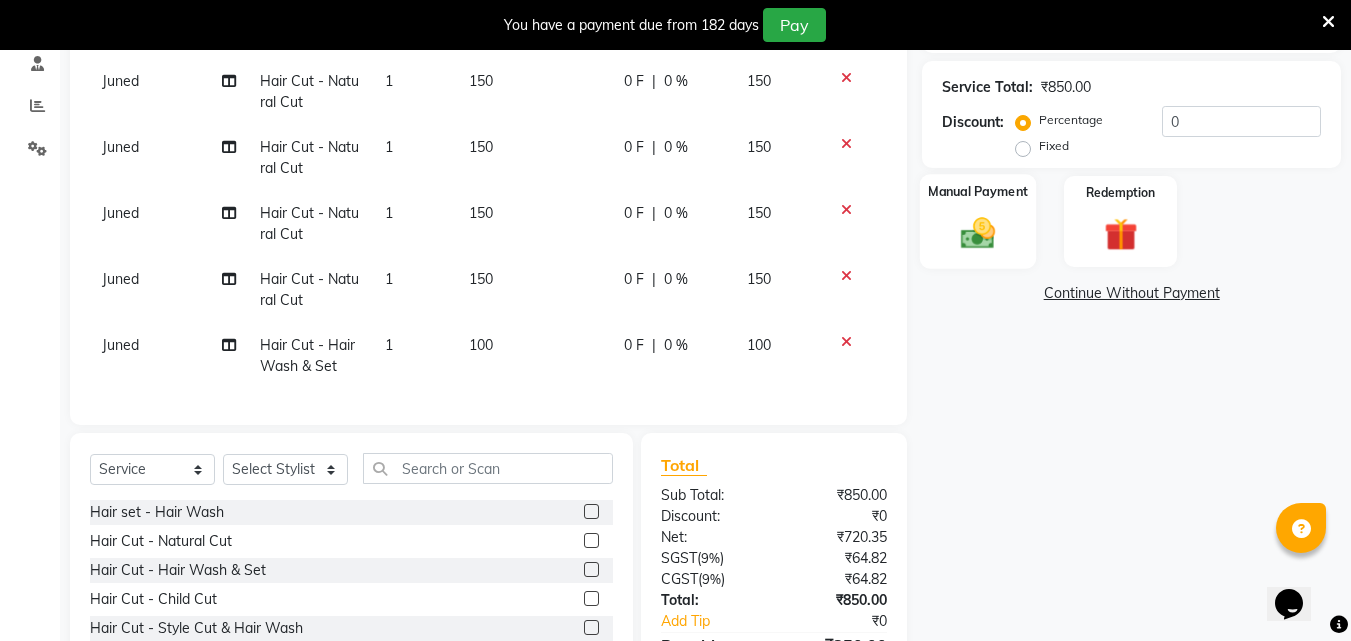 click on "Manual Payment" 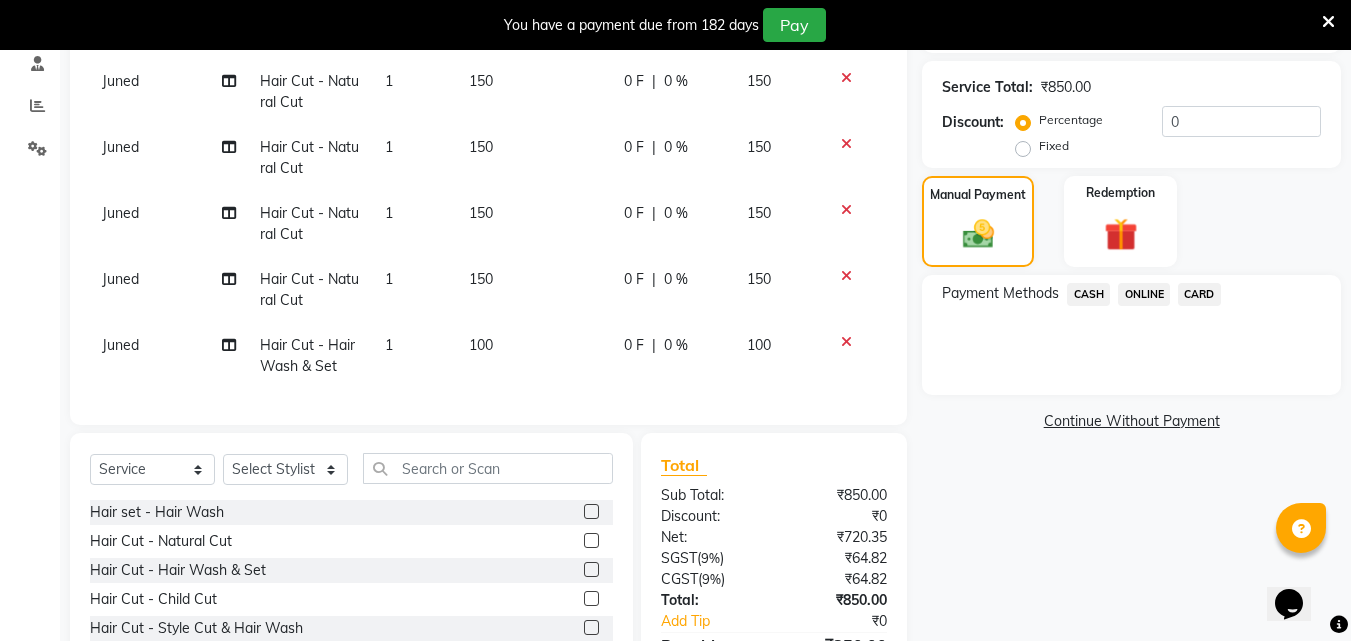click on "ONLINE" 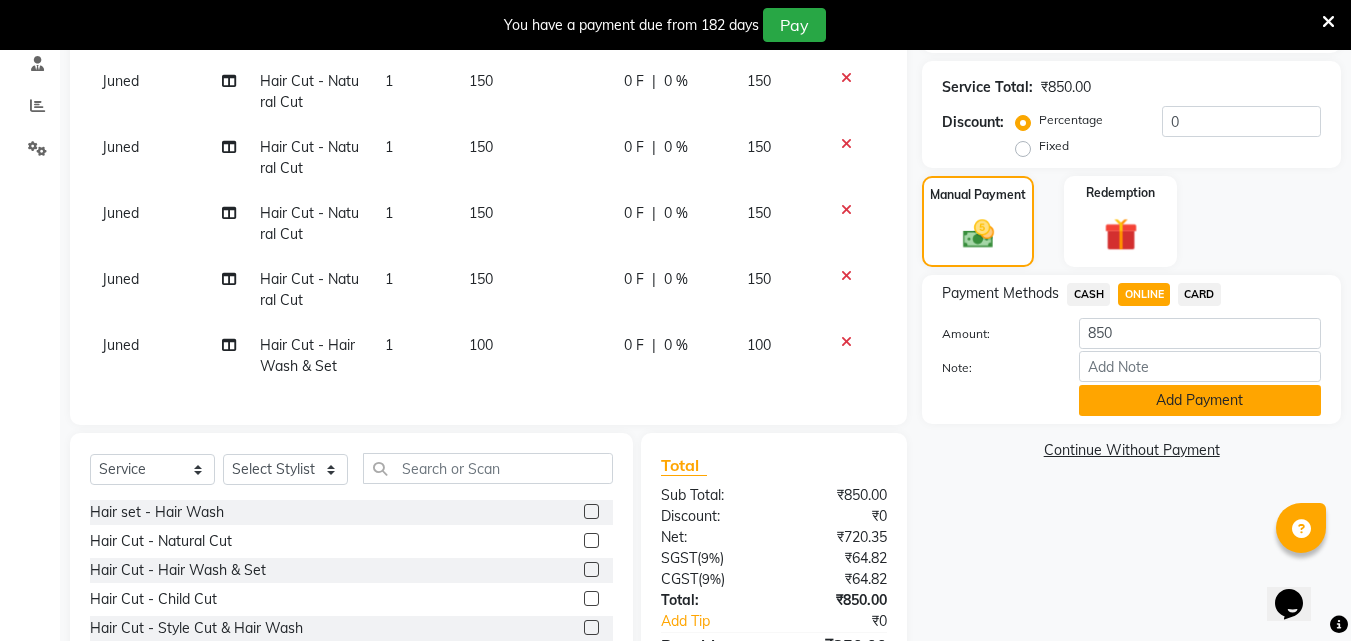 click on "Add Payment" 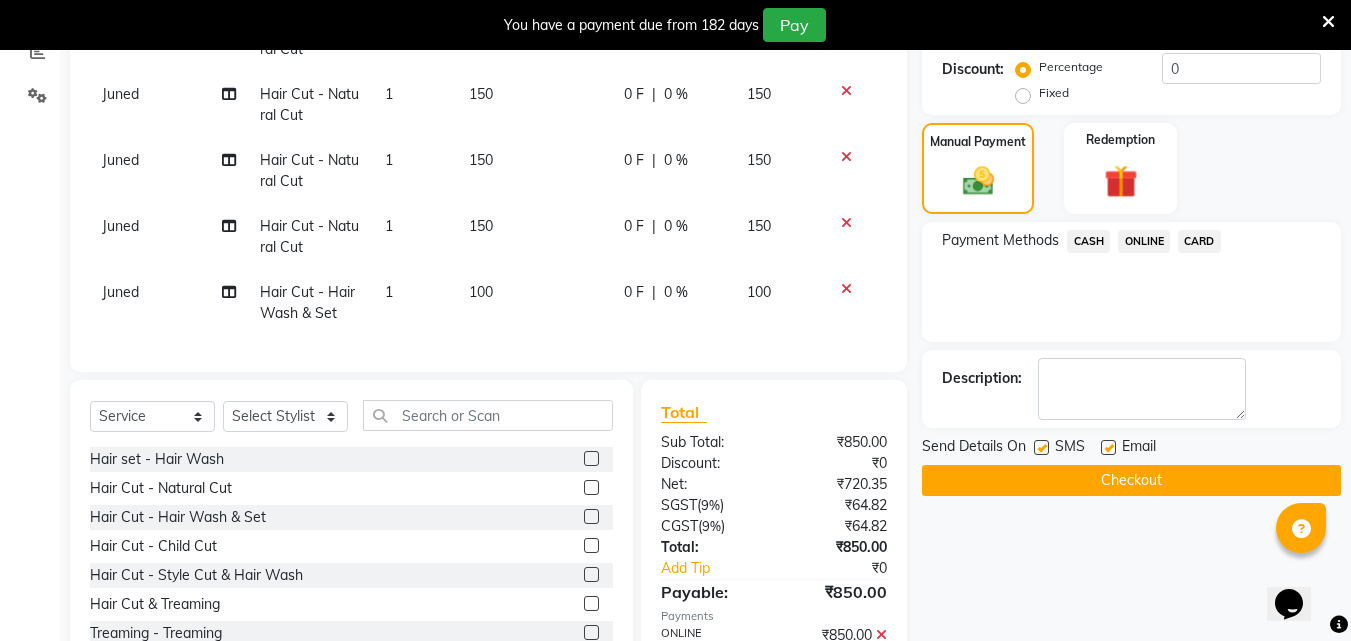 scroll, scrollTop: 442, scrollLeft: 0, axis: vertical 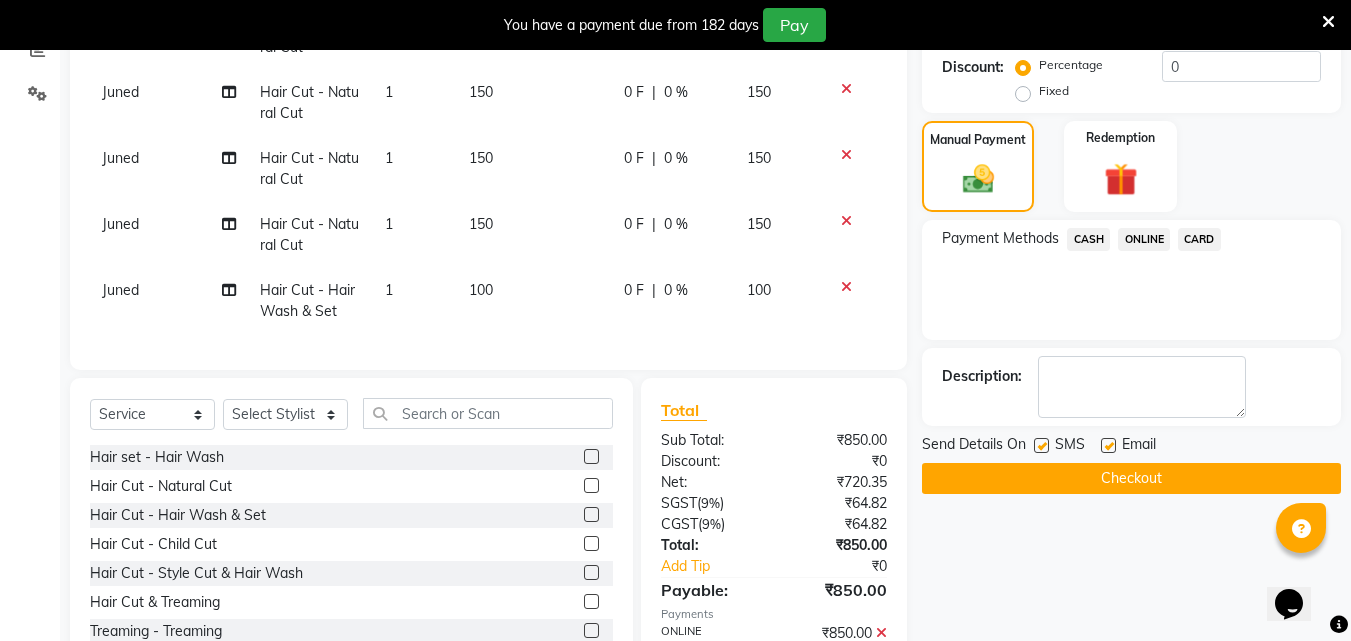 click 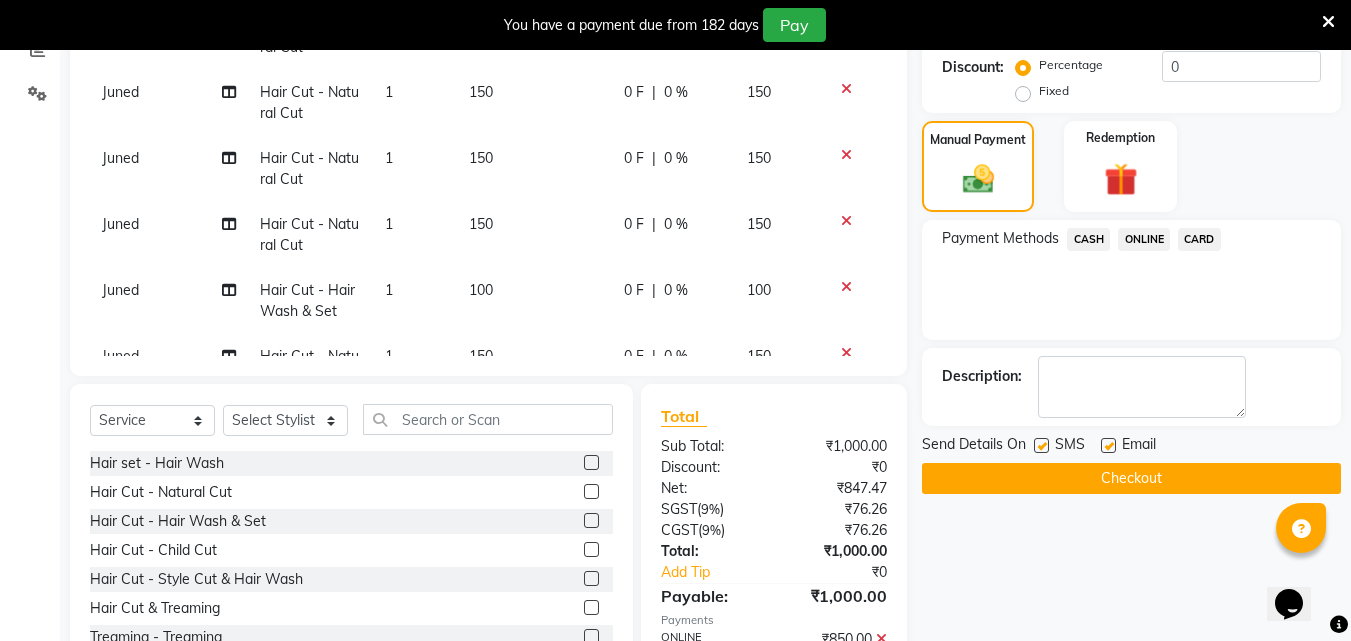 click 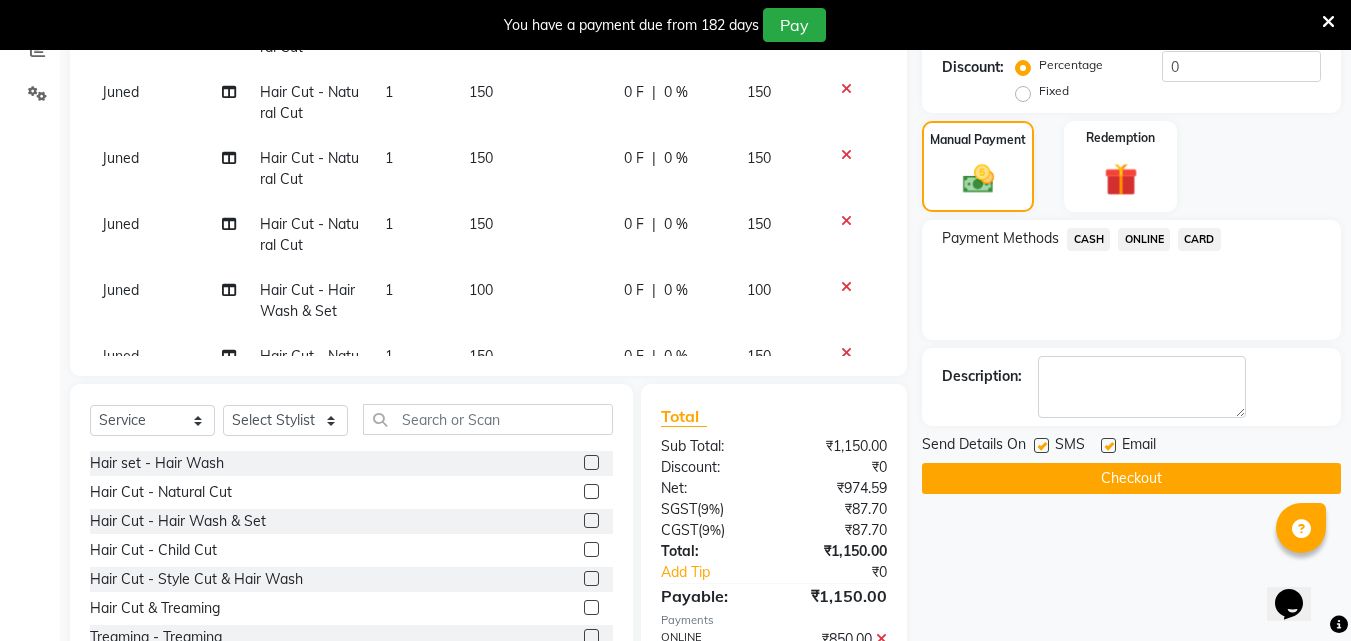 click 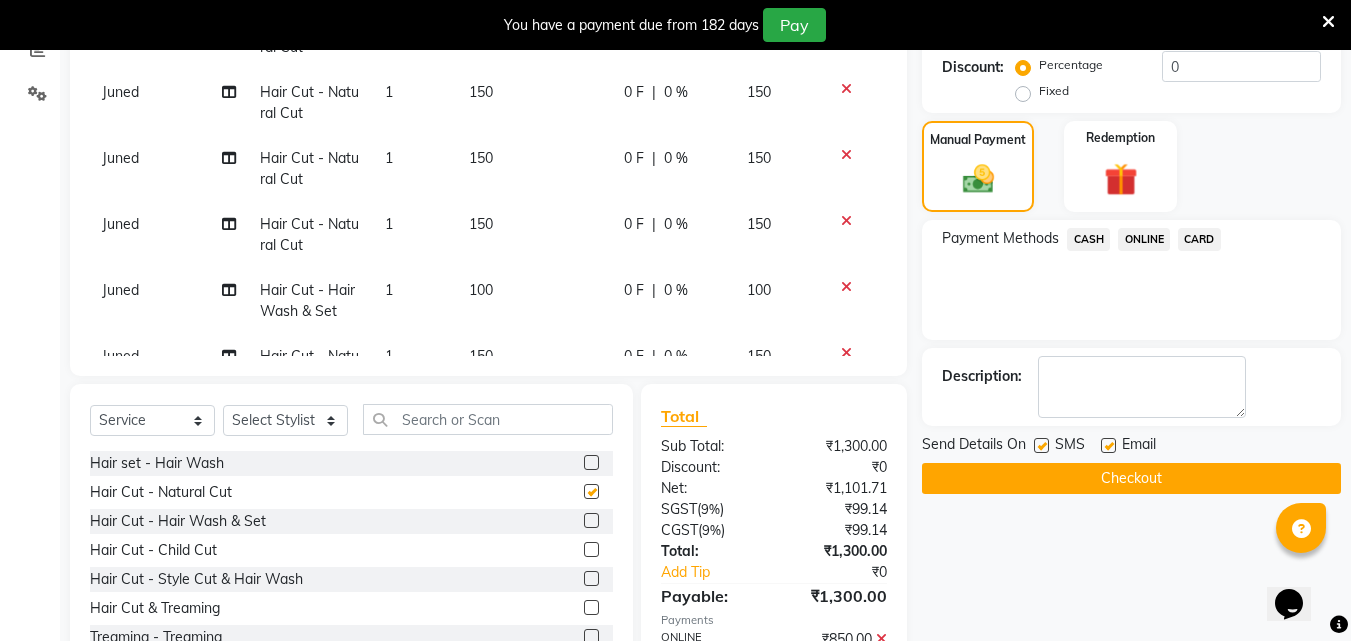 checkbox on "false" 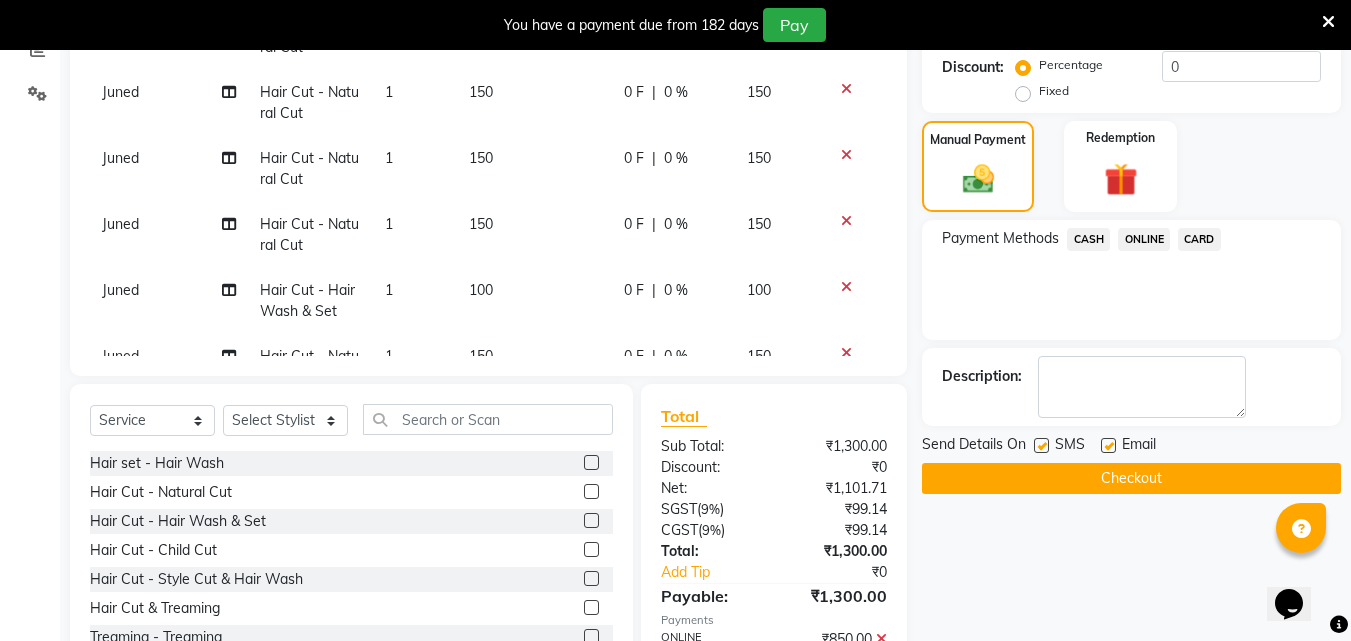click on "CASH" 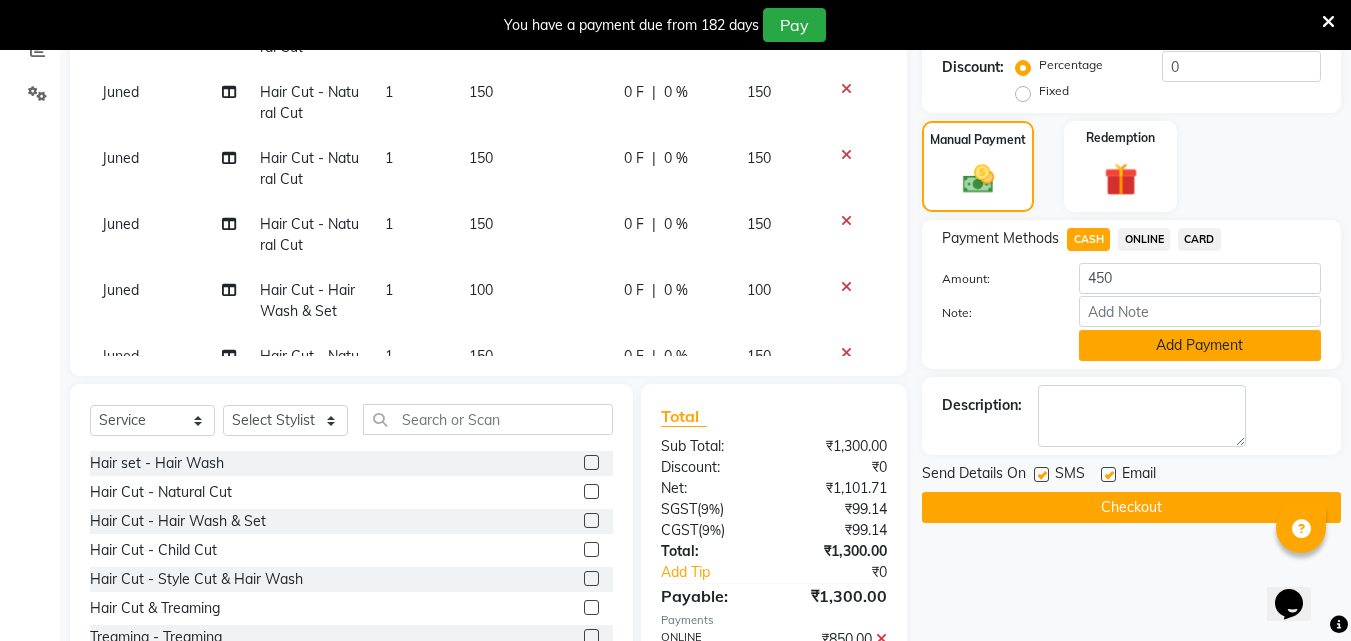click on "Add Payment" 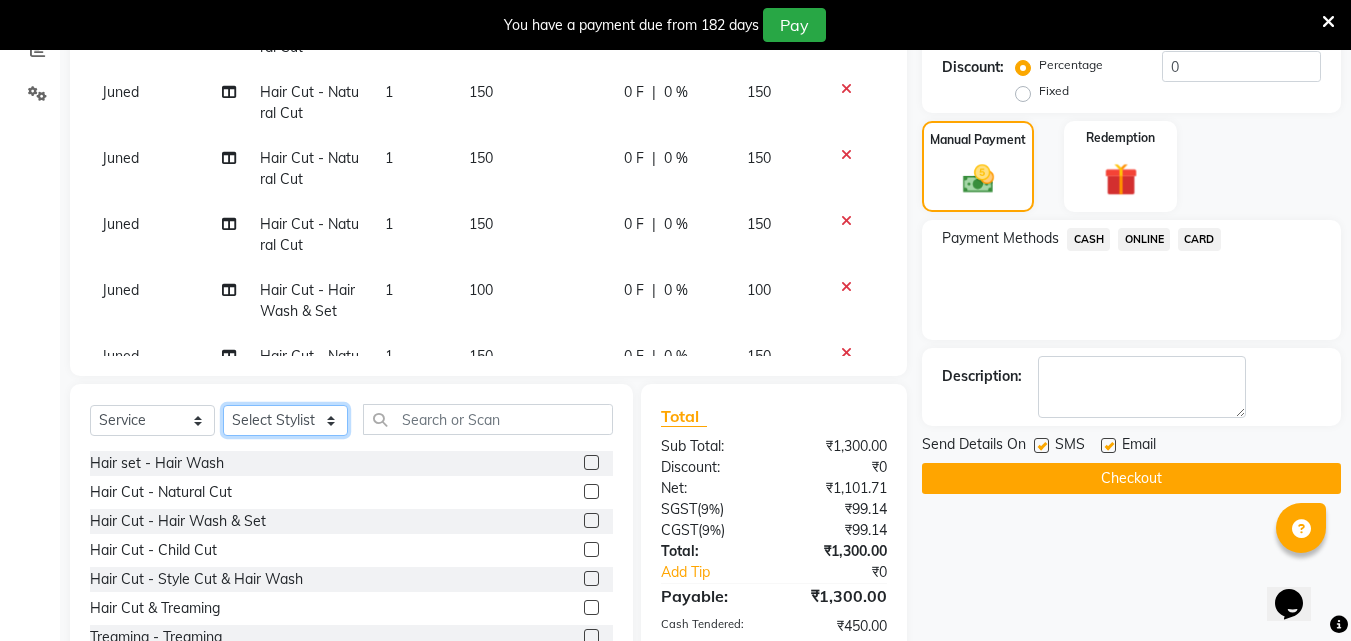click on "Select Stylist Ali Amol Juned PMS Rihan shop exe emply" 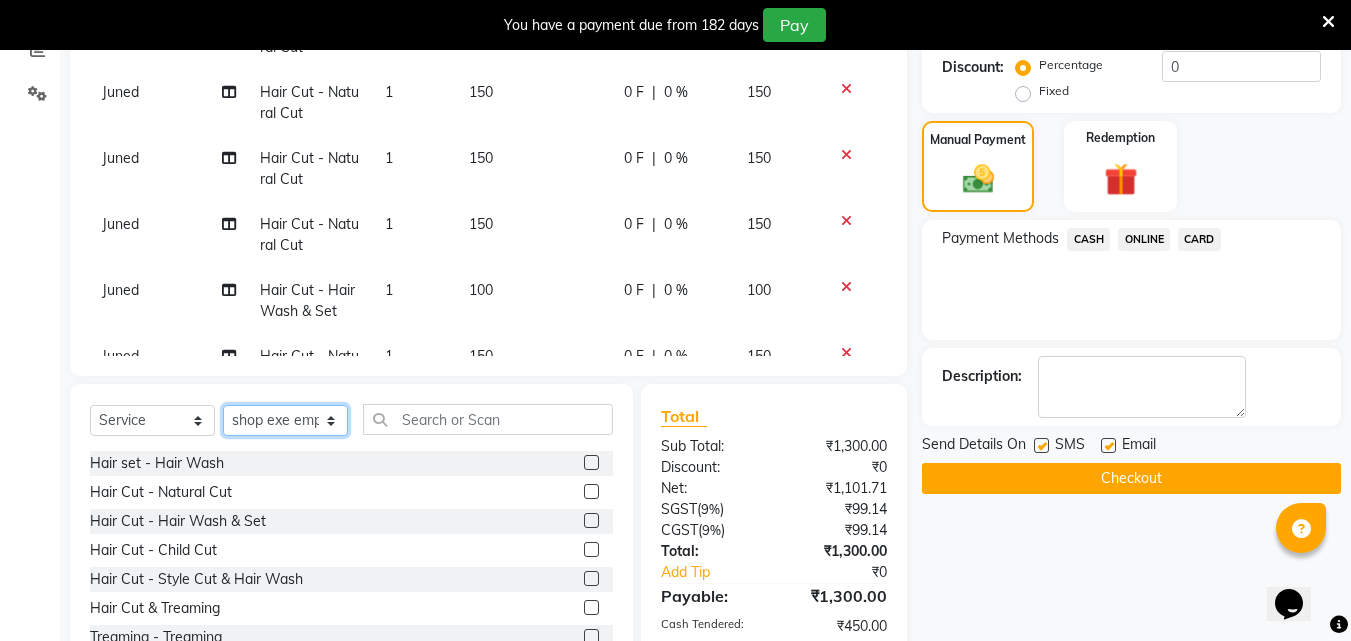 click on "Select Stylist Ali Amol Juned PMS Rihan shop exe emply" 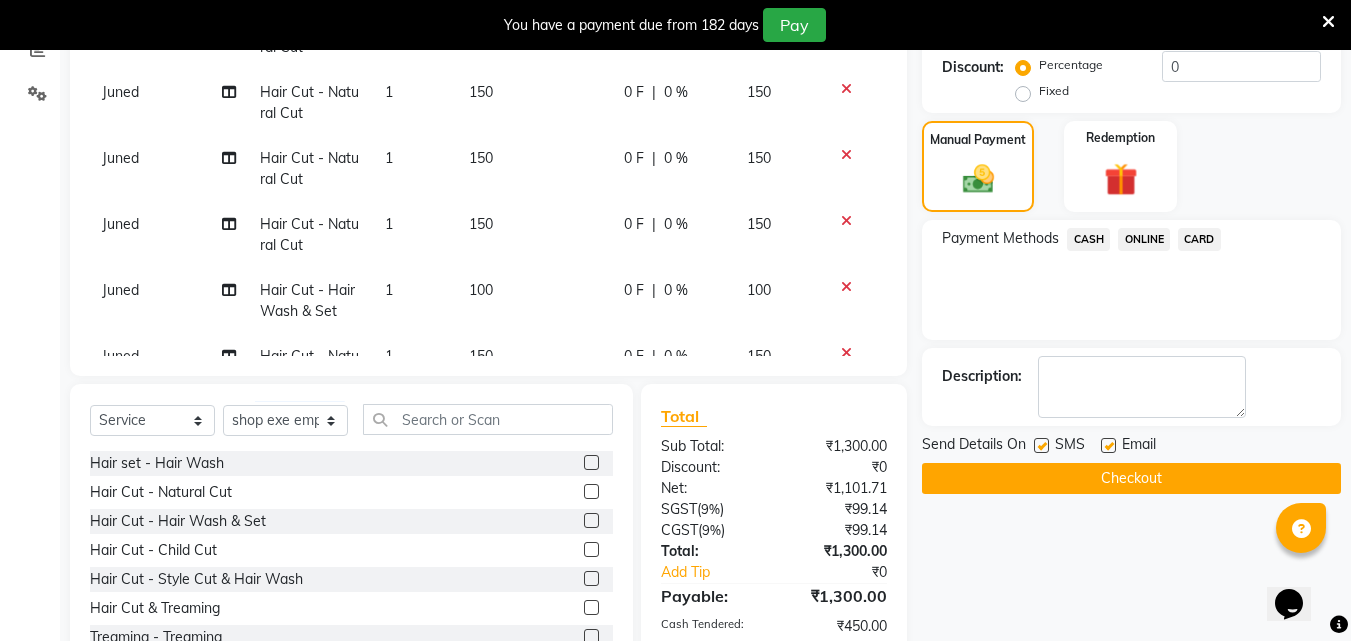 click 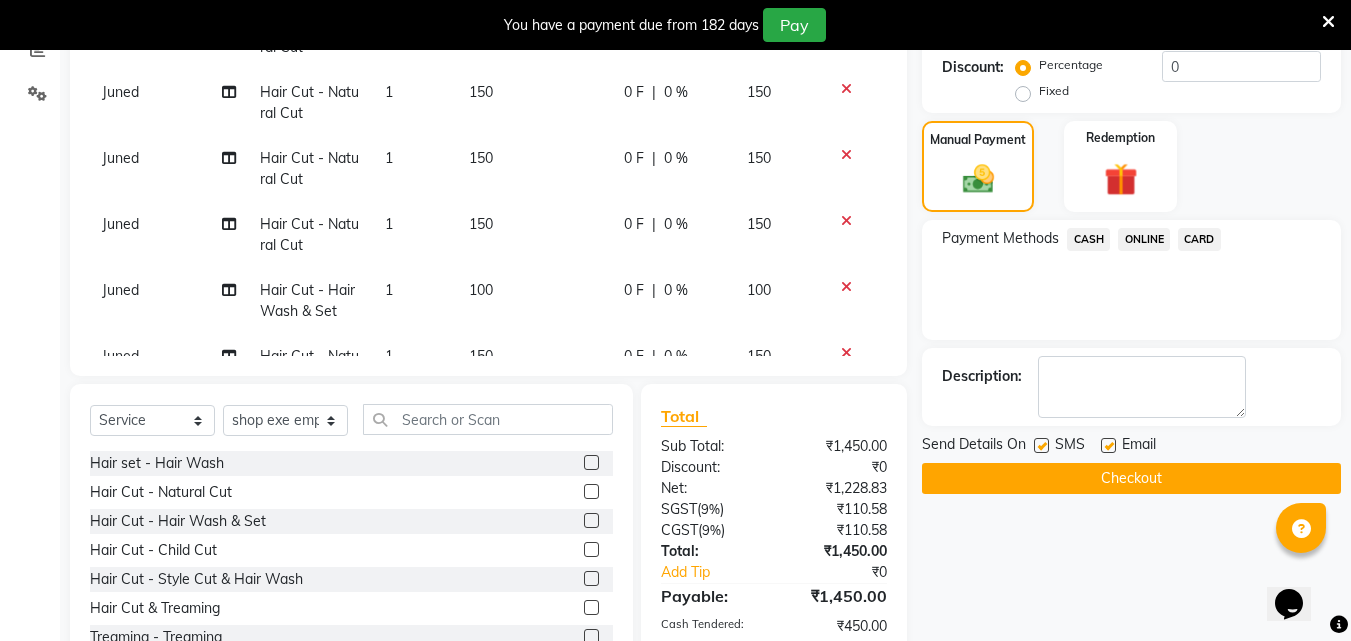 click 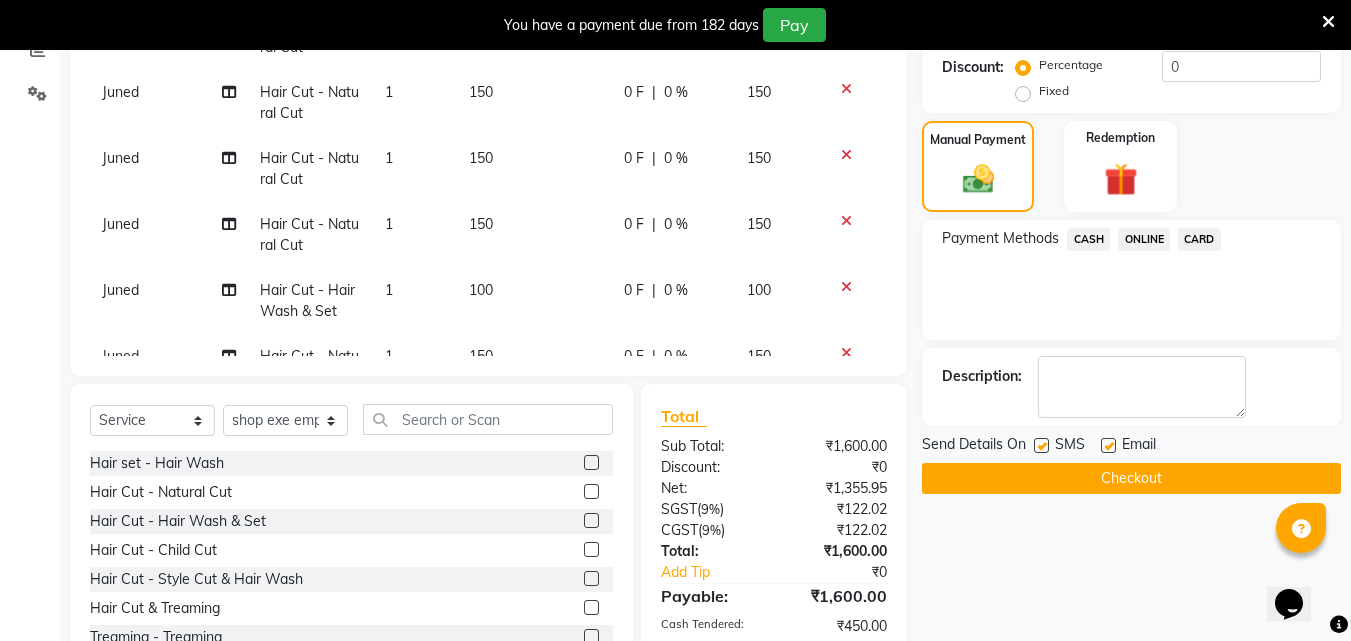 click 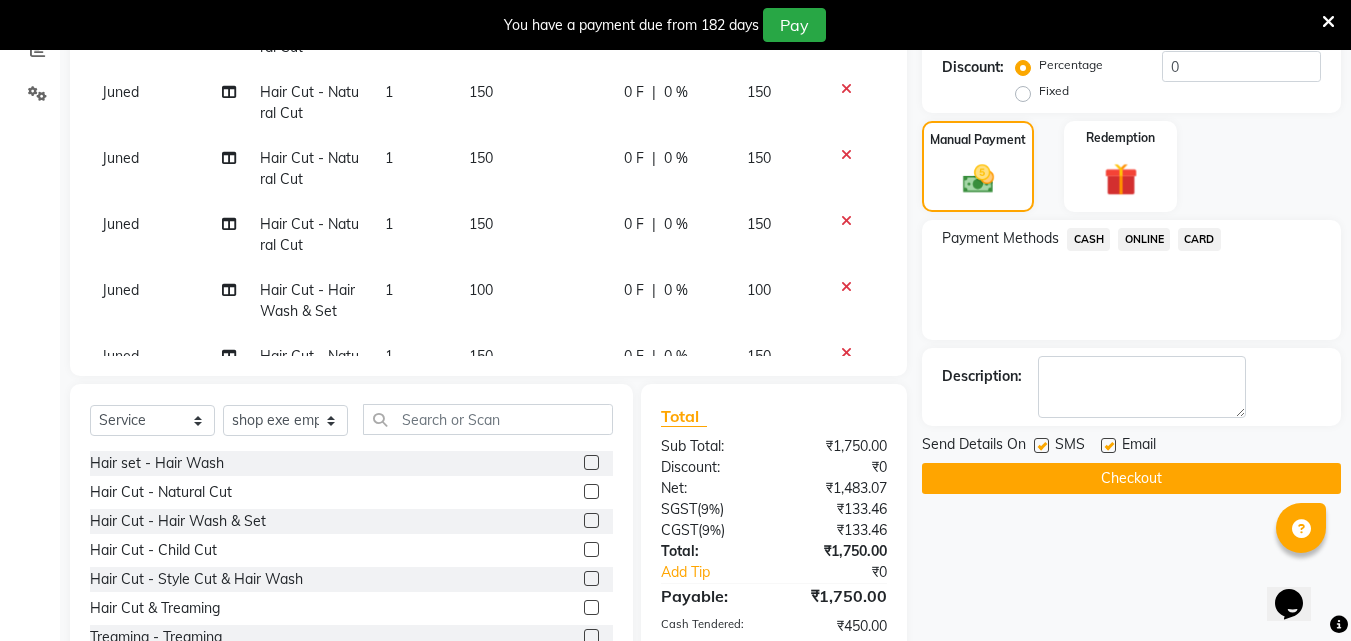 click 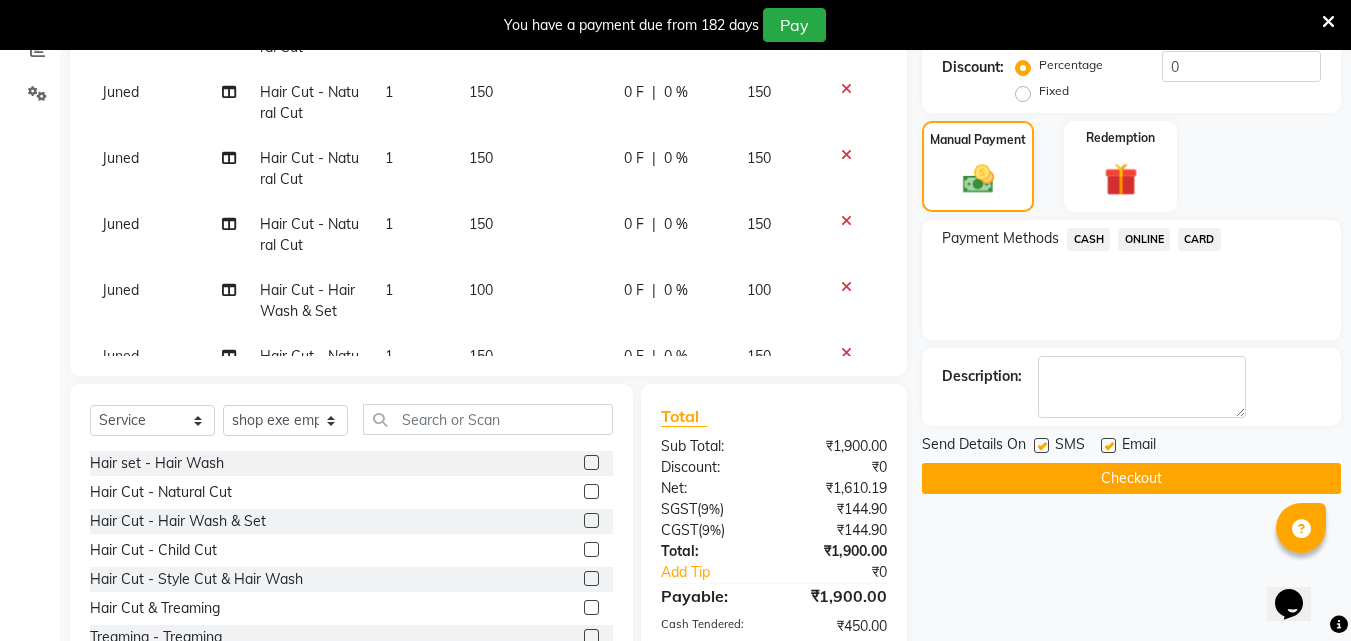 click 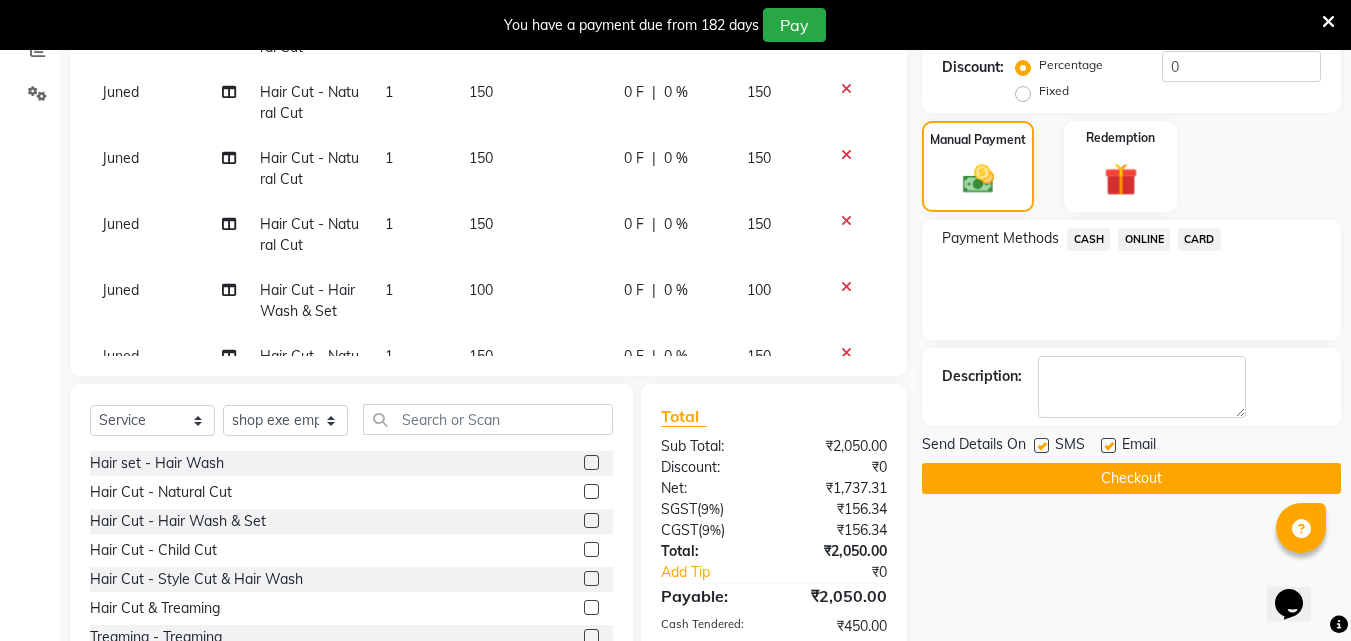 click 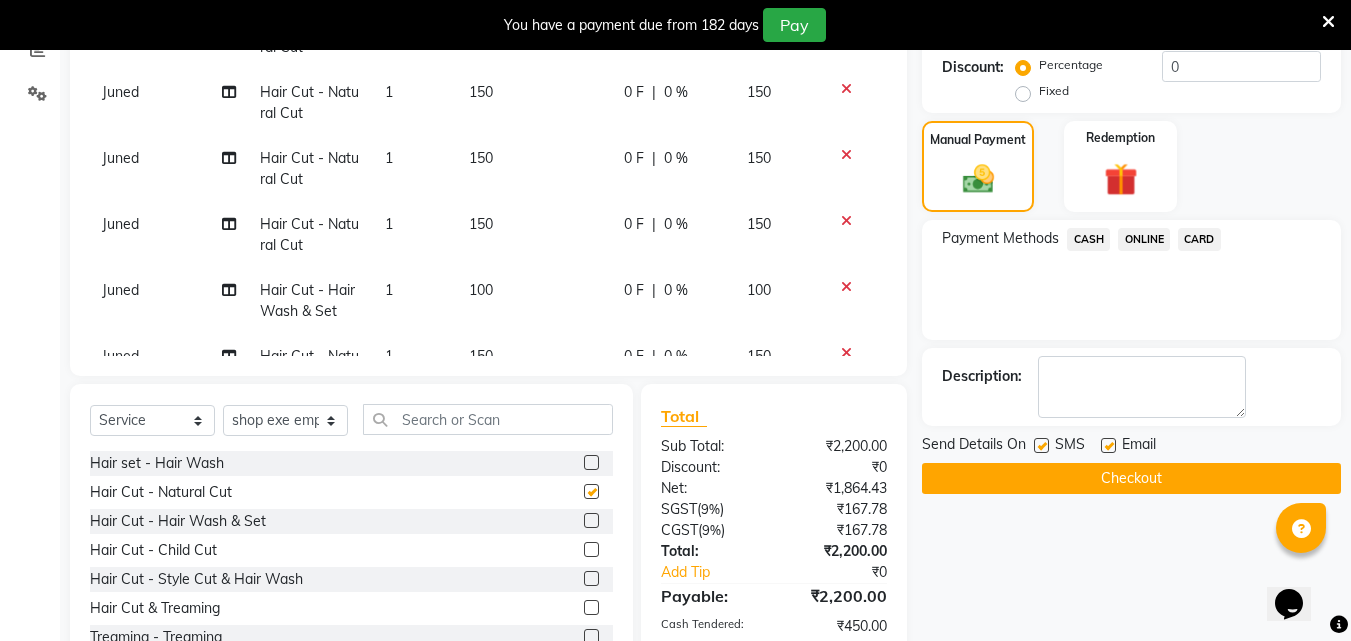 checkbox on "false" 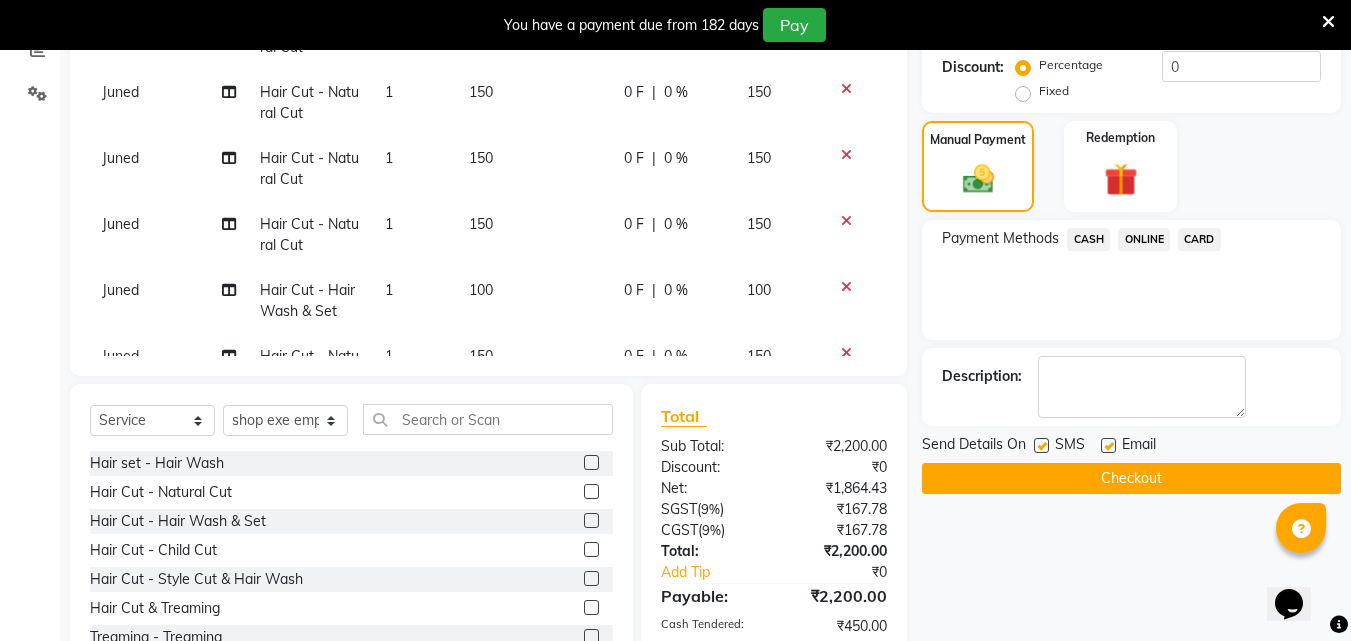 click 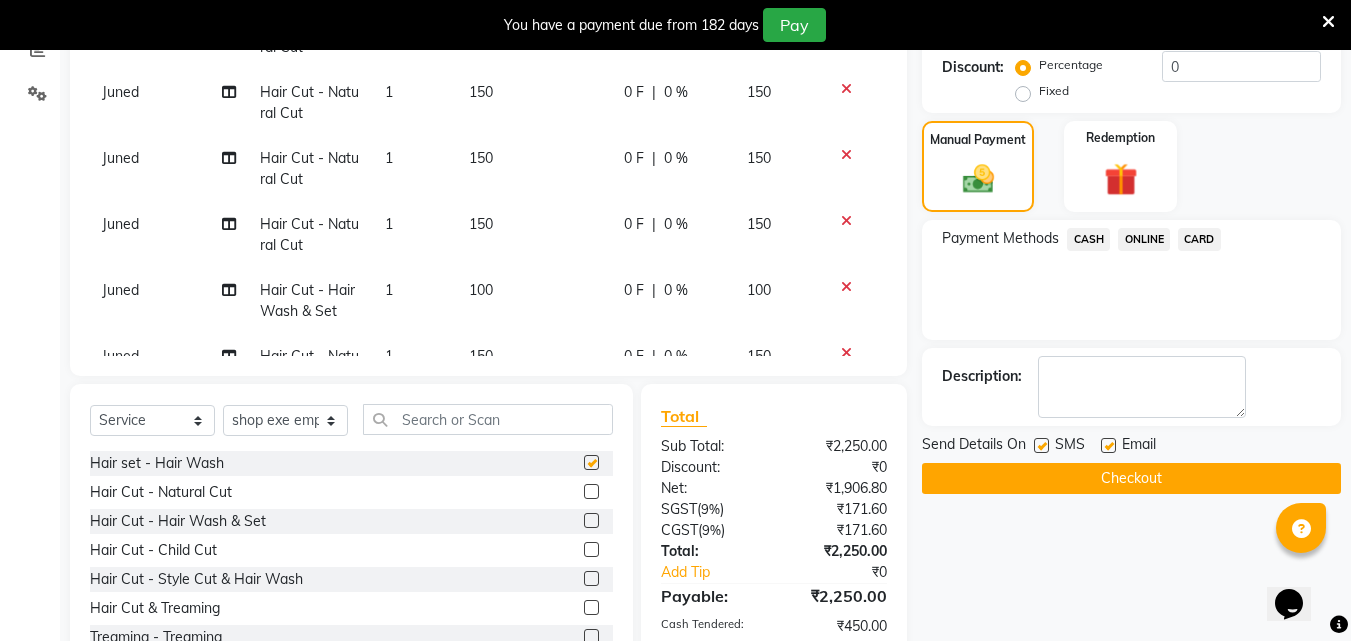 checkbox on "false" 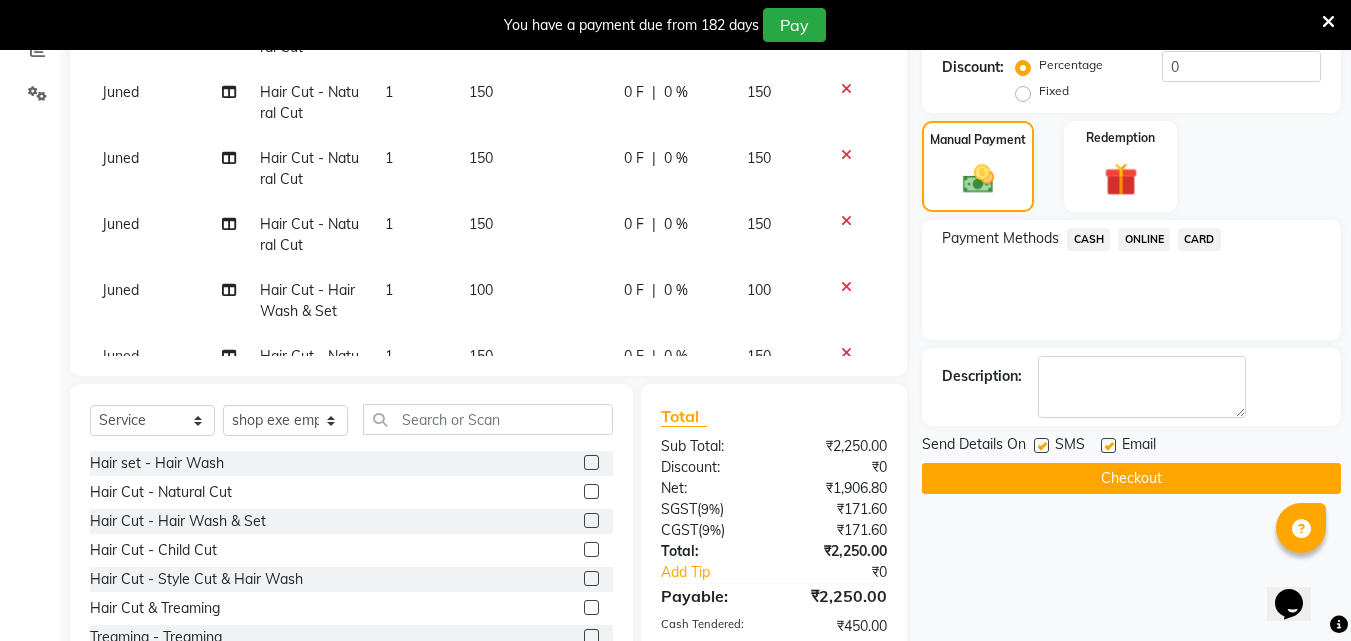 click on "ONLINE" 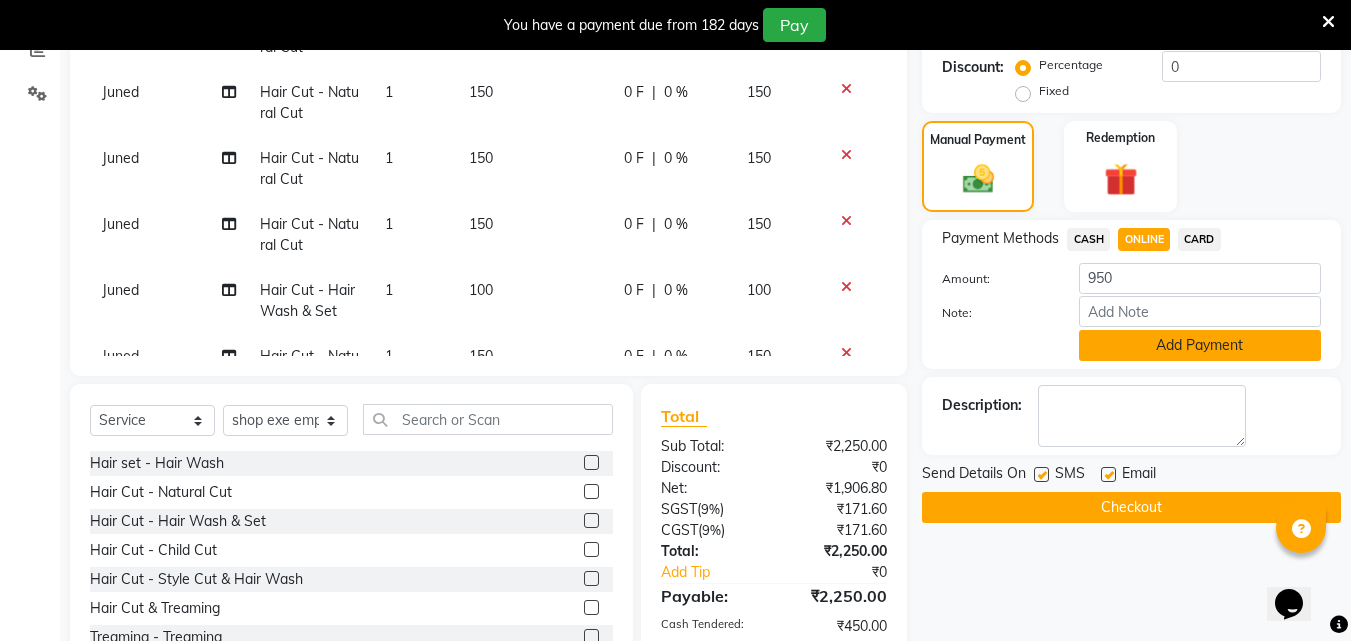 click on "Add Payment" 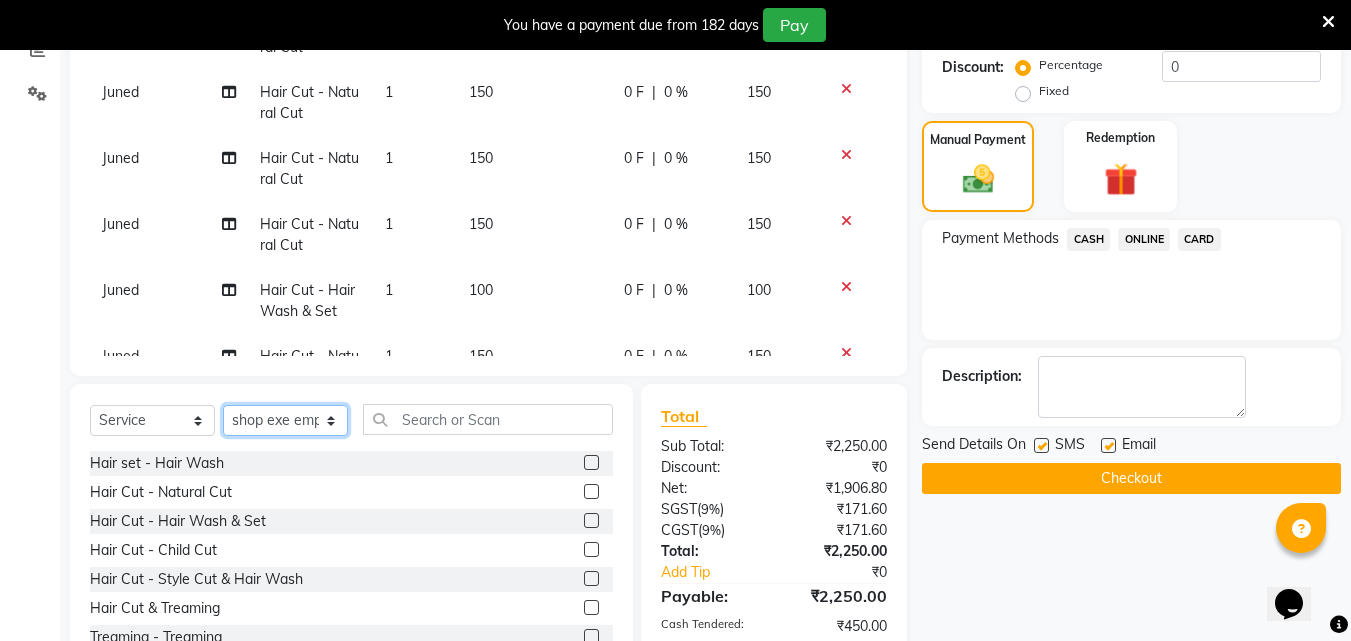 click on "Select Stylist Ali Amol Juned PMS Rihan shop exe emply" 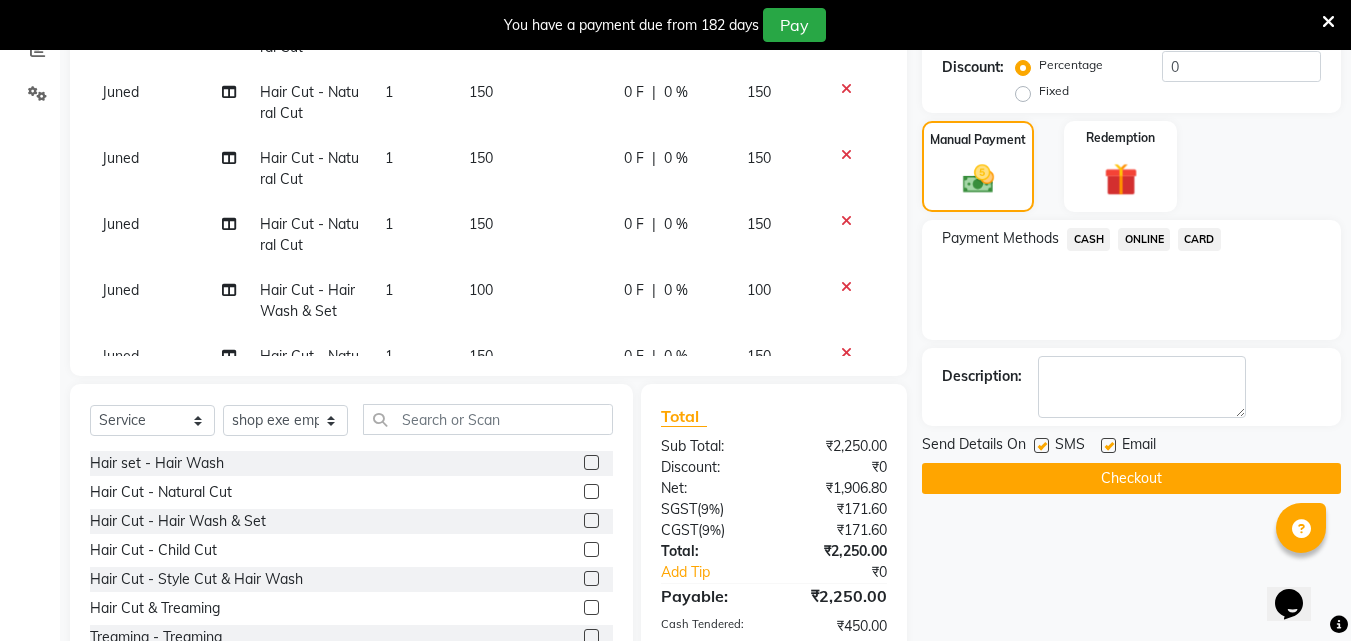 click 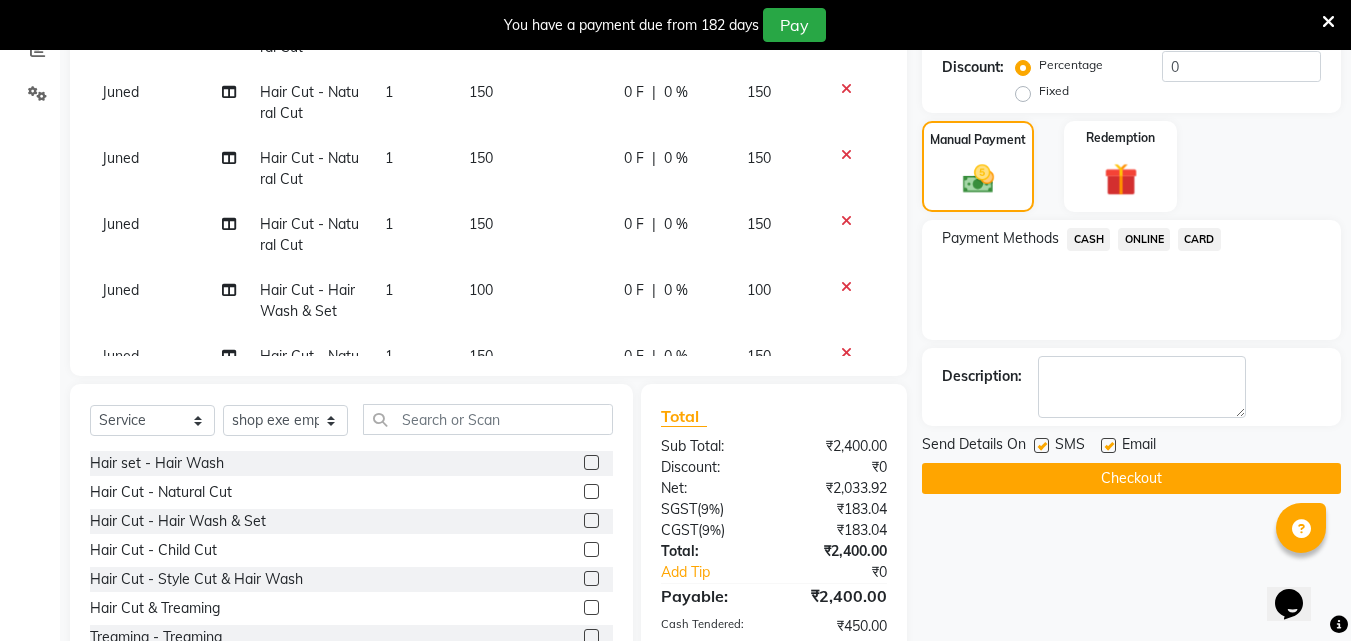 click 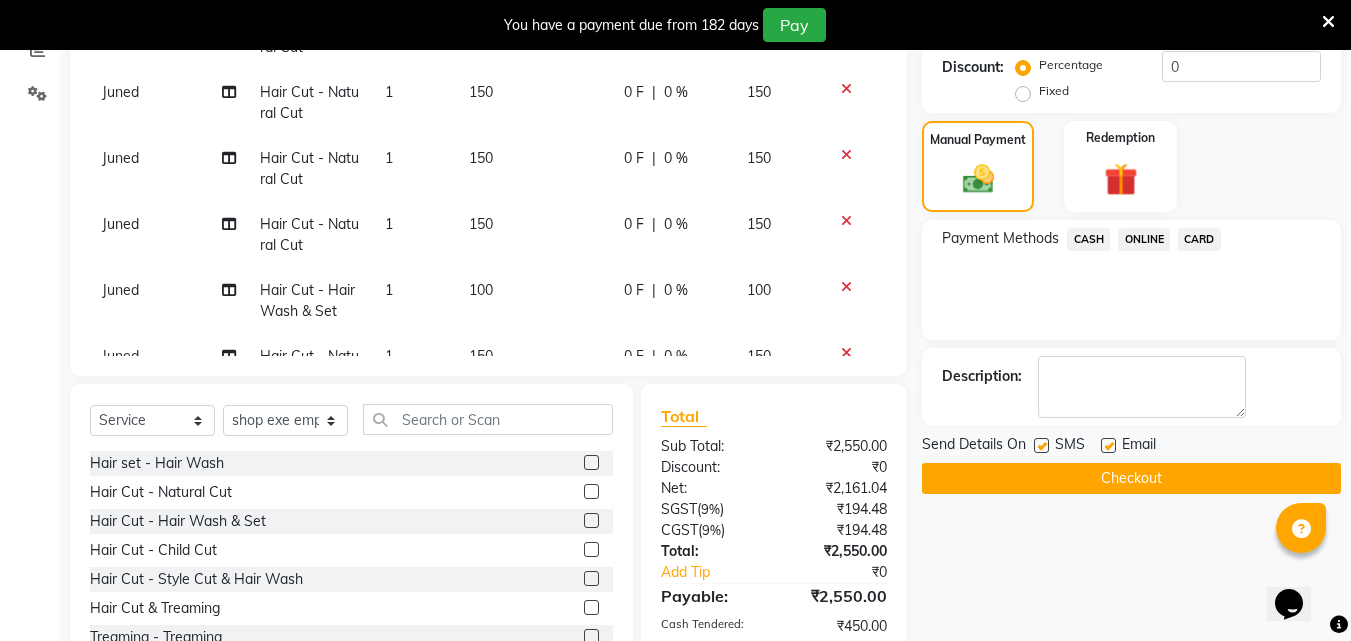 click 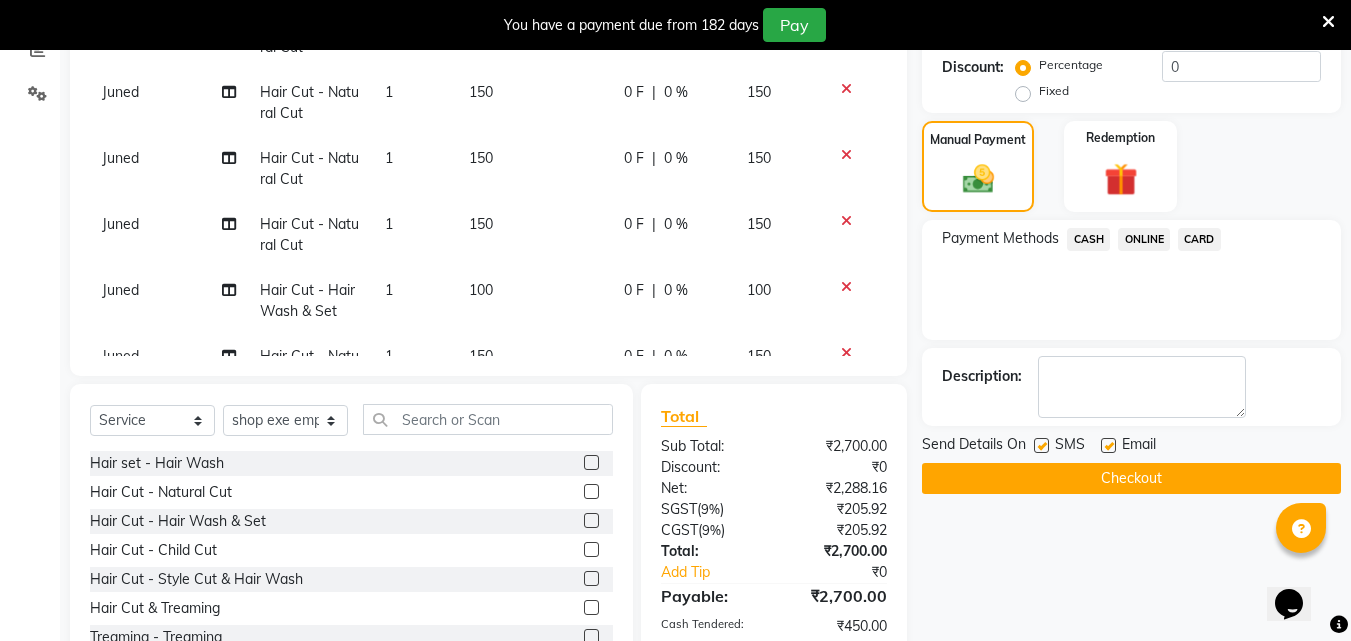 click 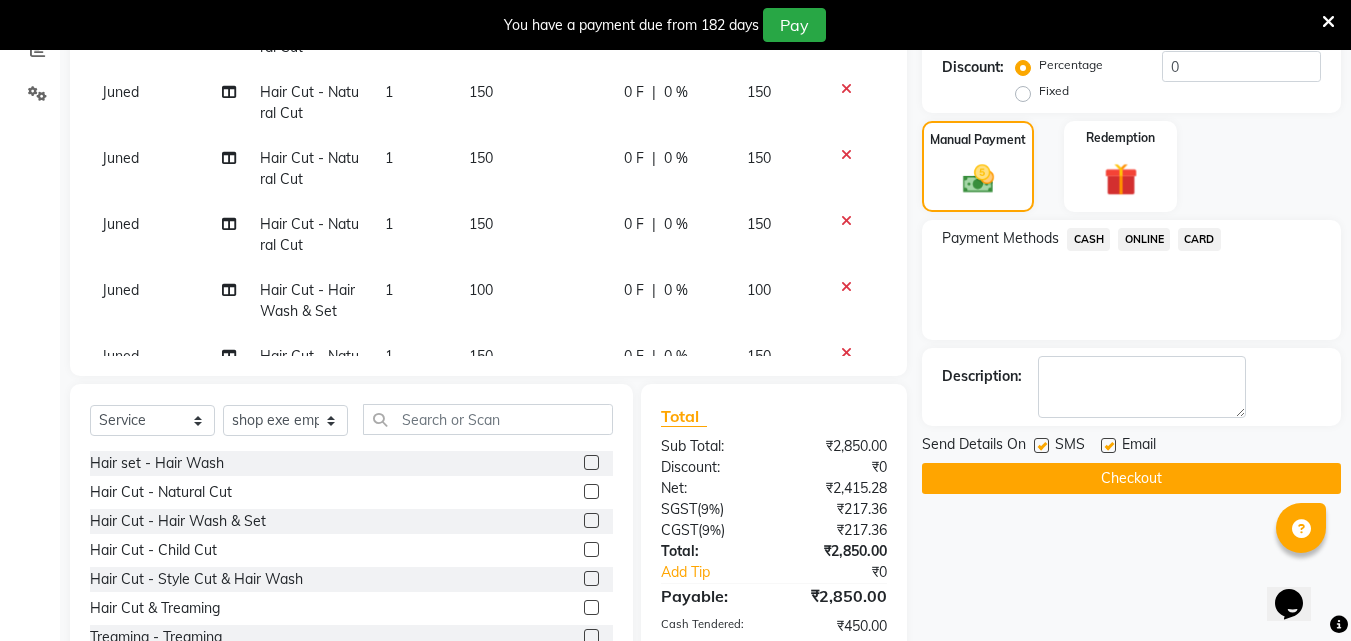 click 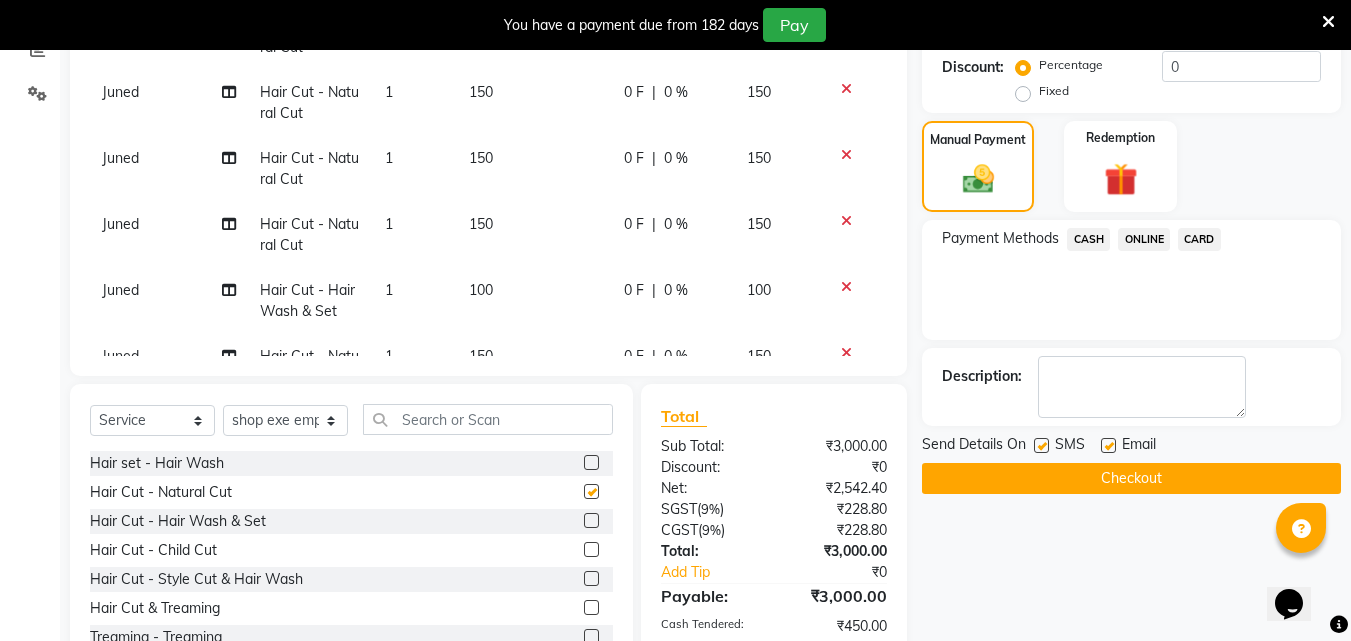 checkbox on "false" 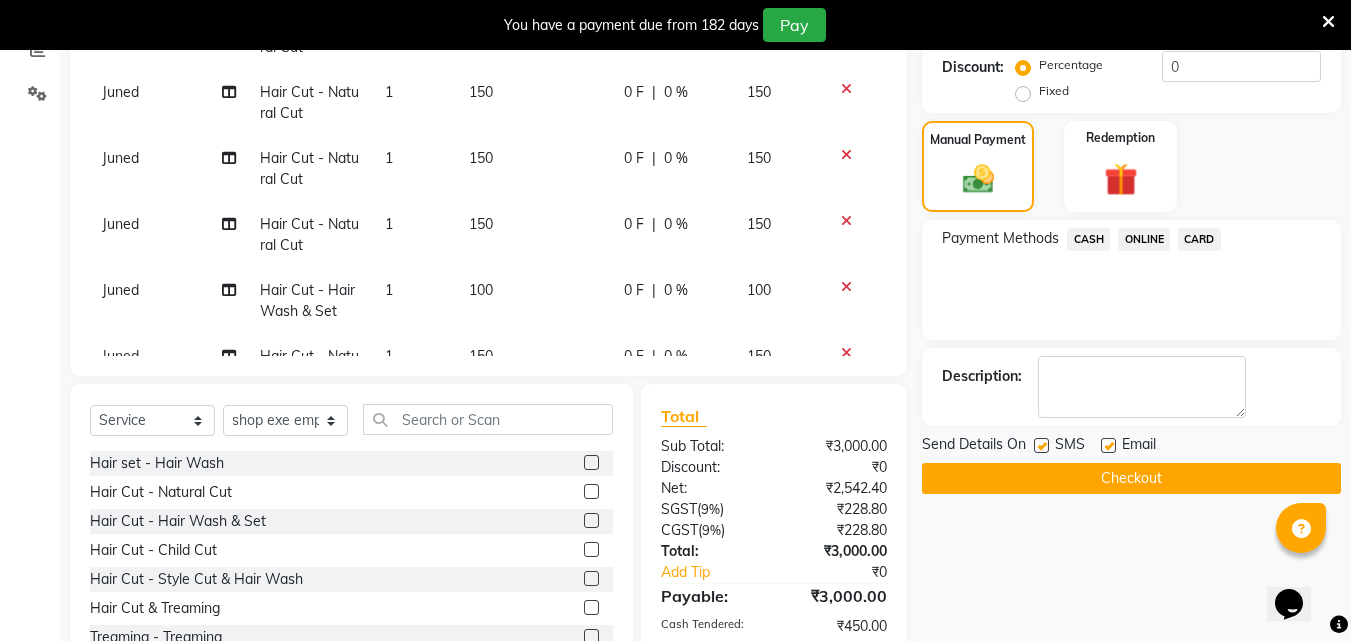click 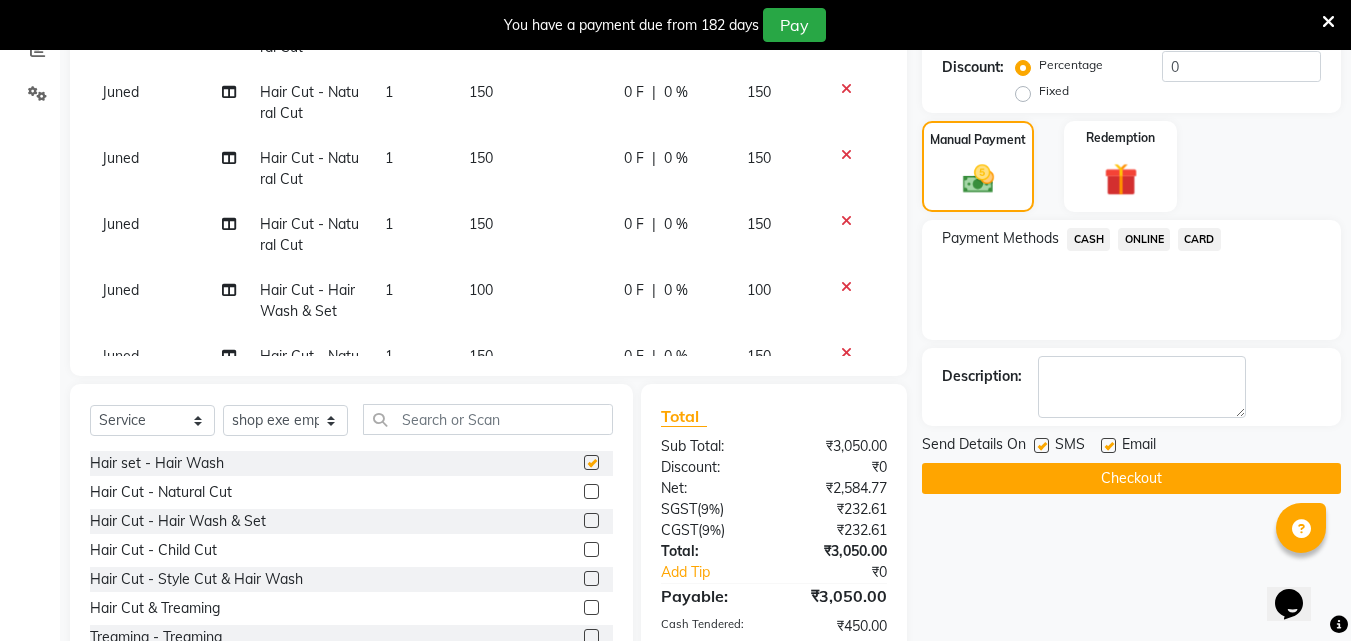 checkbox on "false" 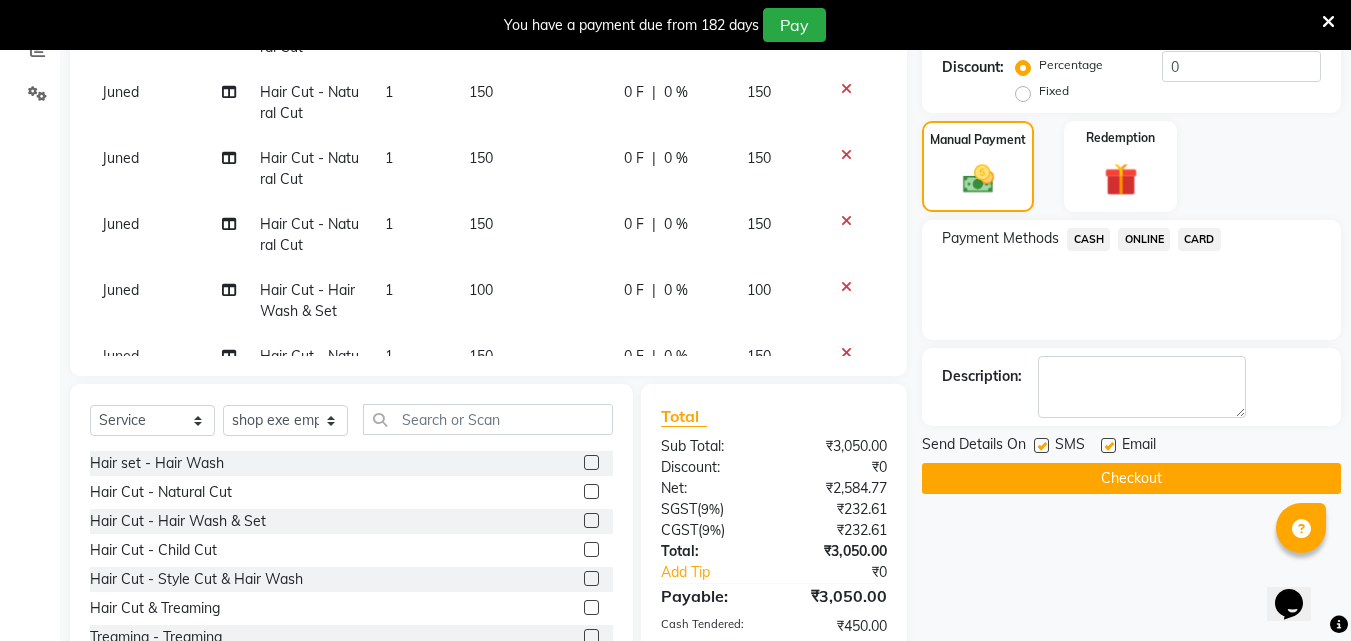 click on "ONLINE" 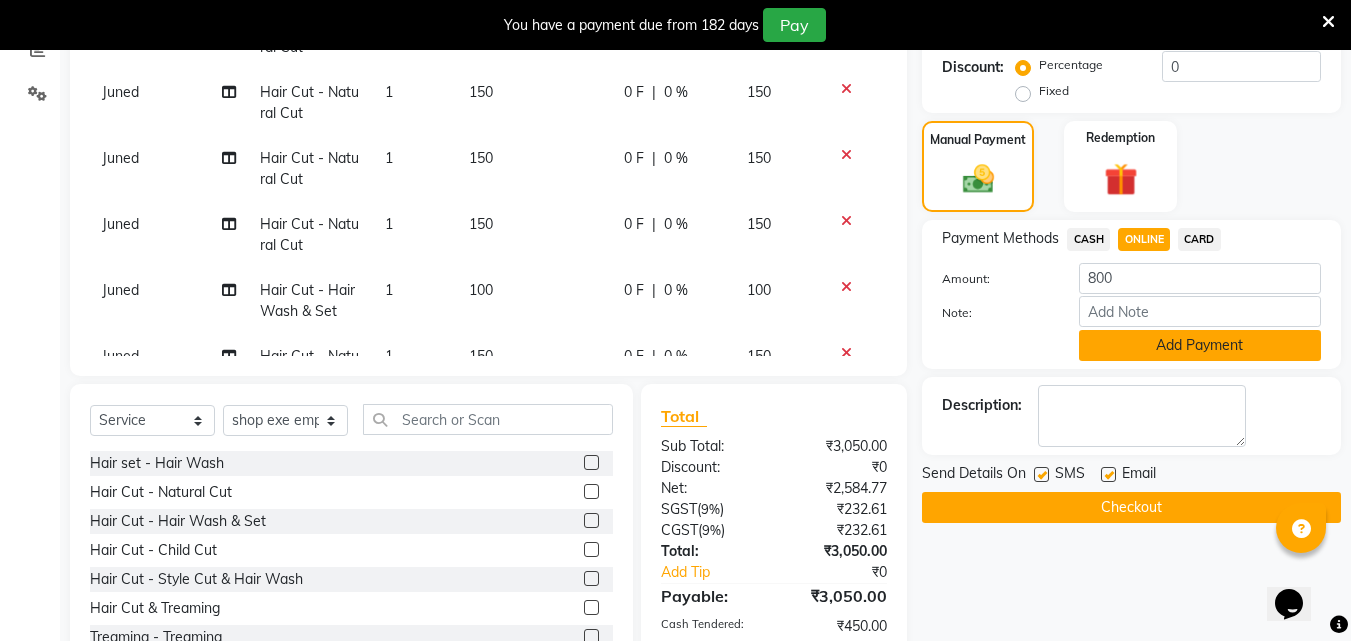 click on "Add Payment" 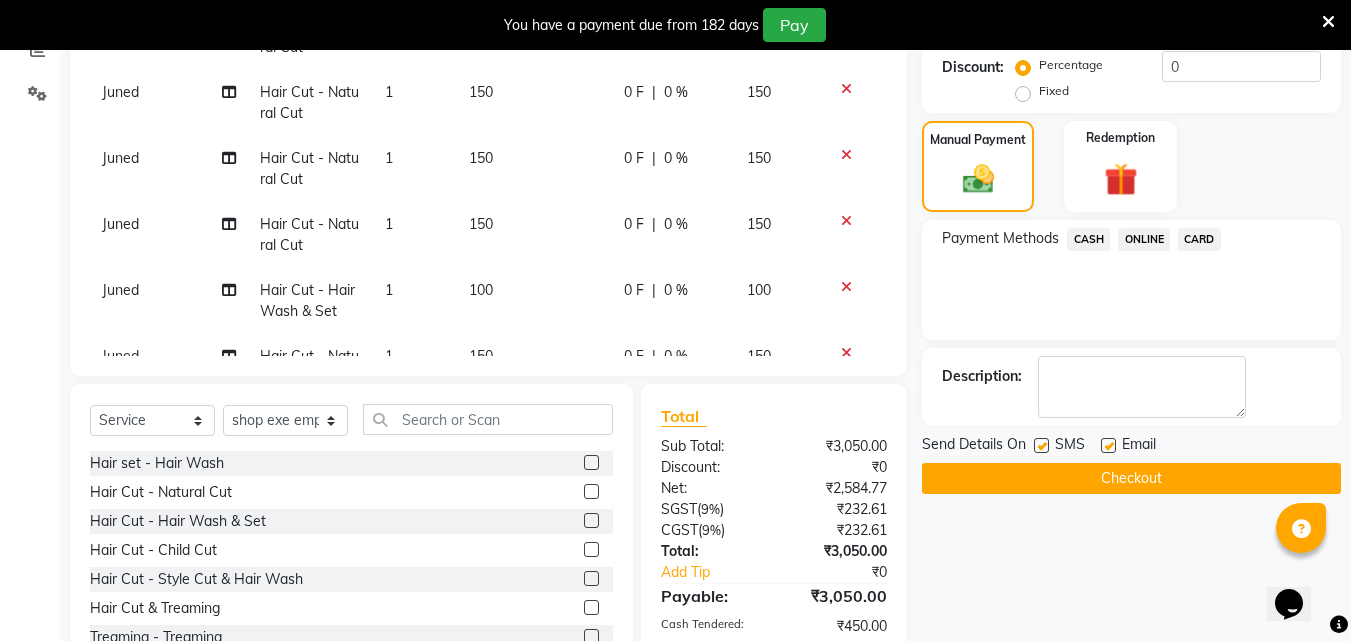 click 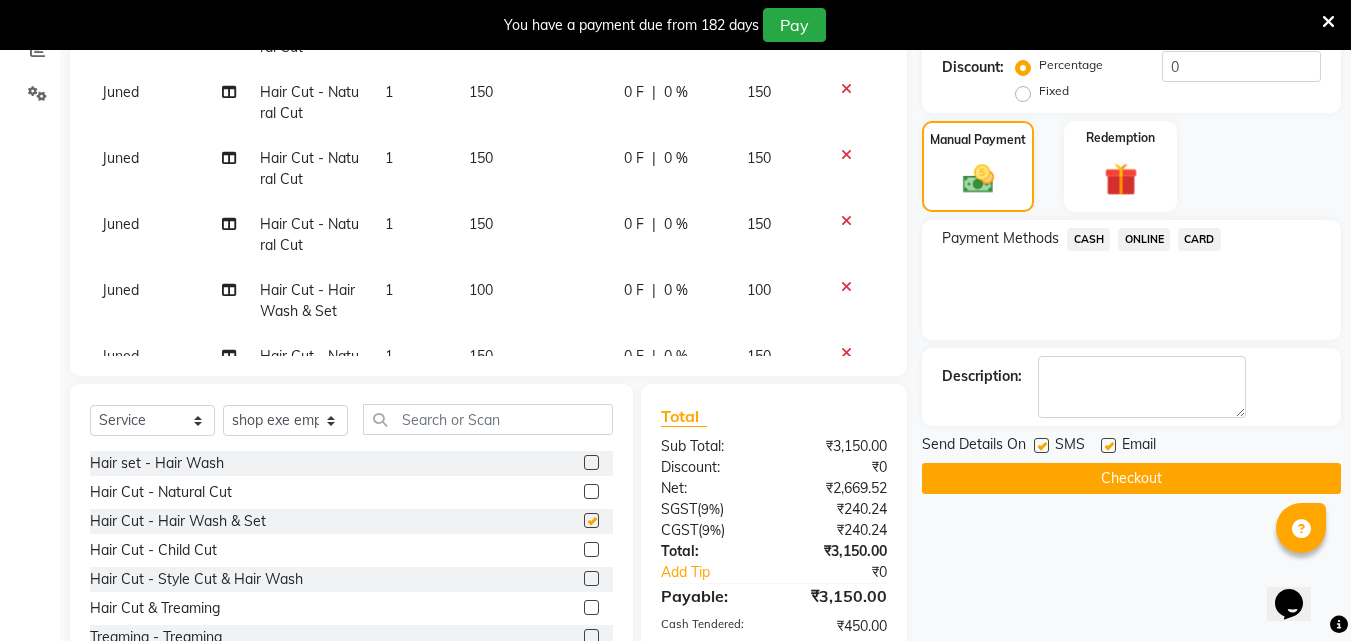 checkbox on "false" 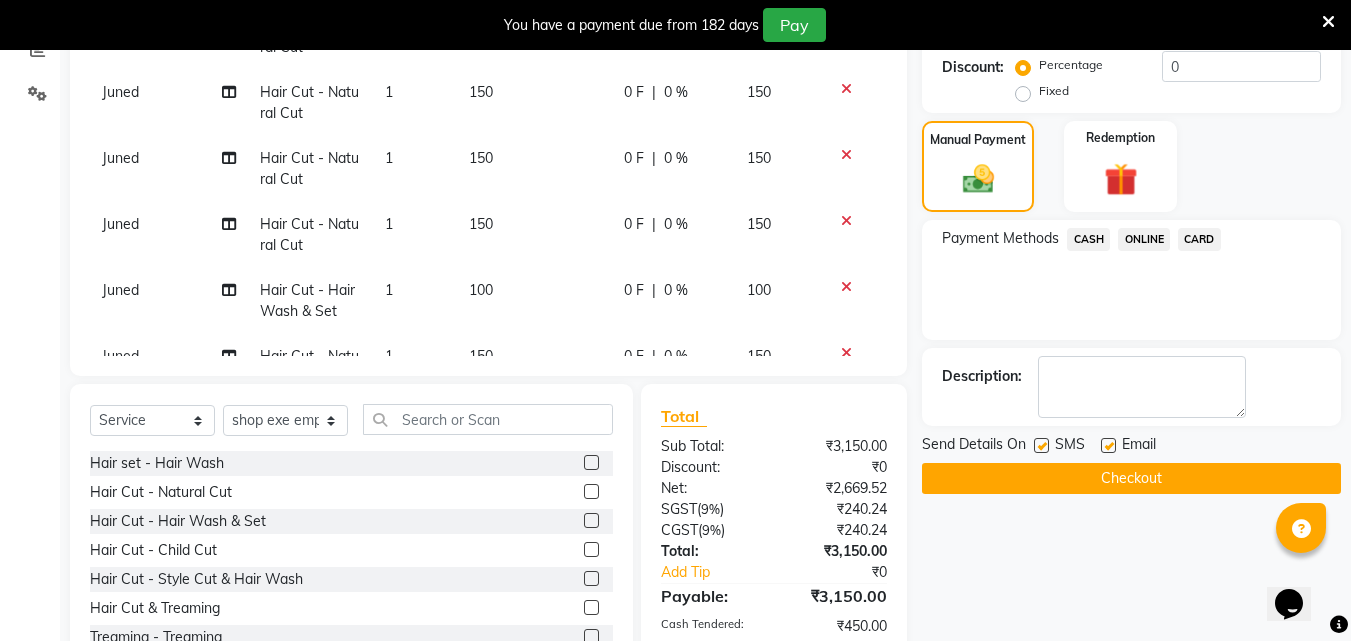click on "CASH" 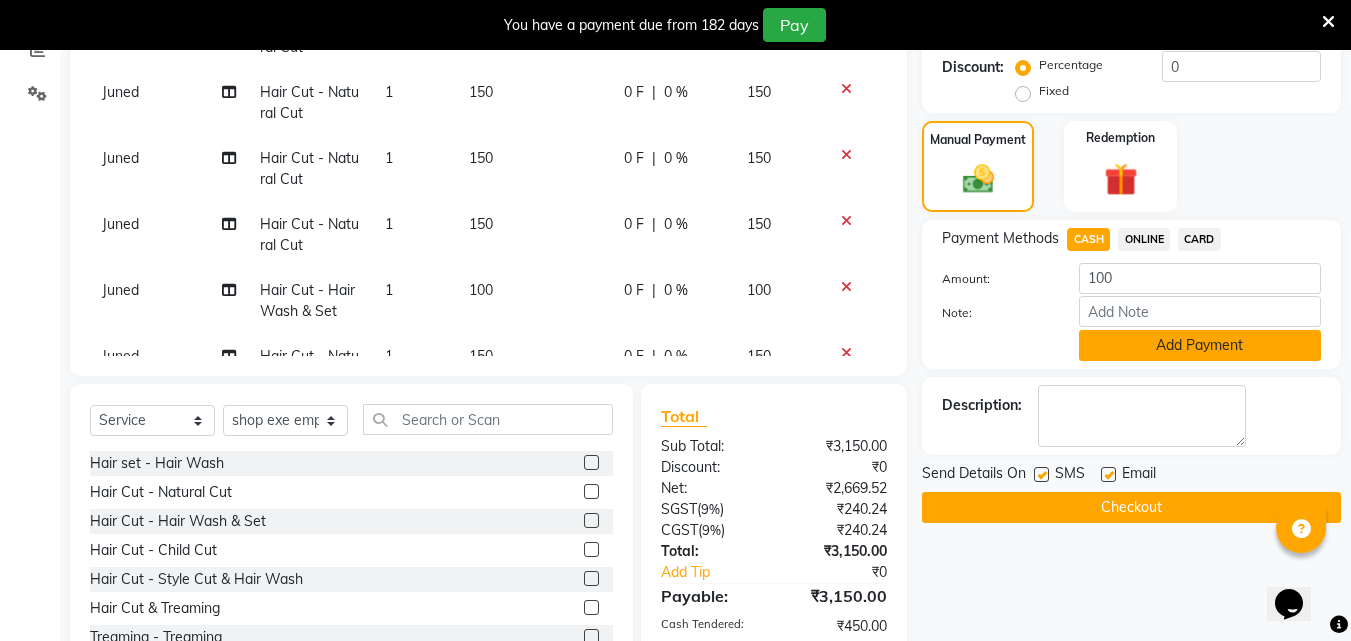 click on "Add Payment" 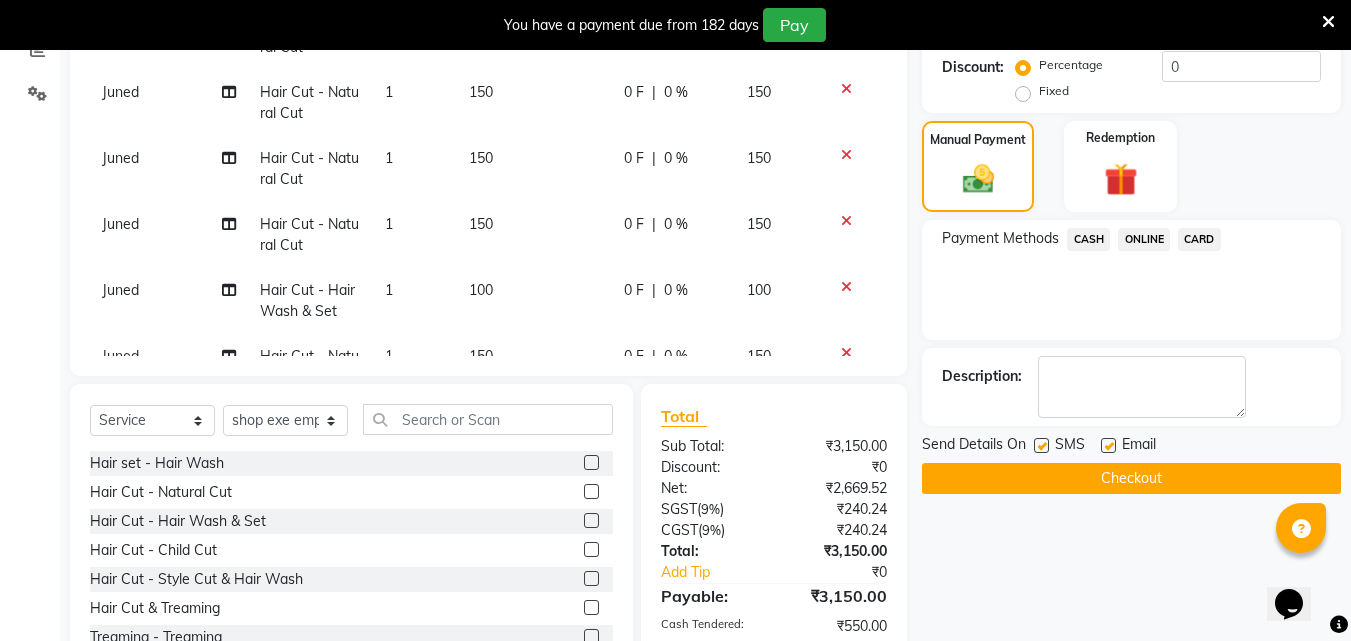 drag, startPoint x: 838, startPoint y: 427, endPoint x: 1008, endPoint y: 494, distance: 182.72658 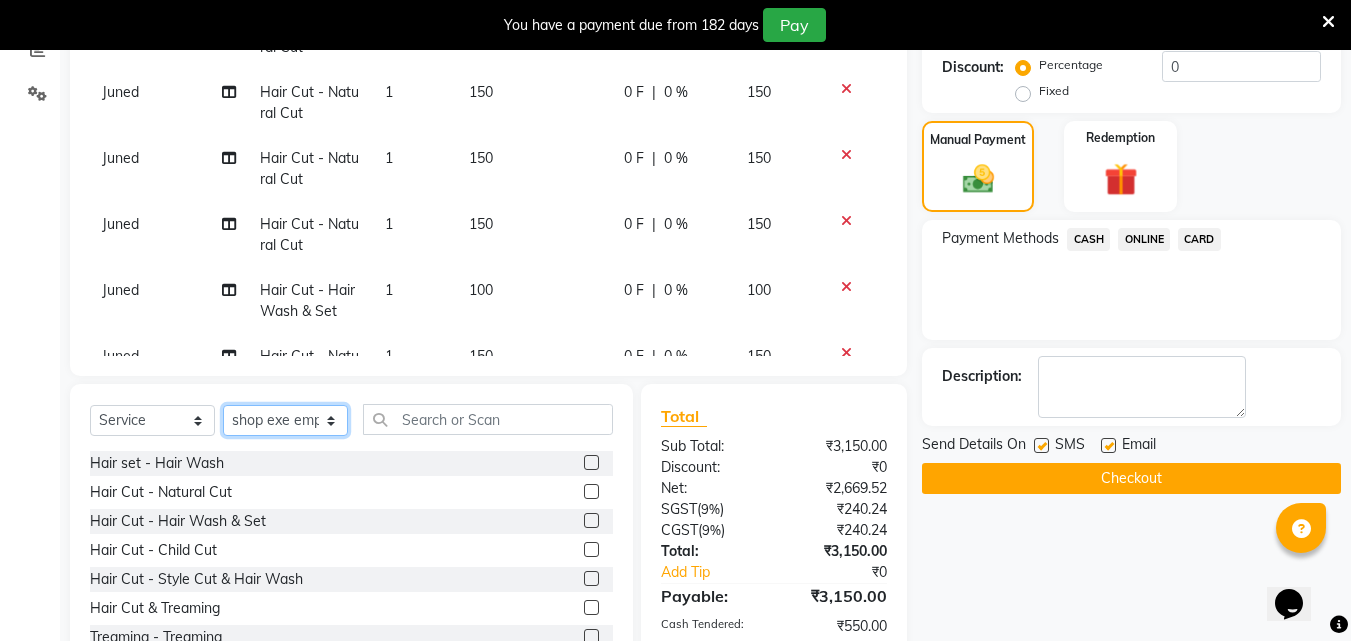 click on "Select Stylist Ali Amol Juned PMS Rihan shop exe emply" 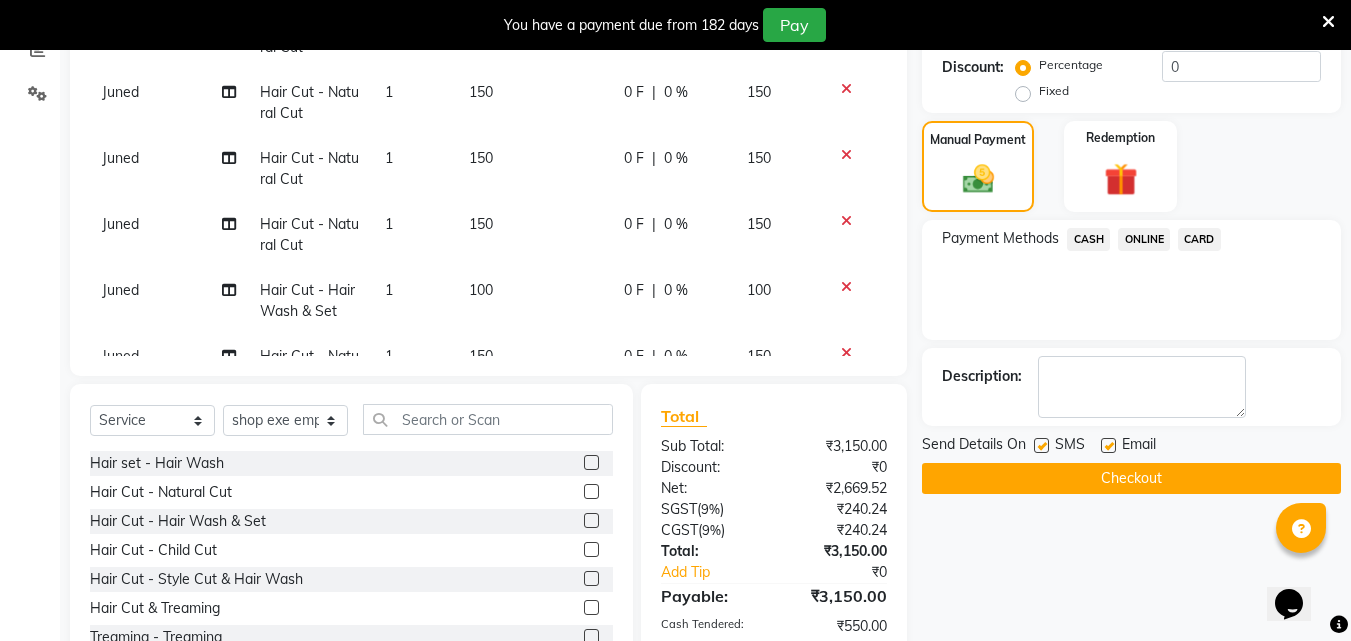 click 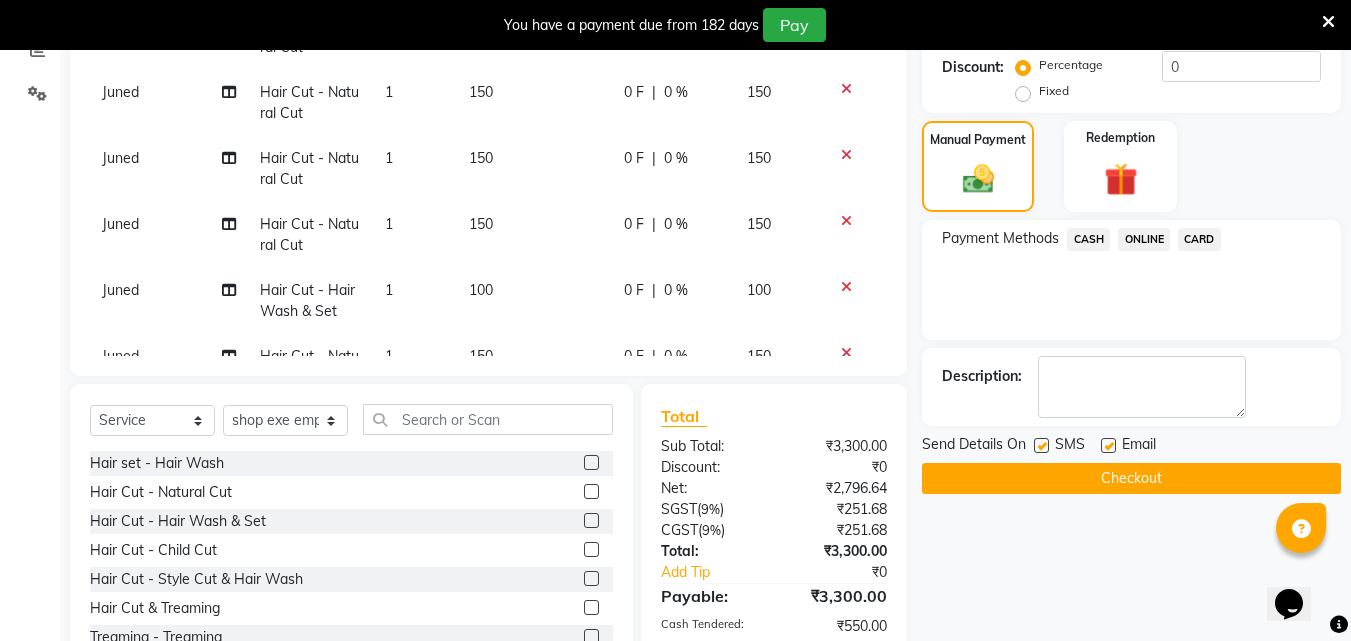 click 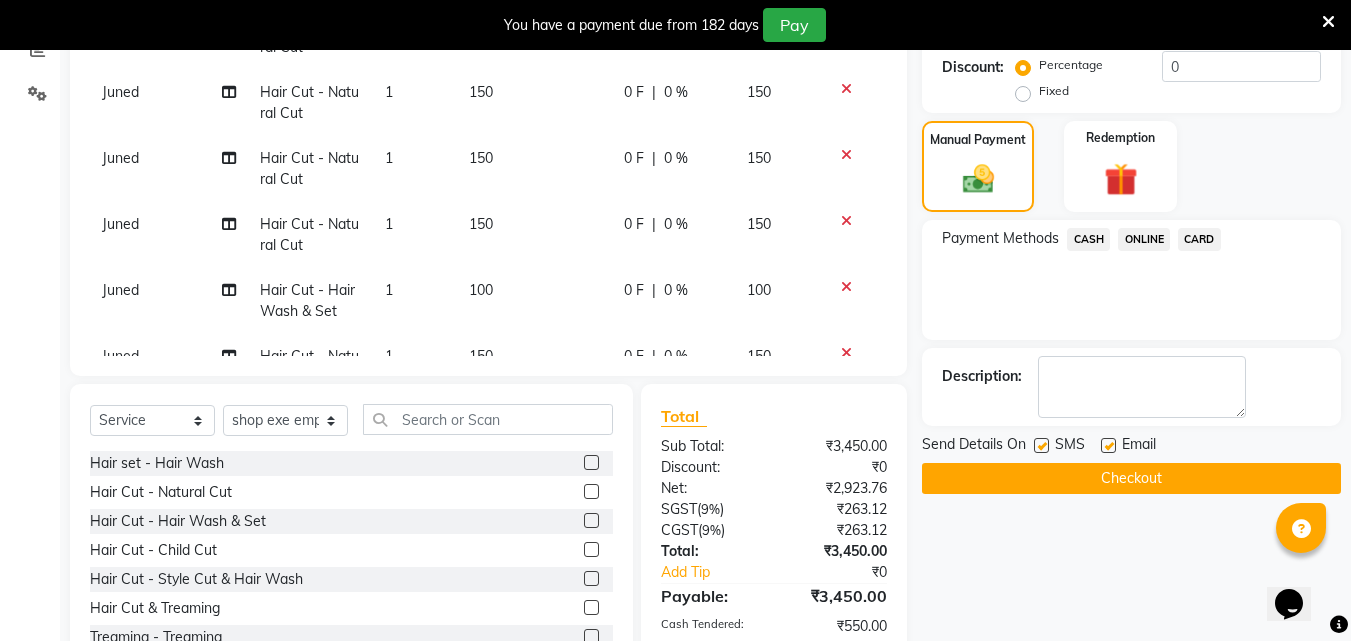 click 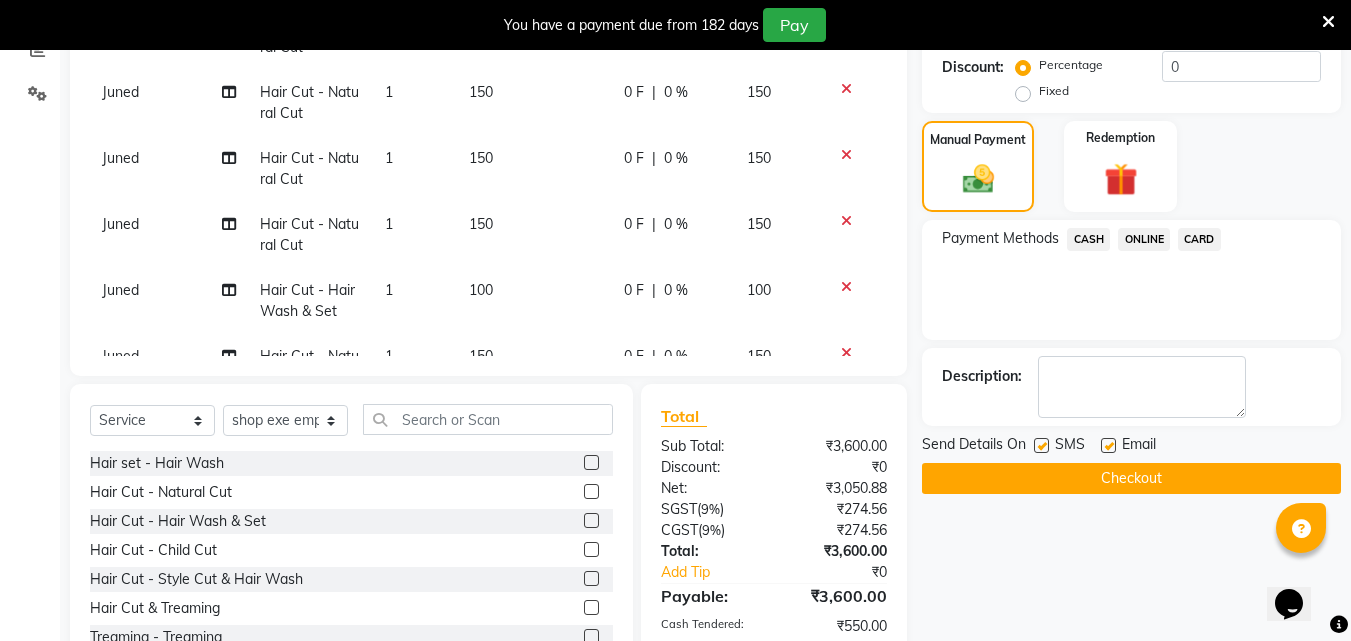 click 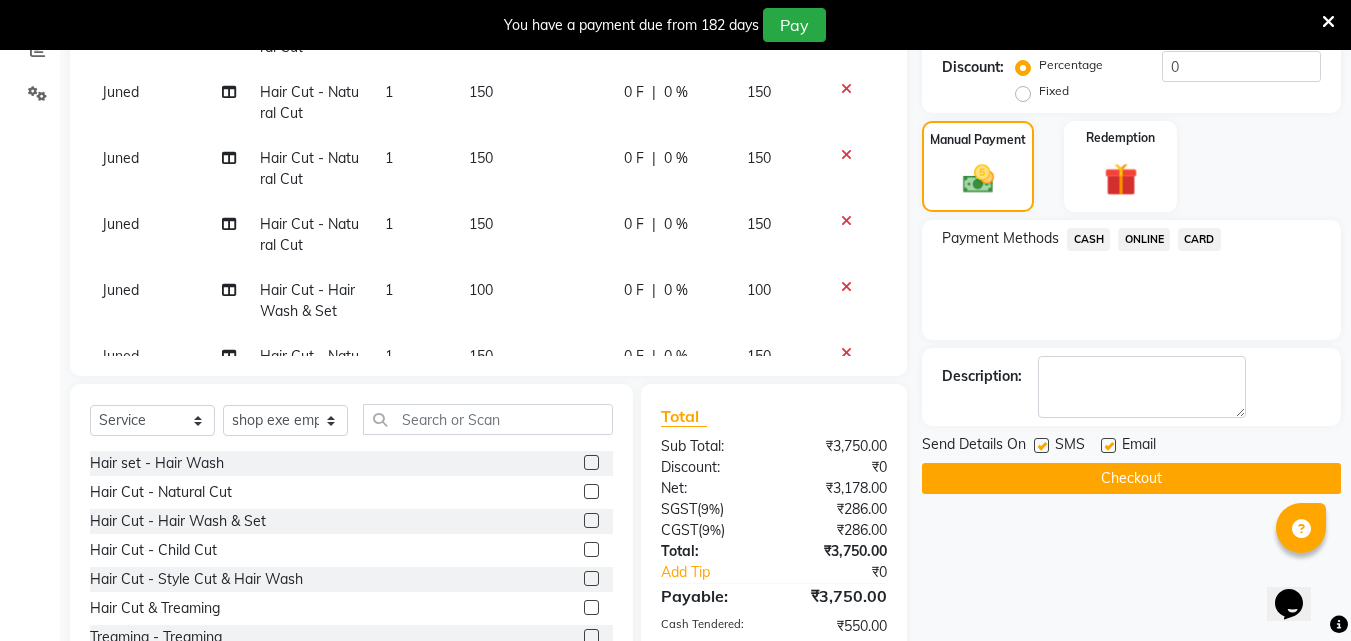 click 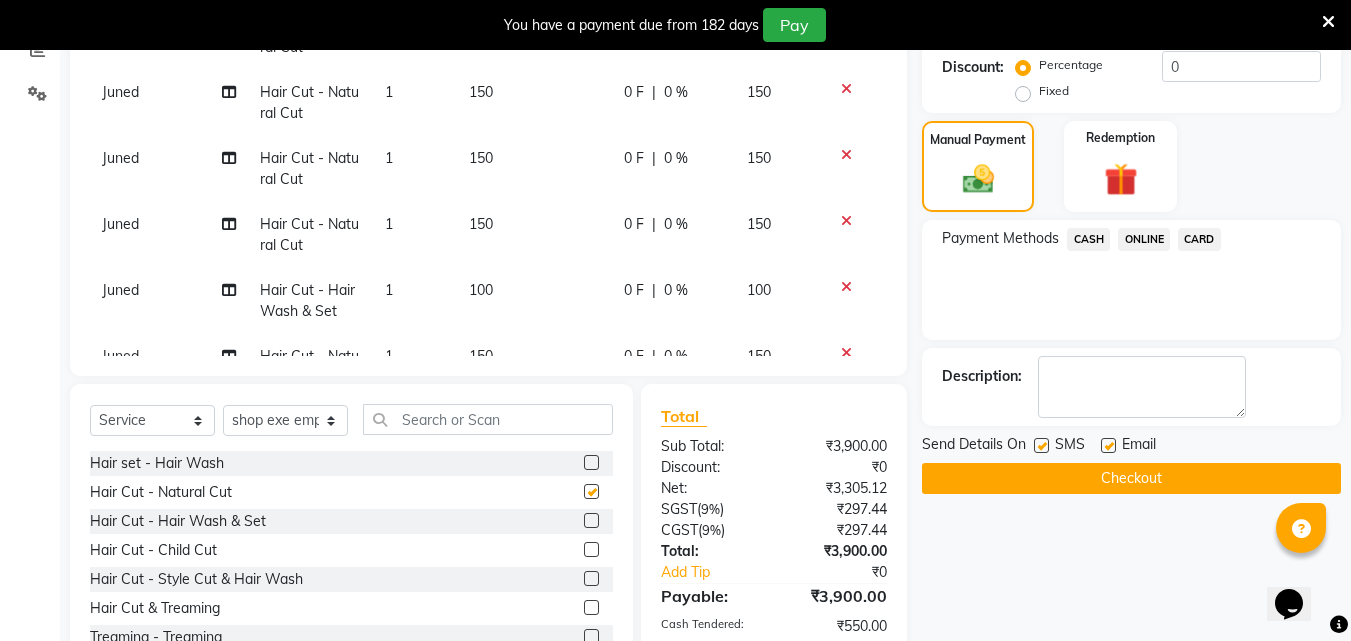 checkbox on "false" 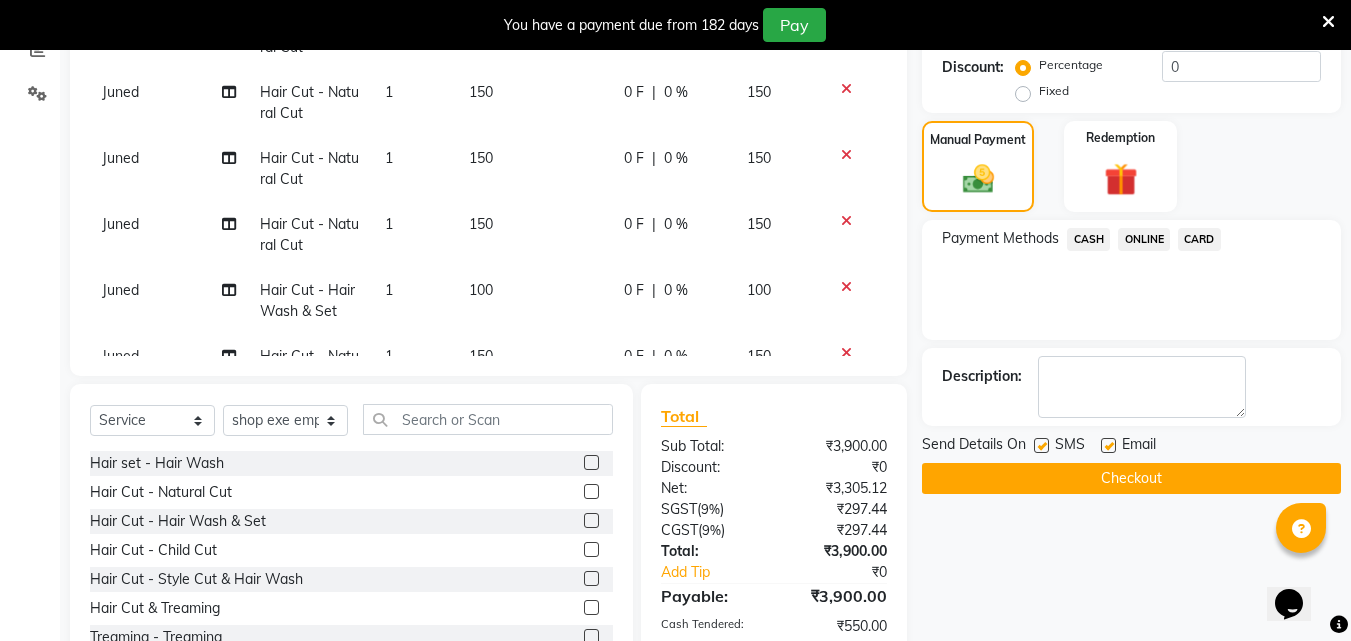 click 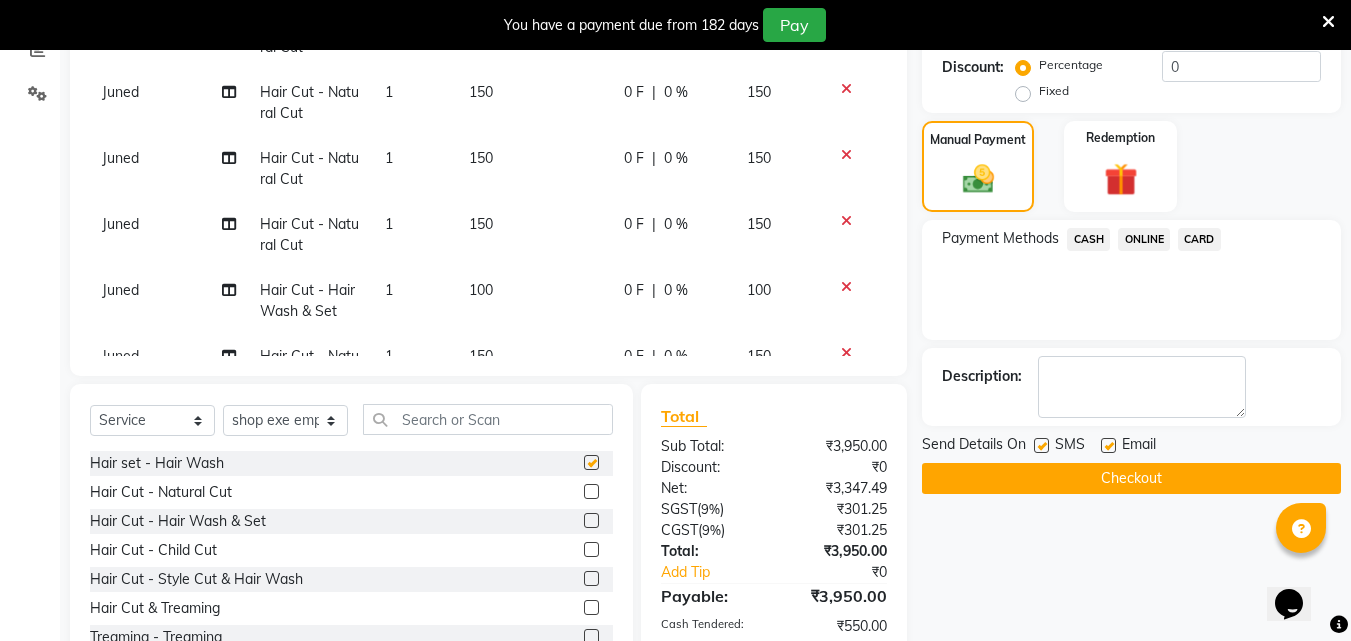 checkbox on "false" 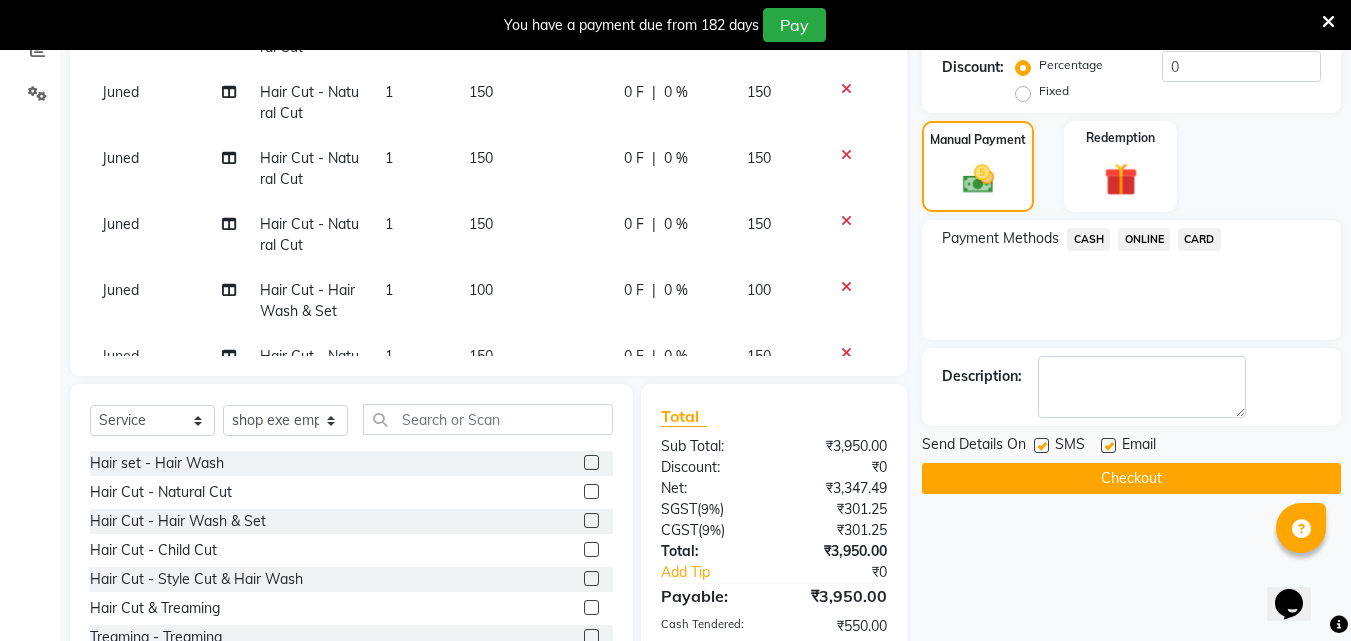 click on "ONLINE" 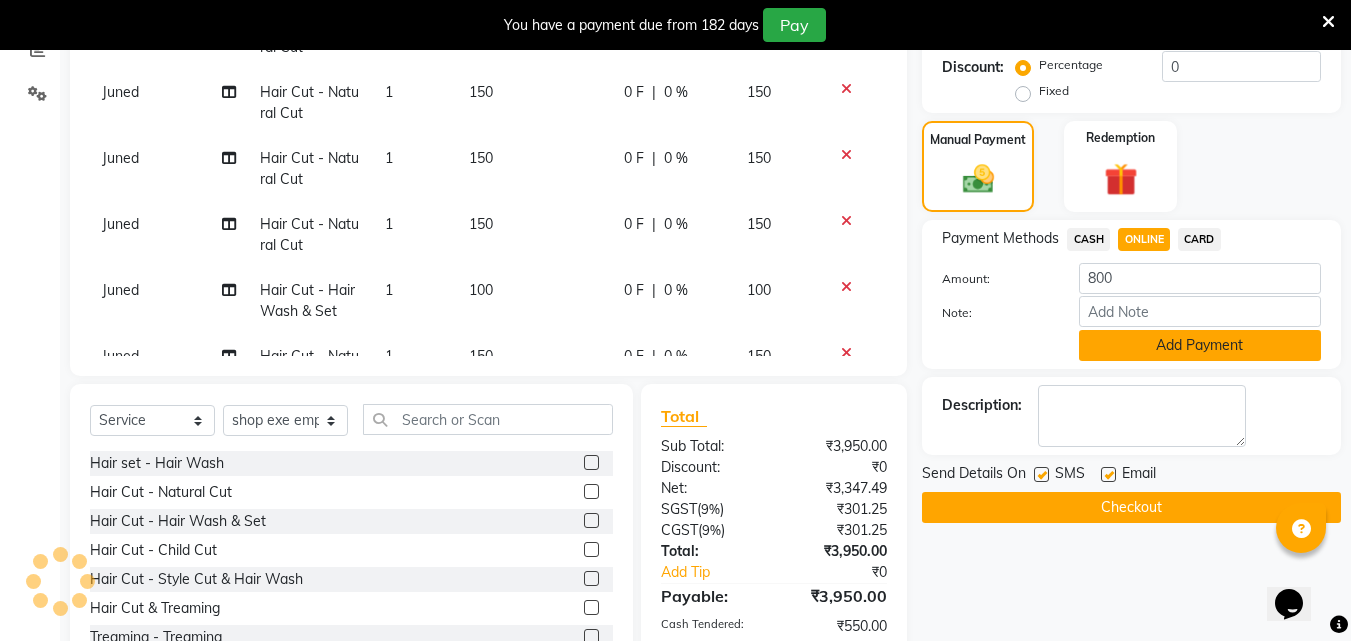 click on "Add Payment" 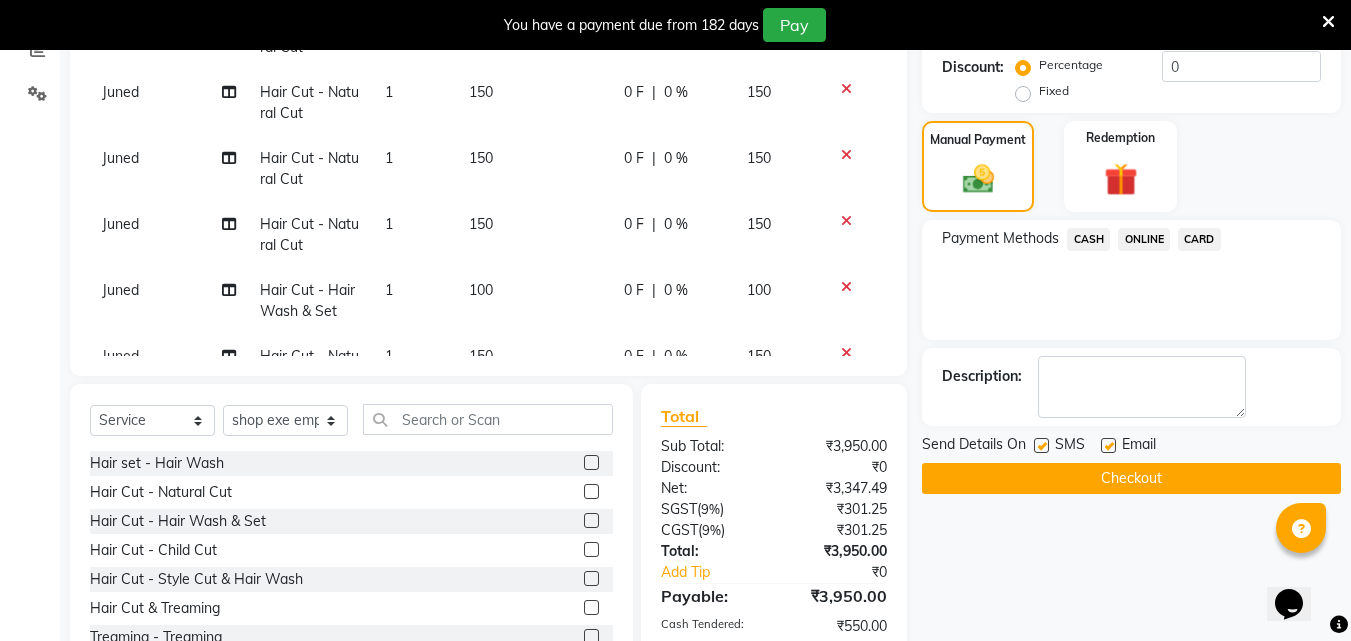 click 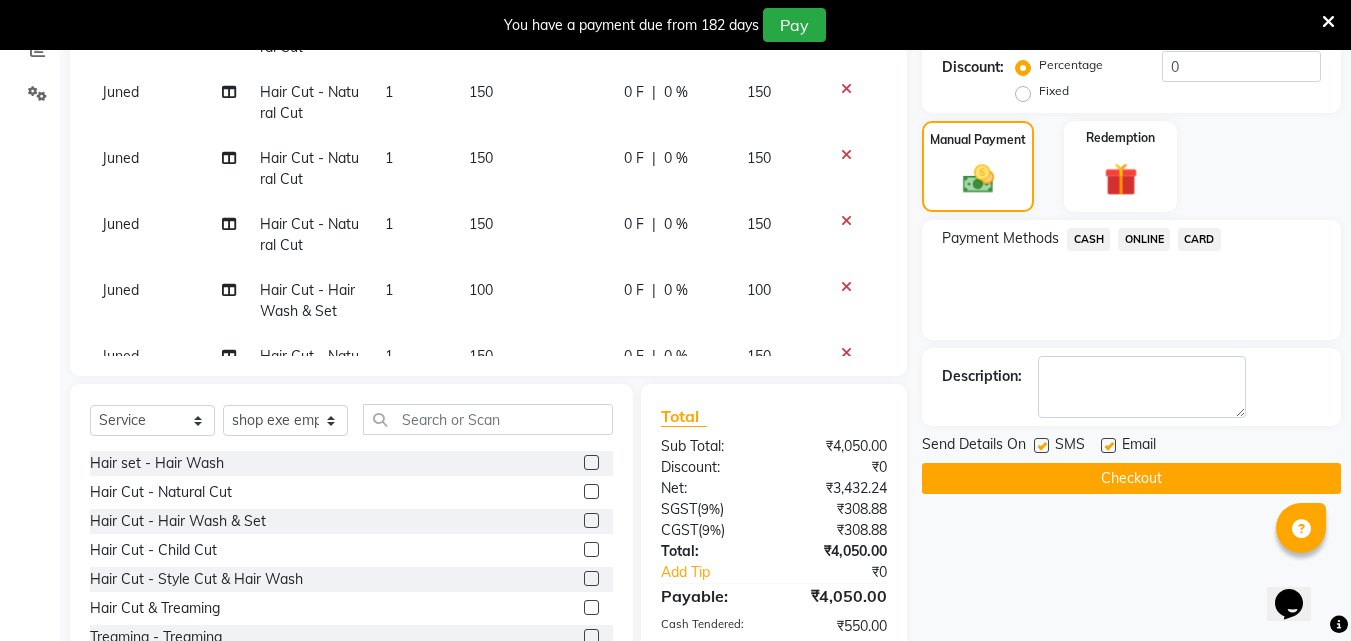 click 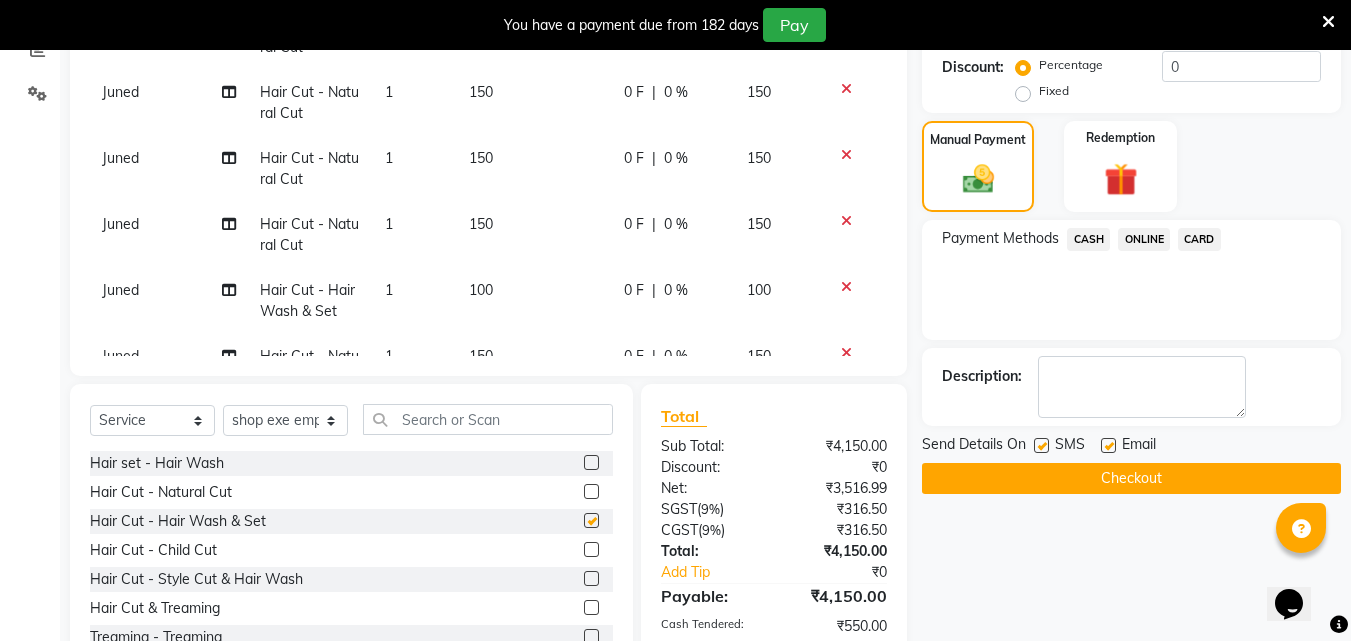 checkbox on "false" 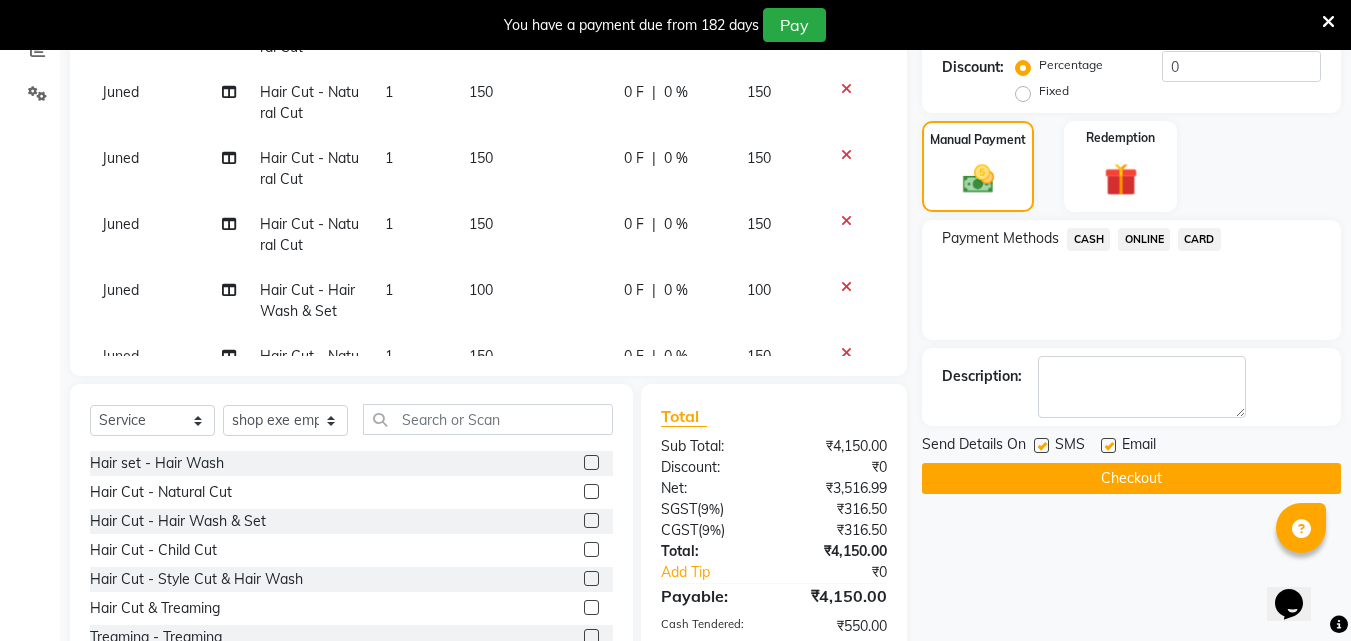 click on "CASH" 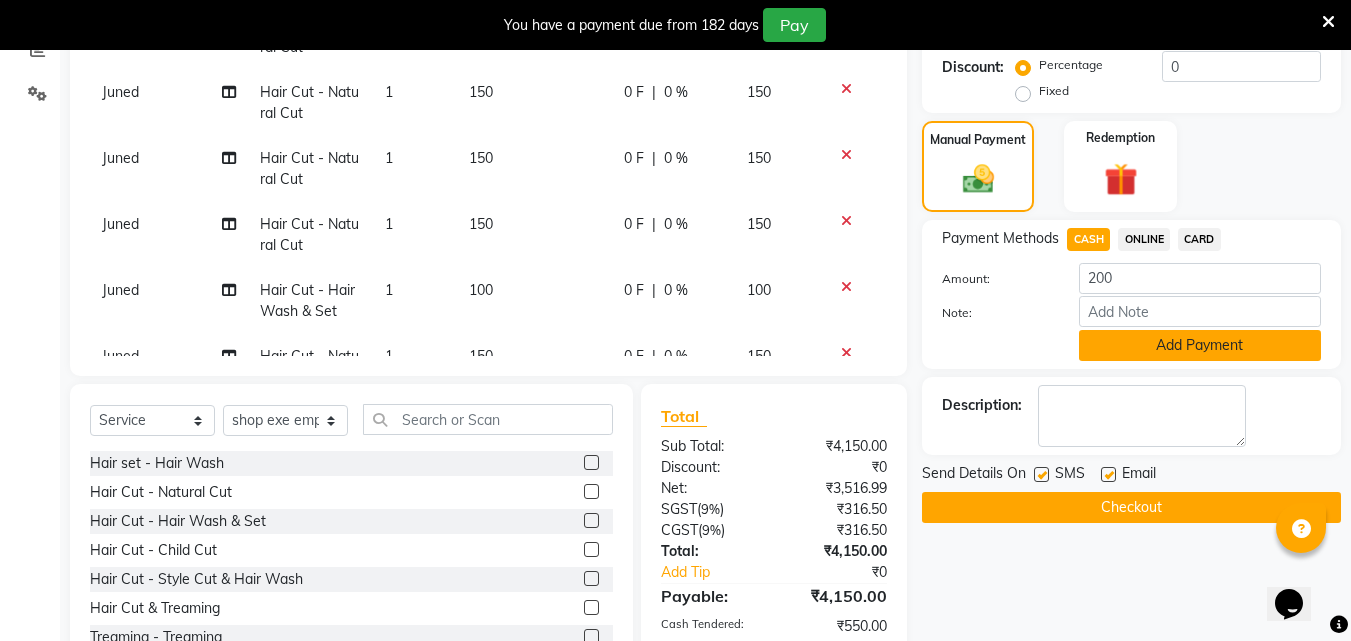 click on "Add Payment" 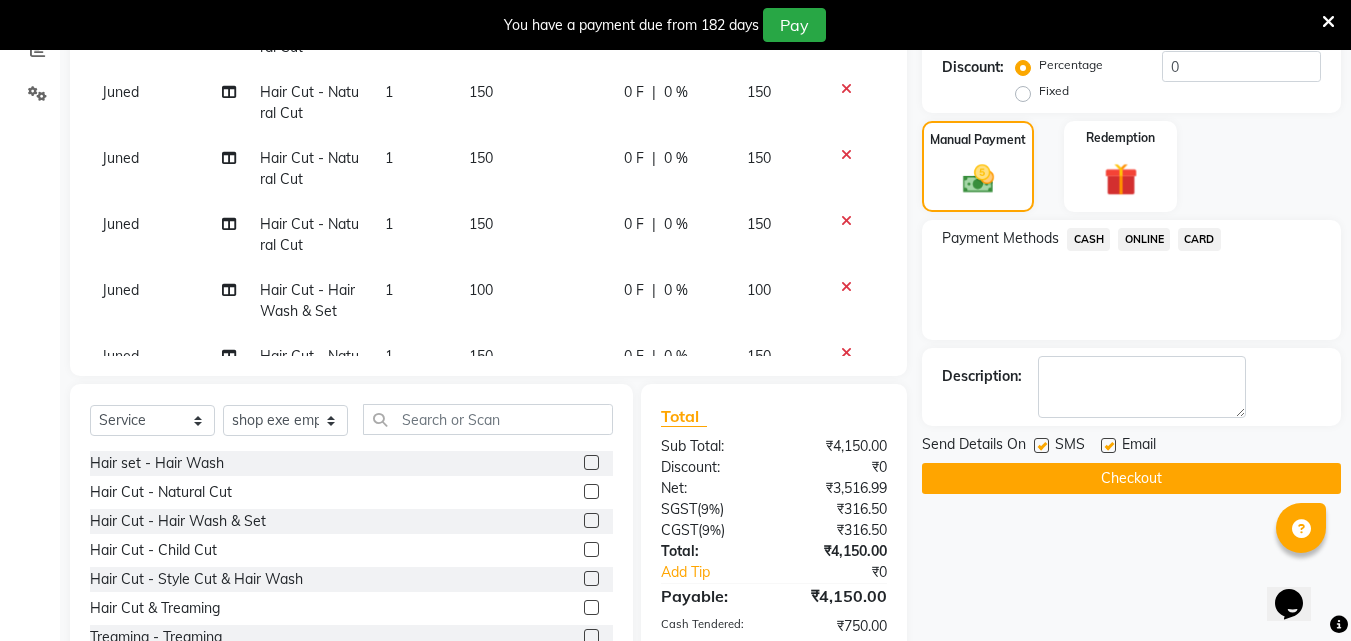 click 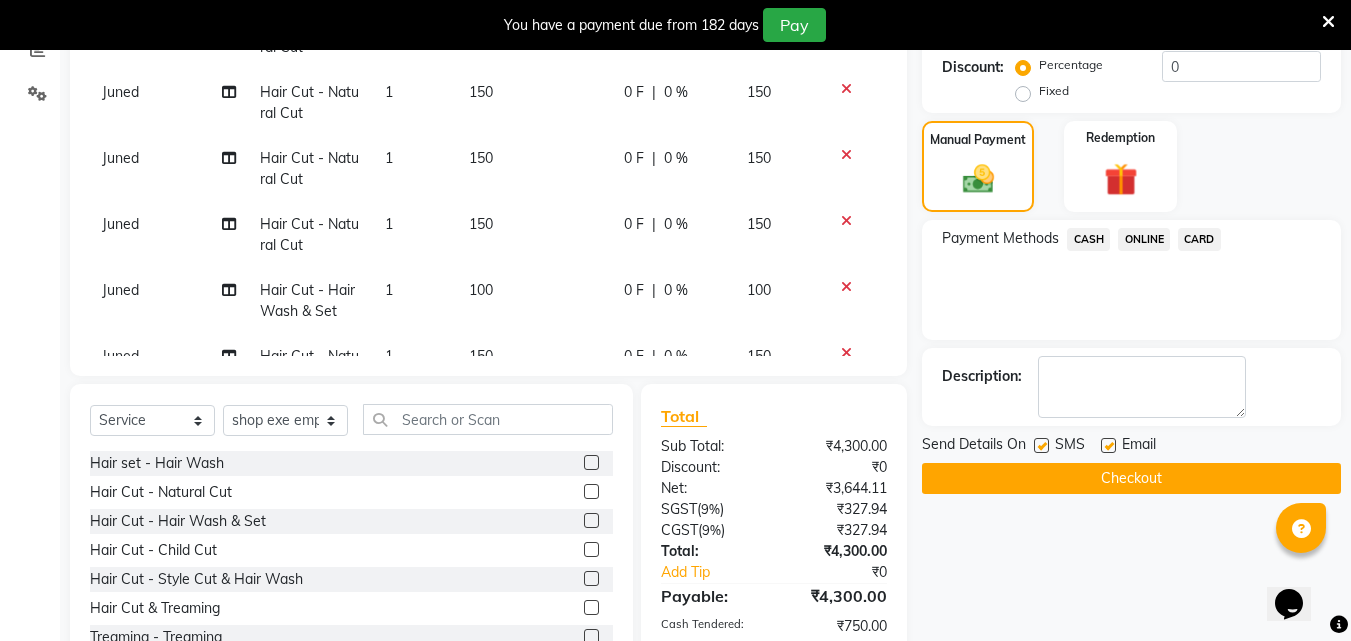 click 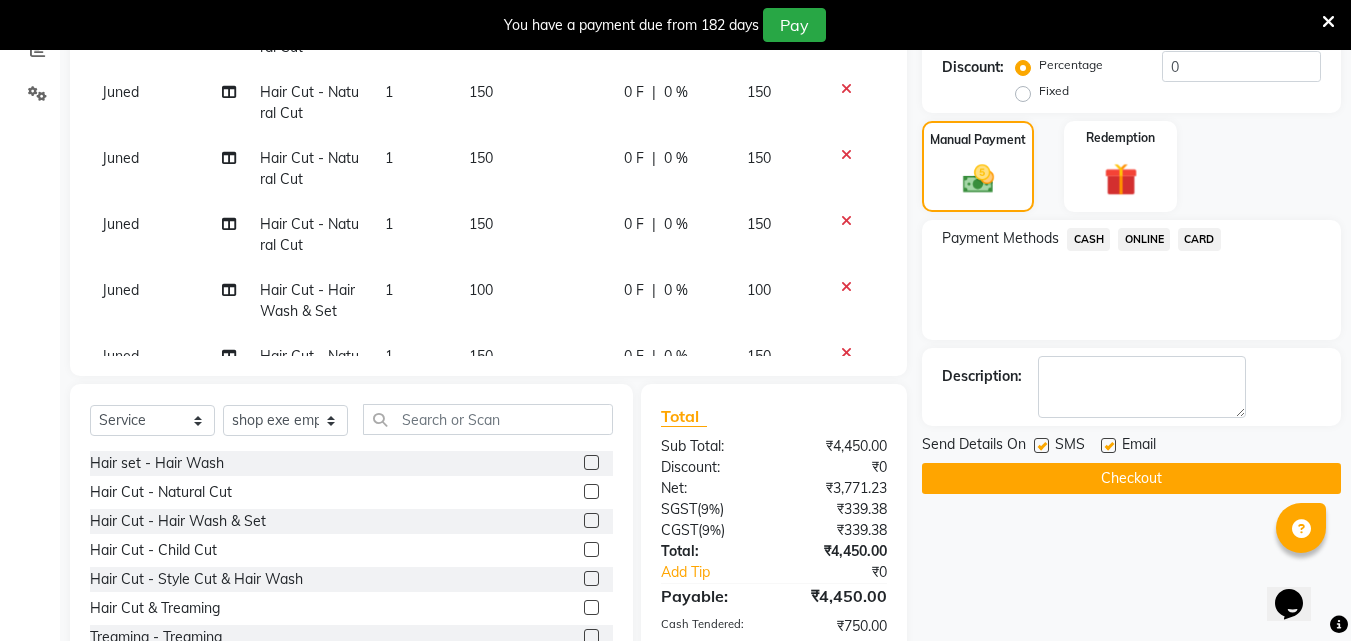 click 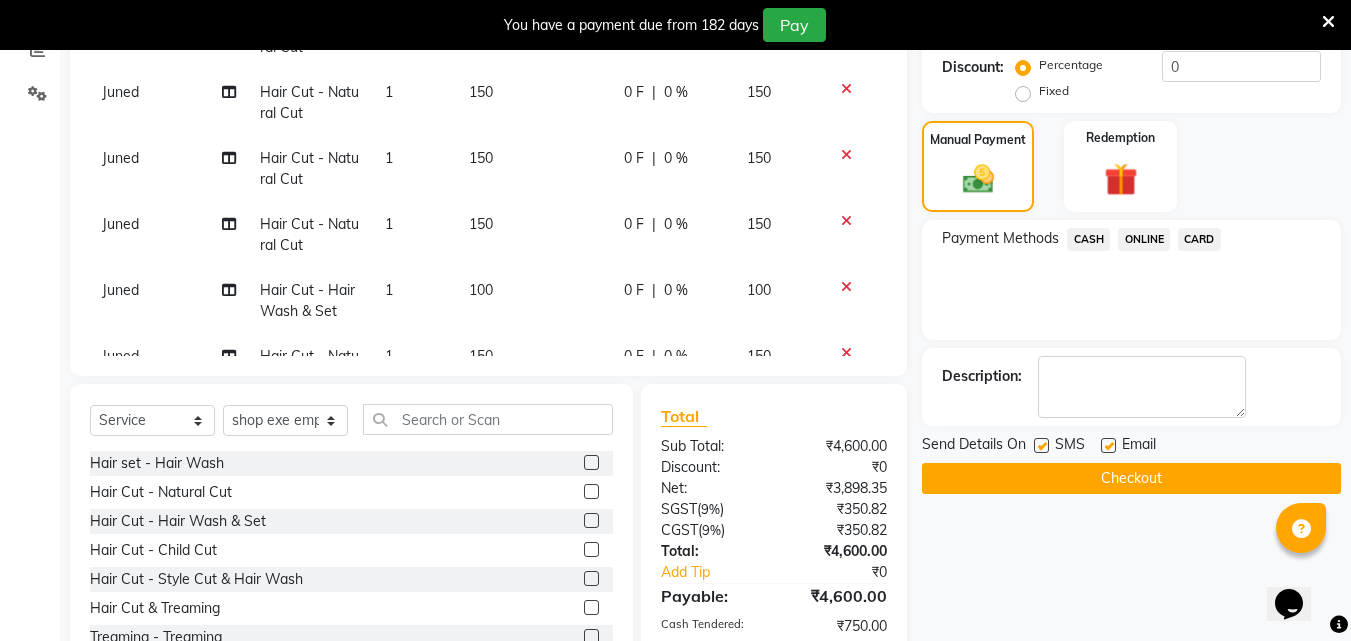 click 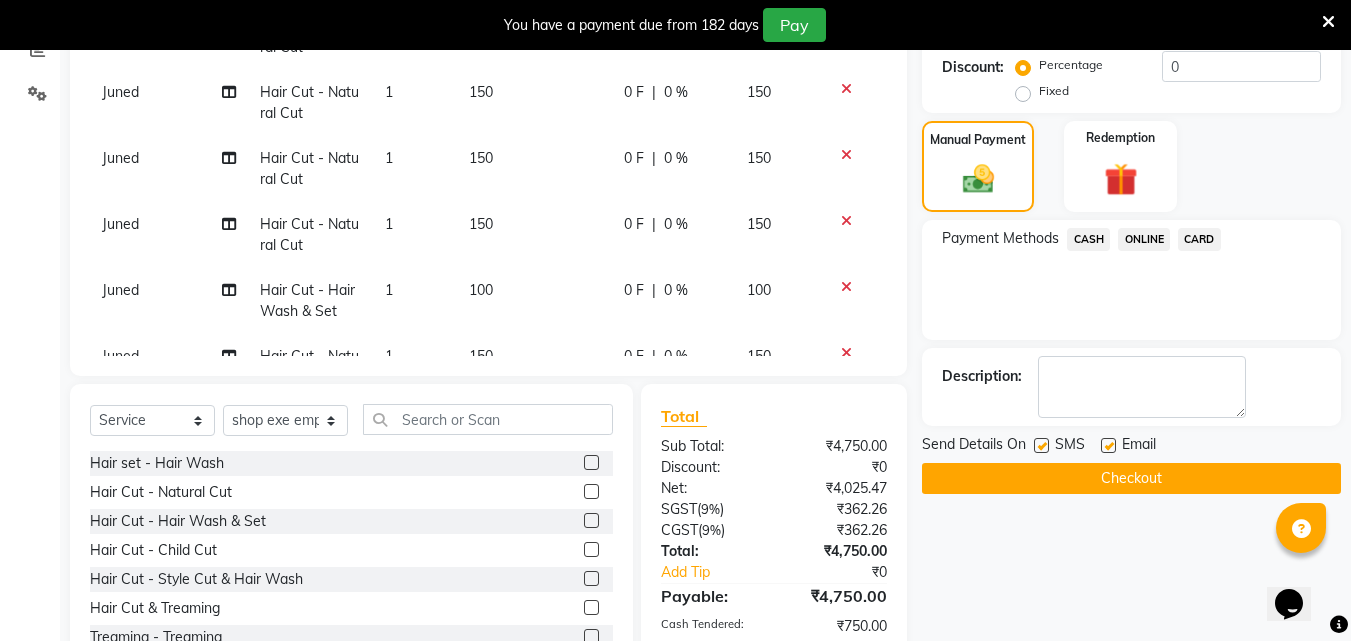 click 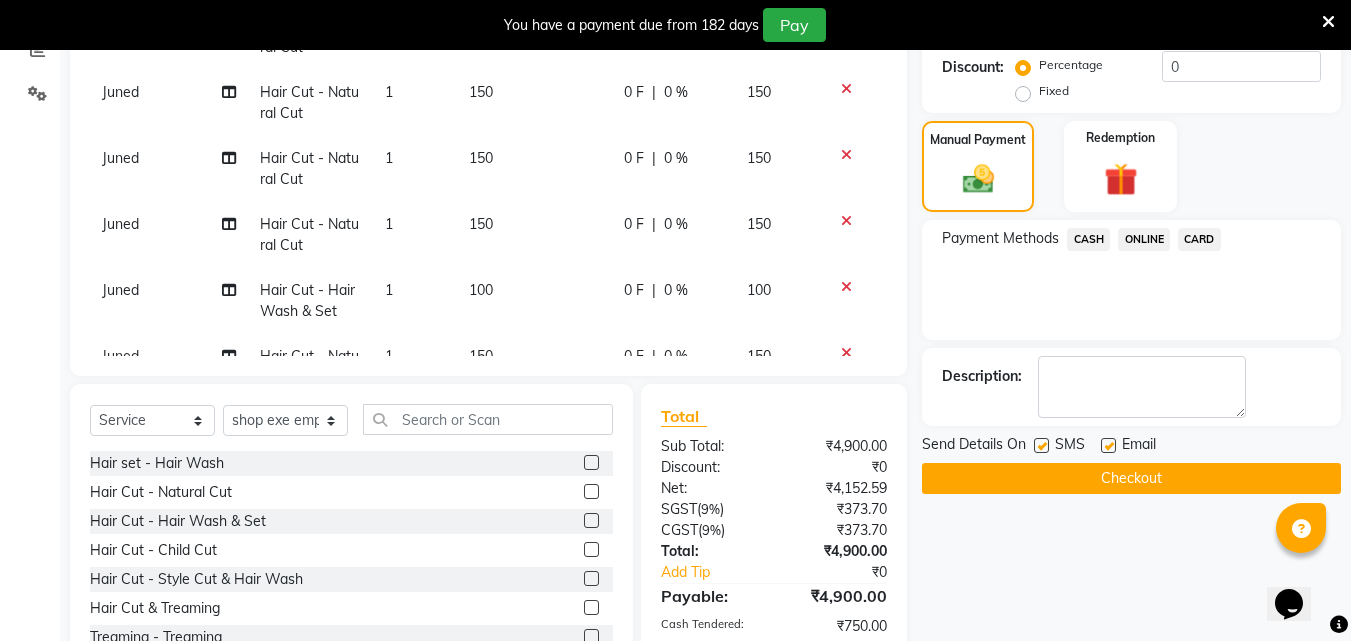 click on "ONLINE" 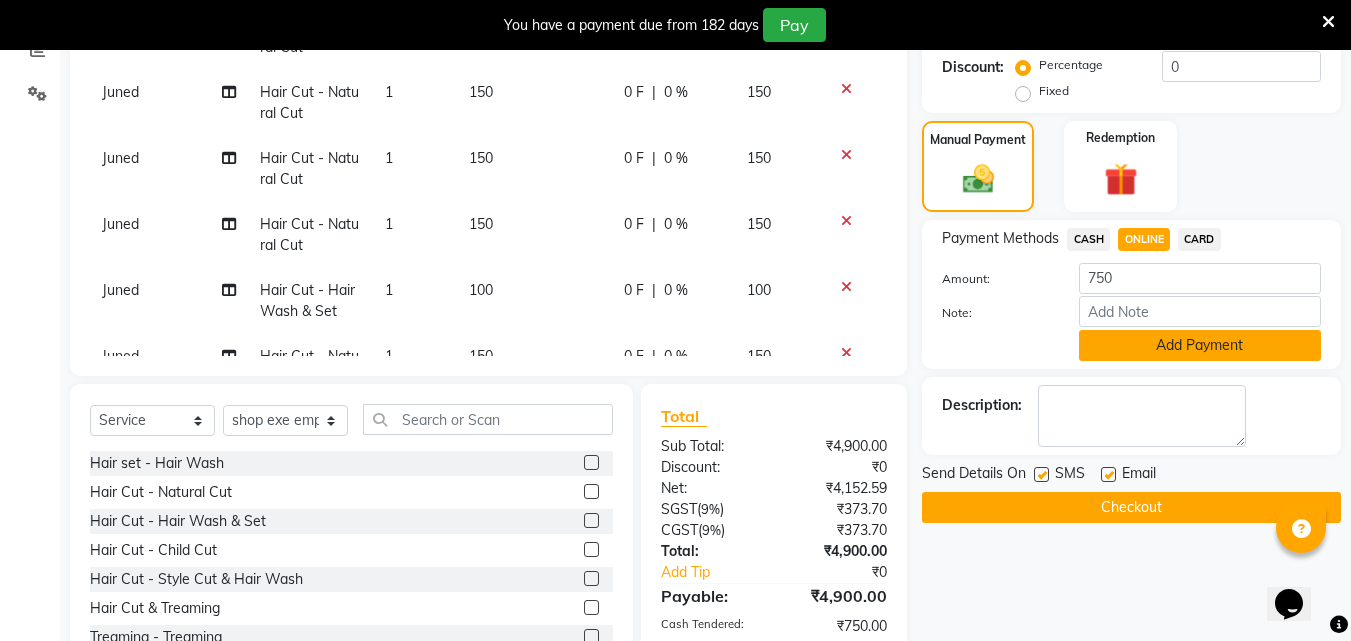click on "Add Payment" 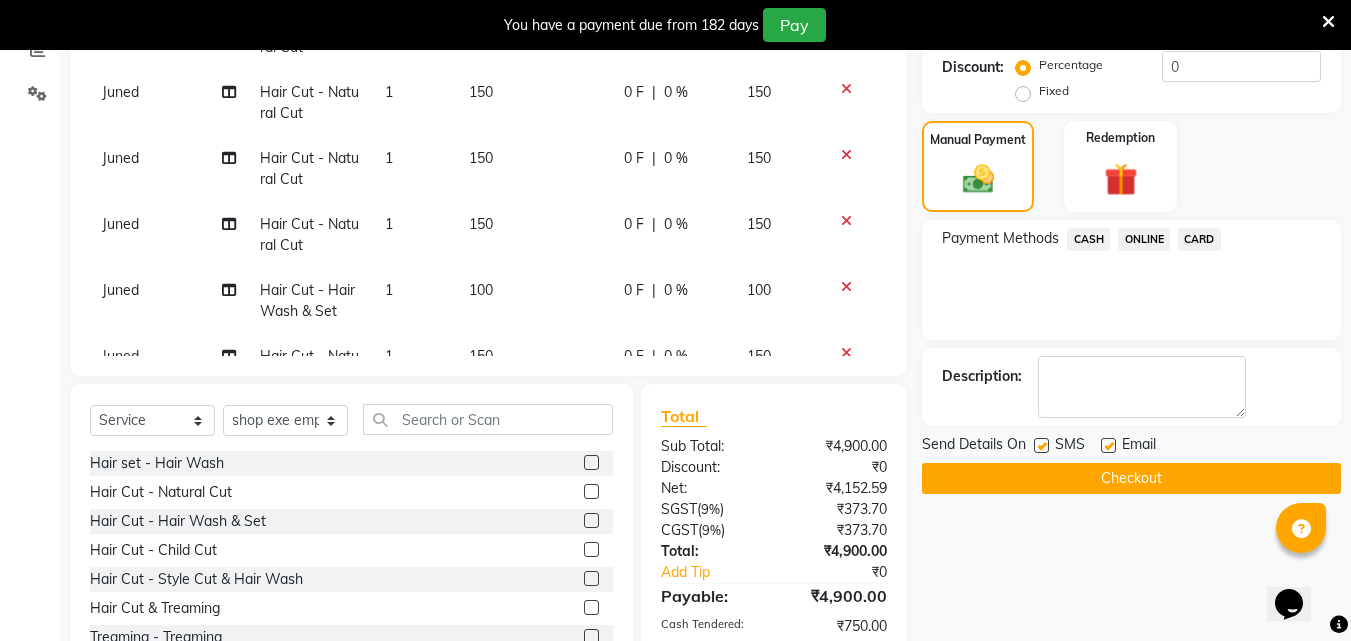click 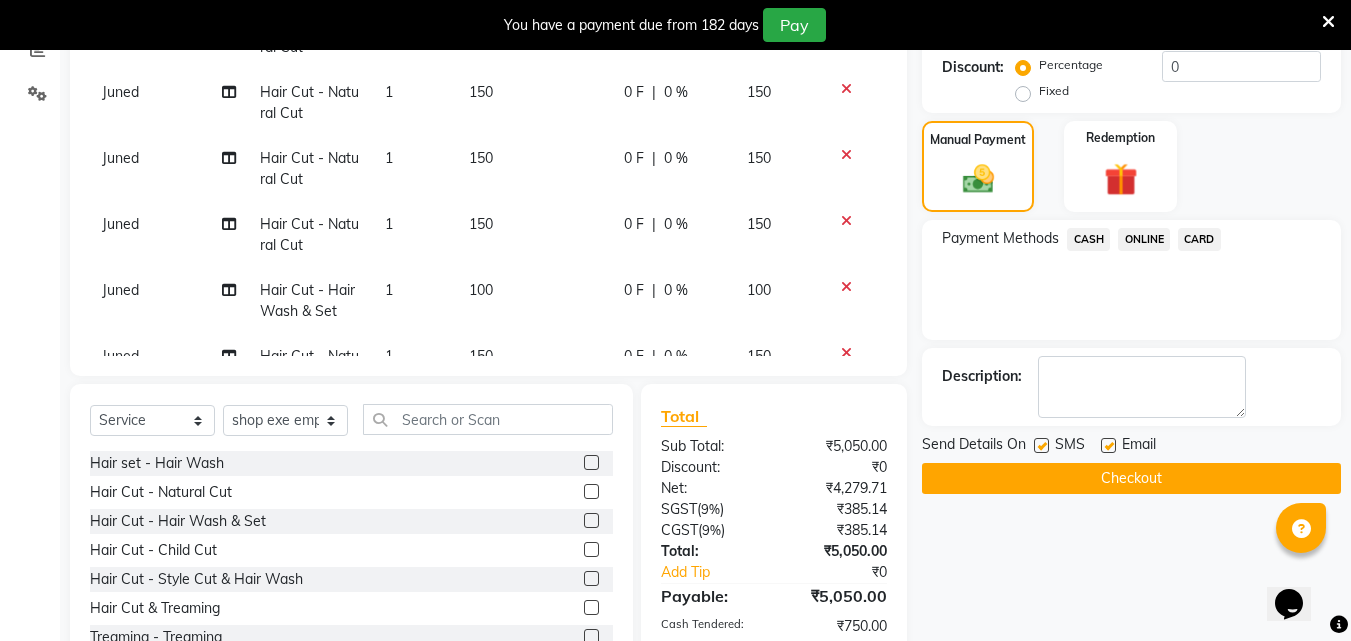 click 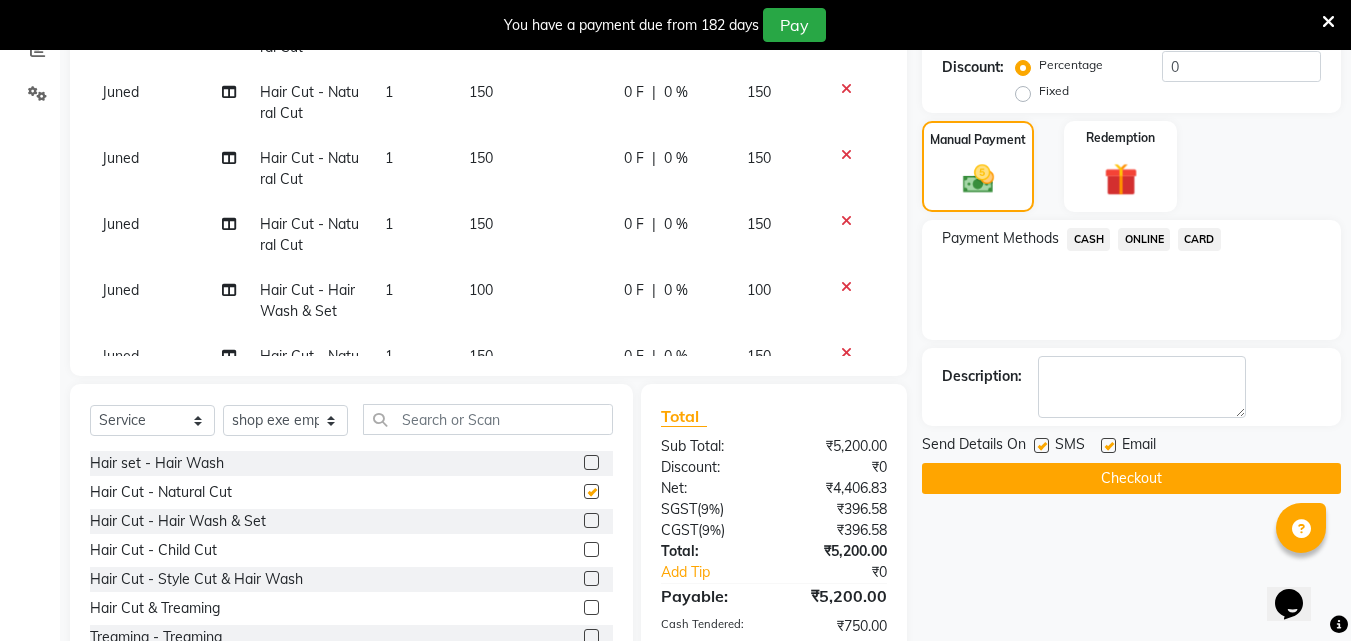 checkbox on "false" 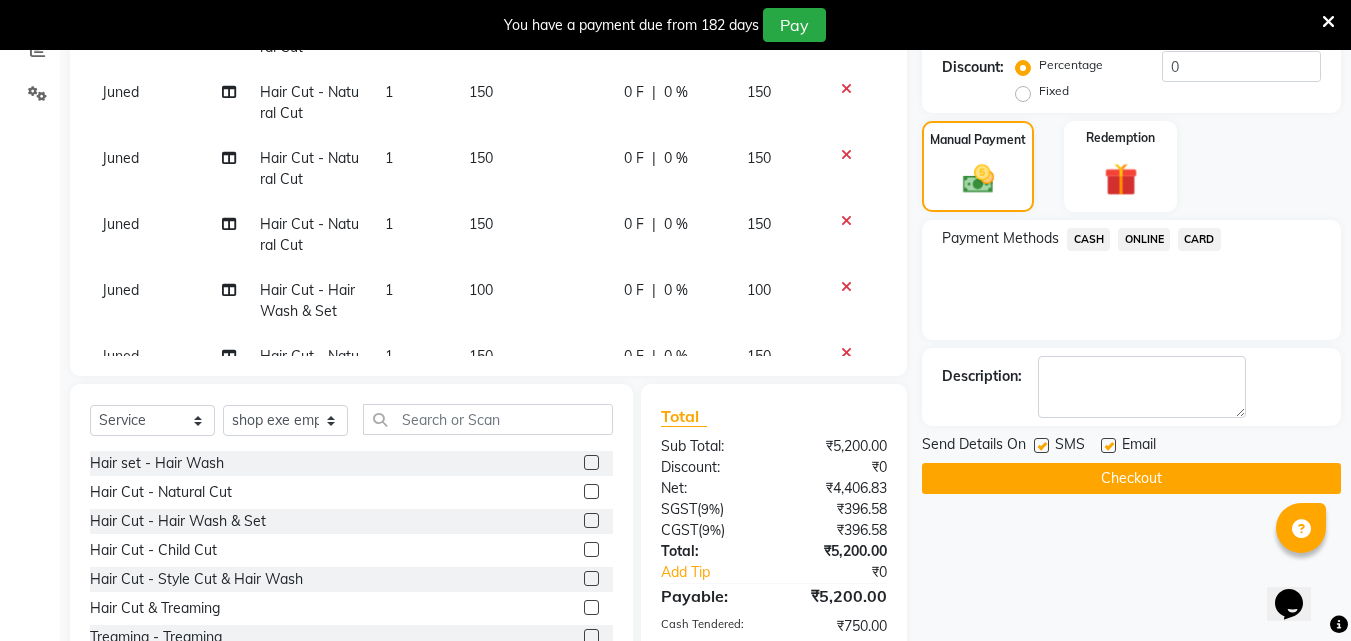 click 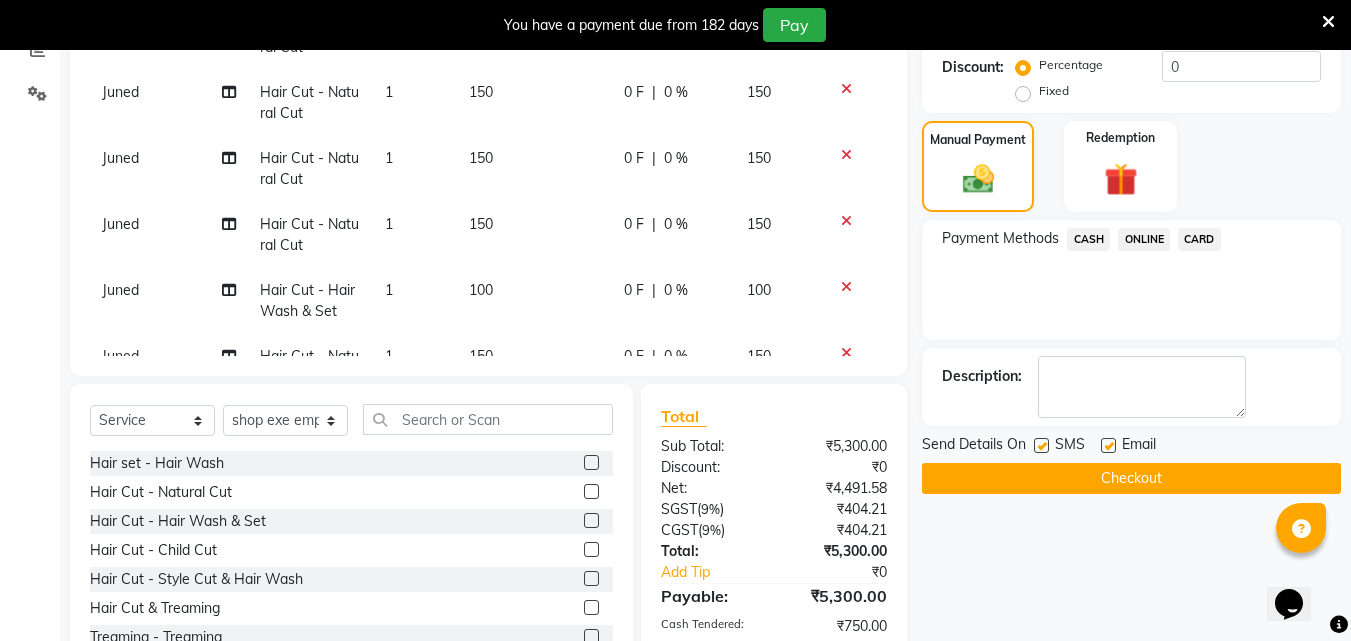 click 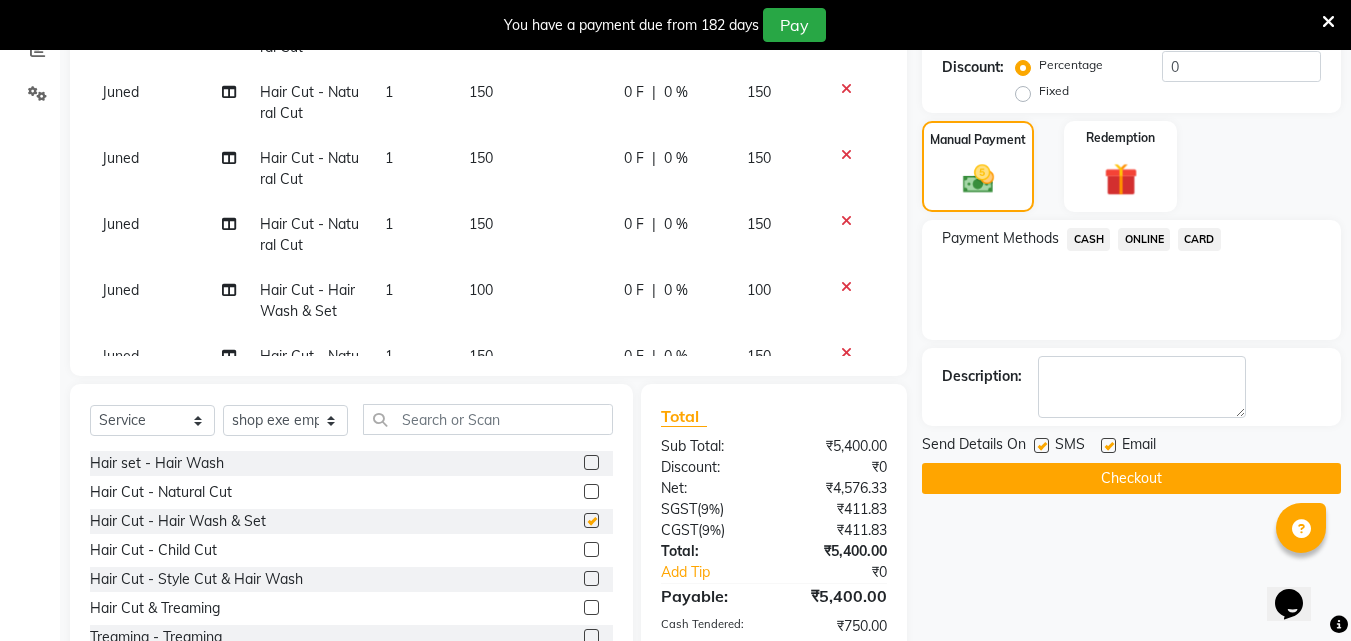 checkbox on "false" 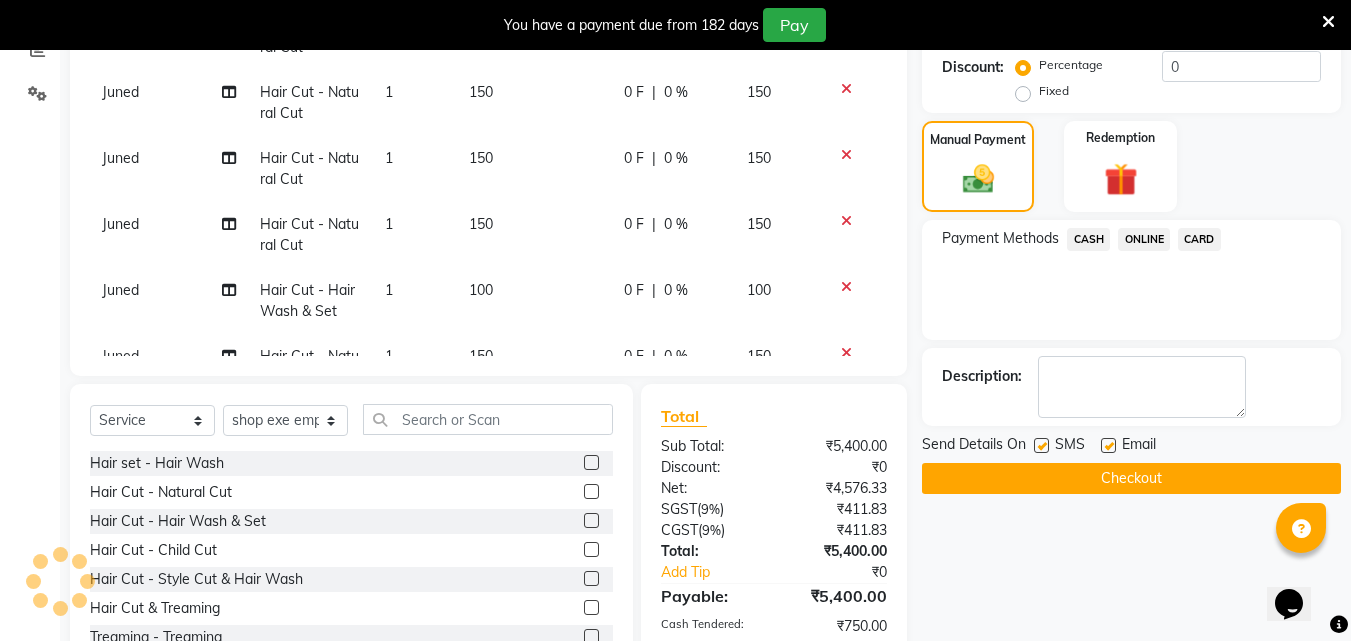 click on "CASH" 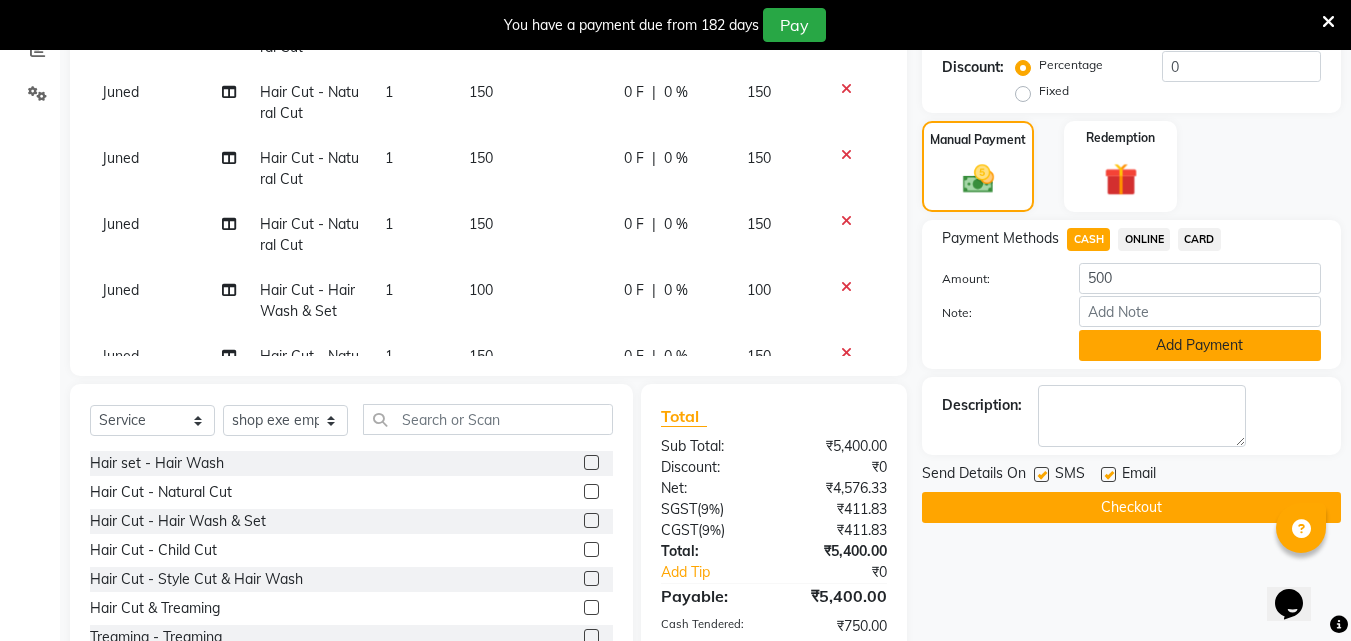 click on "Add Payment" 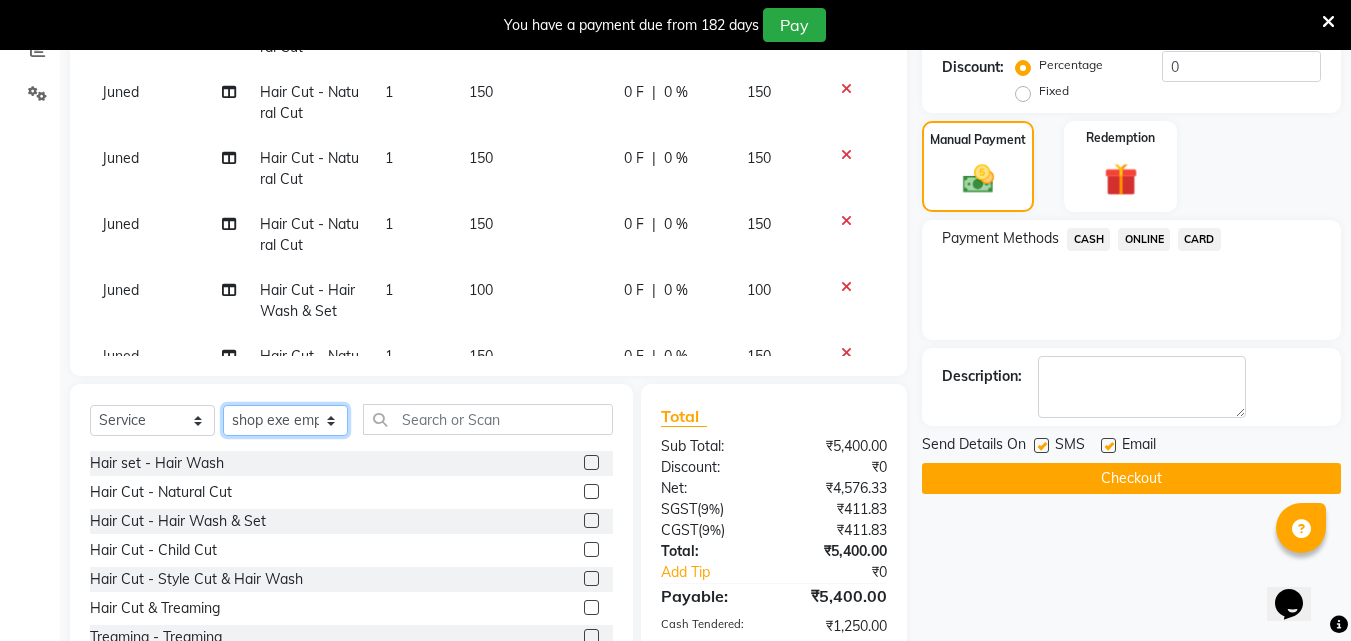 click on "Select Stylist Ali Amol Juned PMS Rihan shop exe emply" 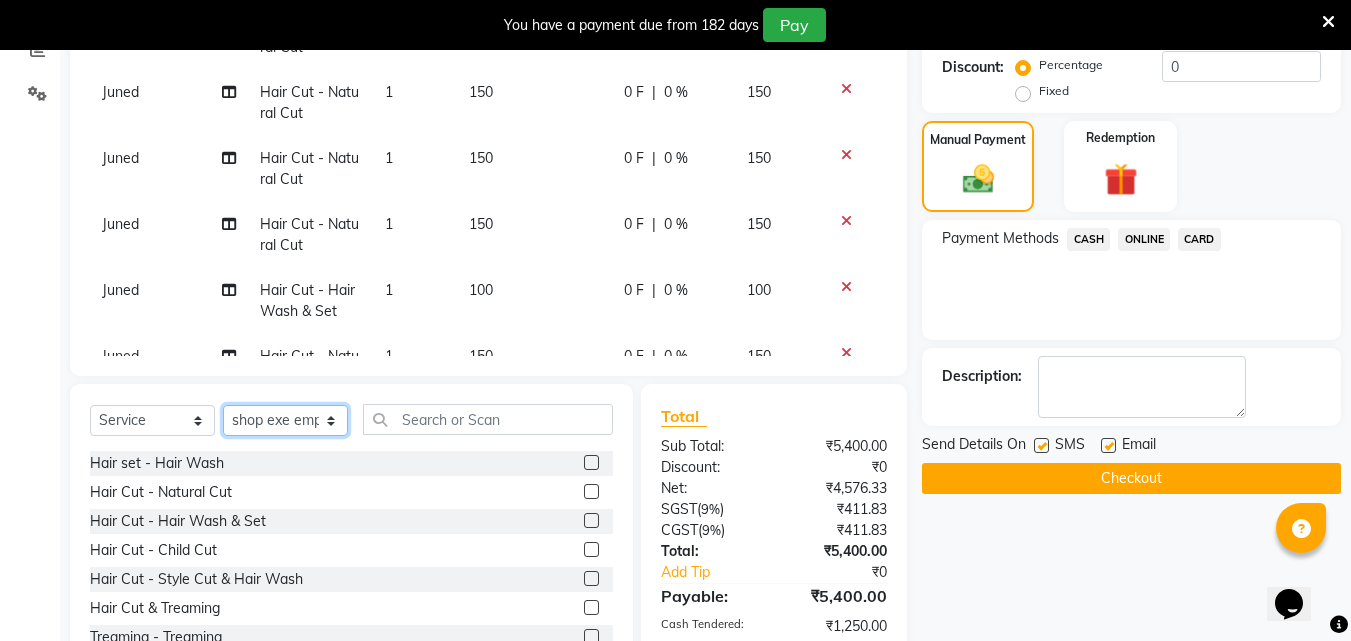 select on "45127" 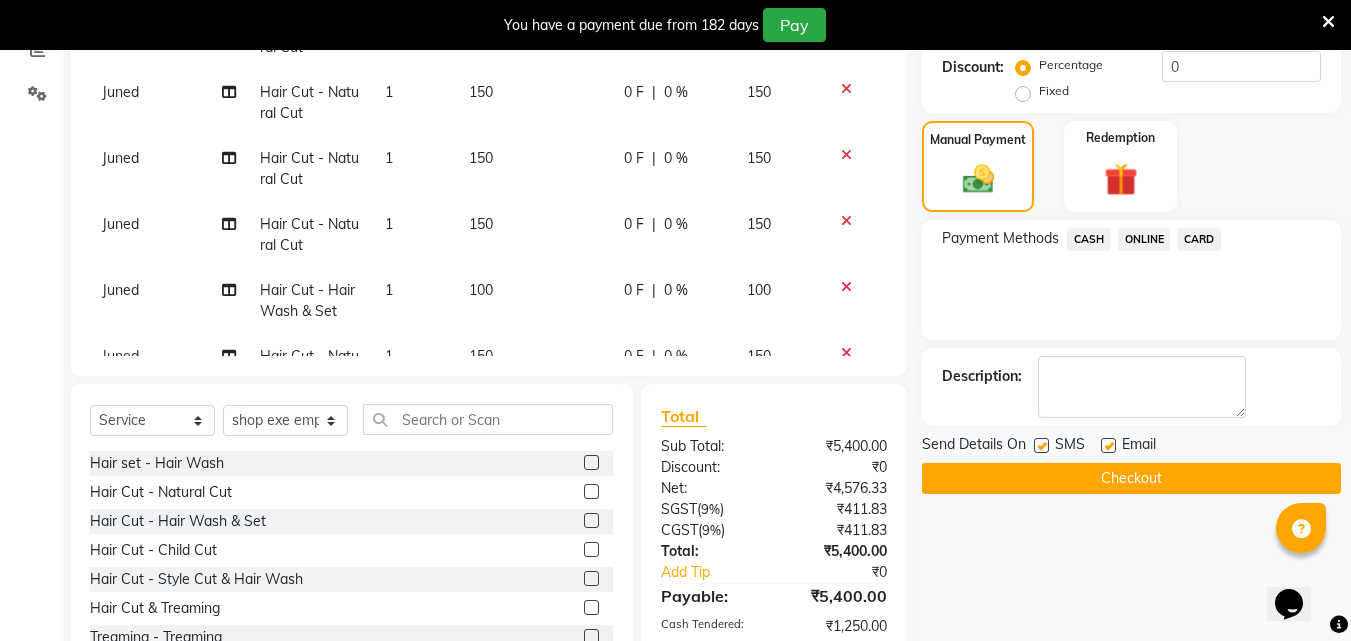 click 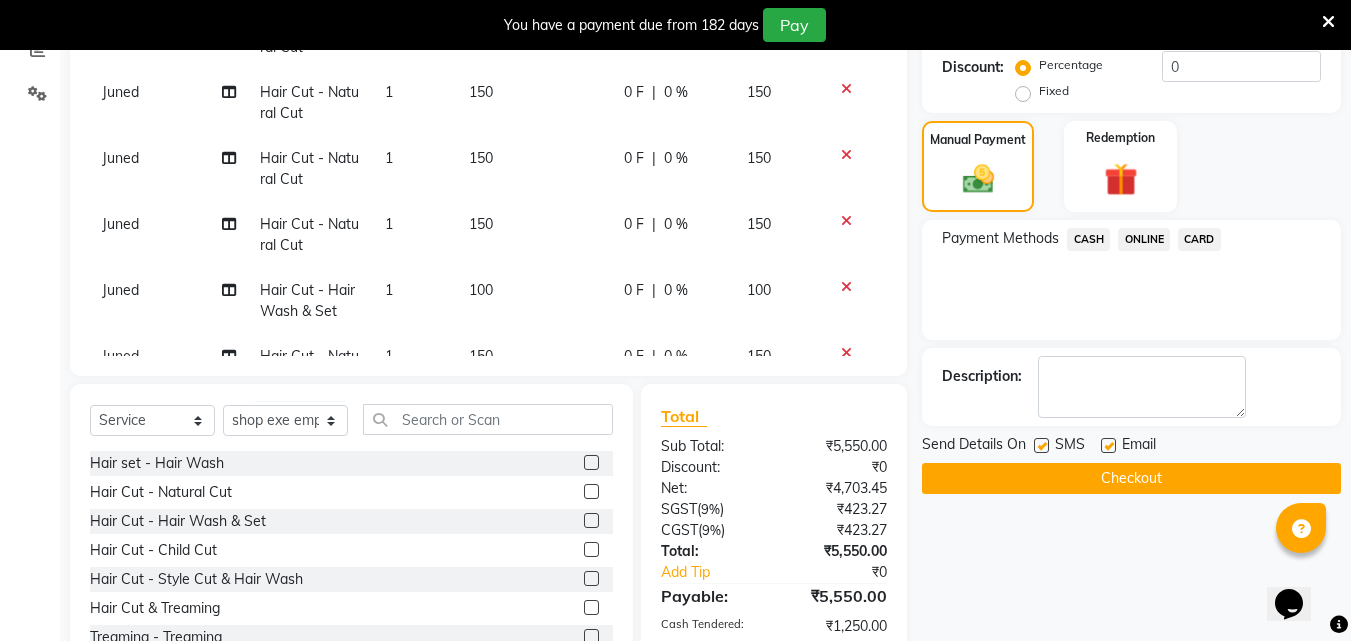 click 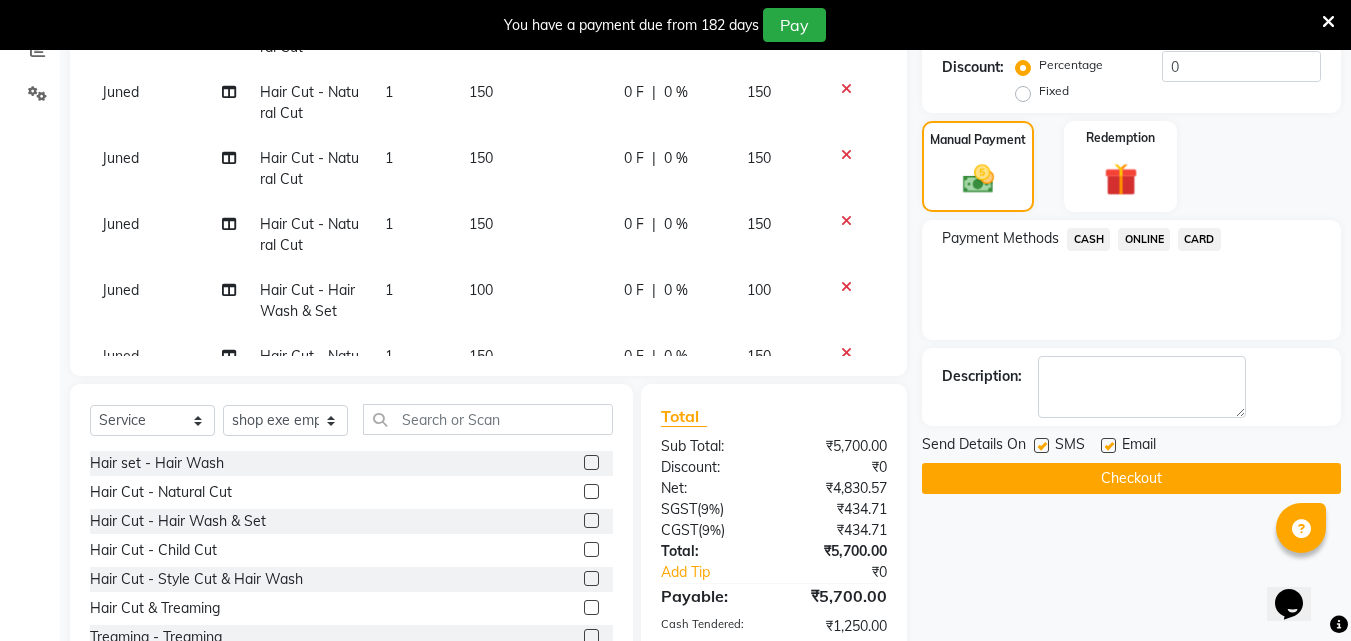 click 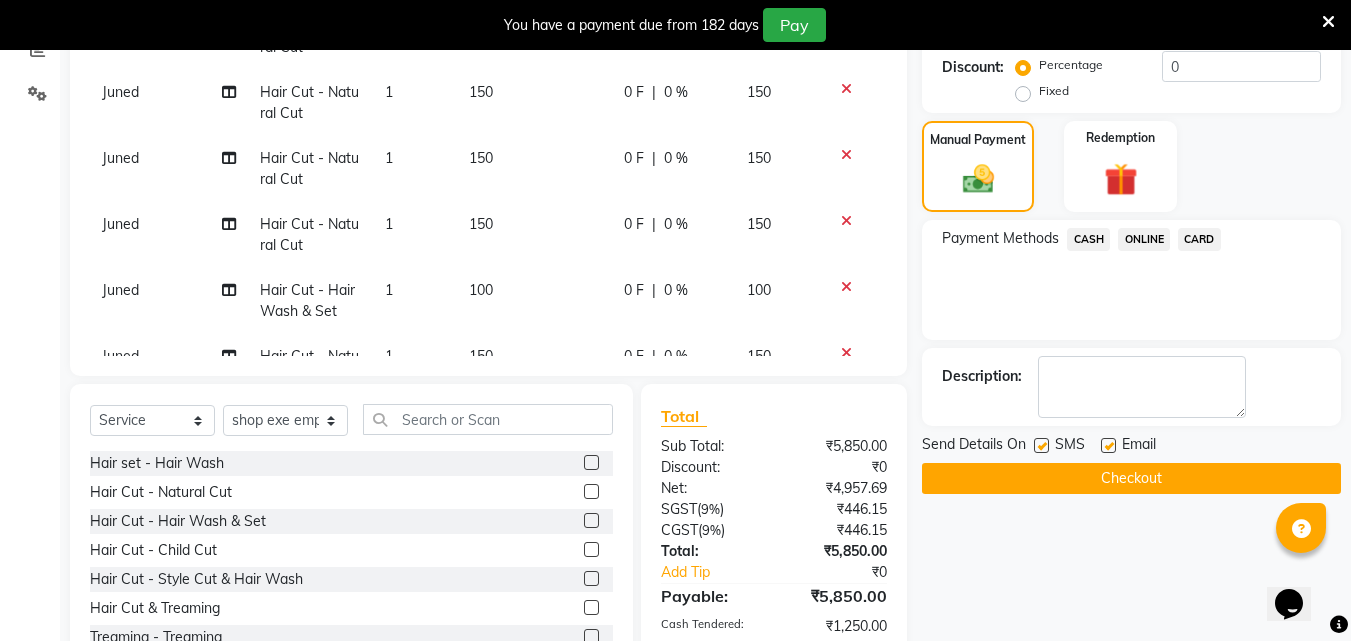 click 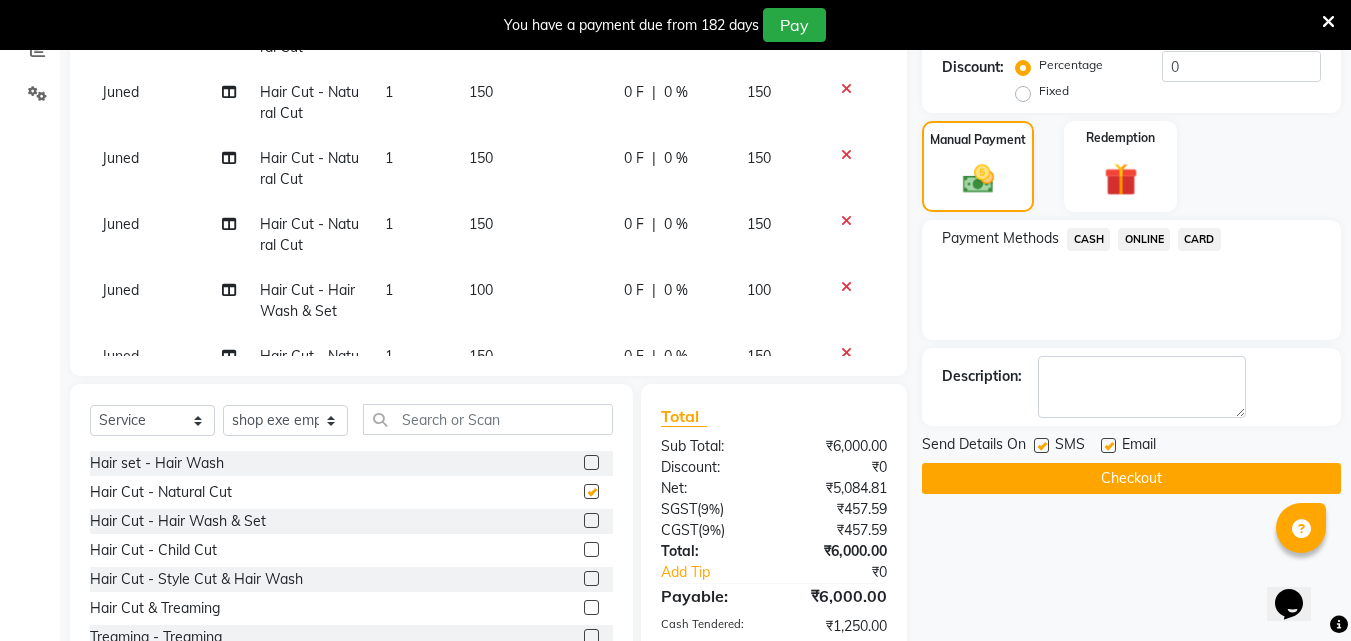 checkbox on "false" 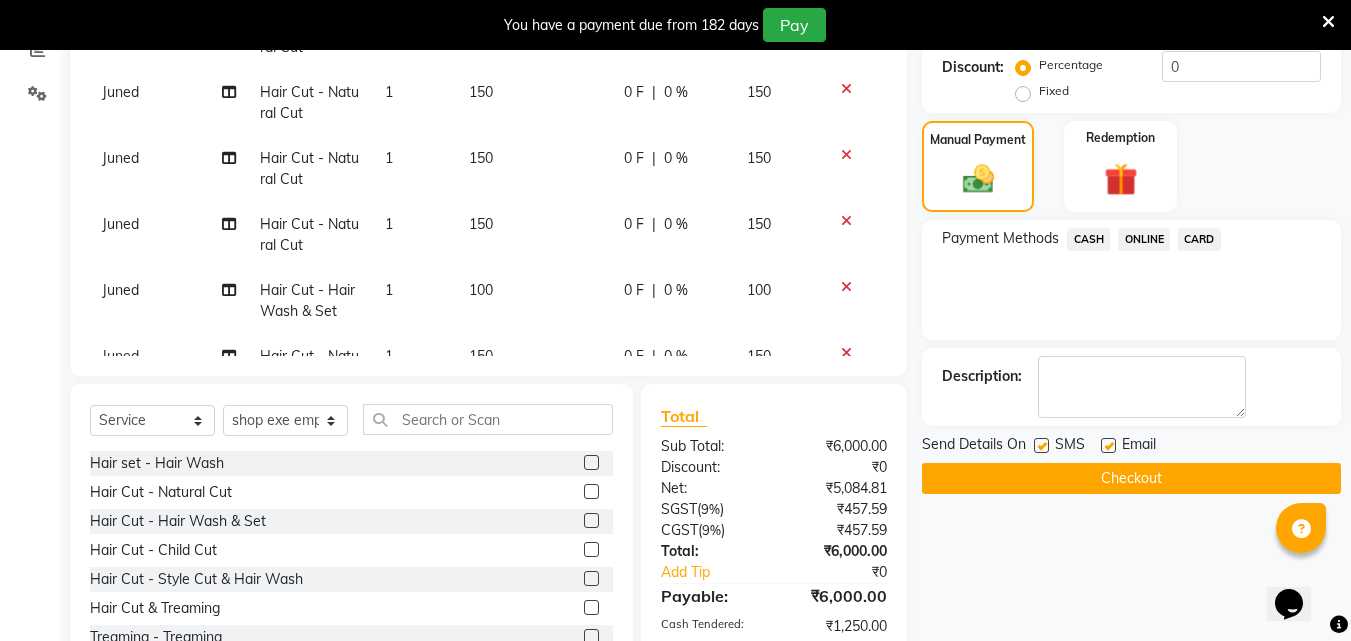 click 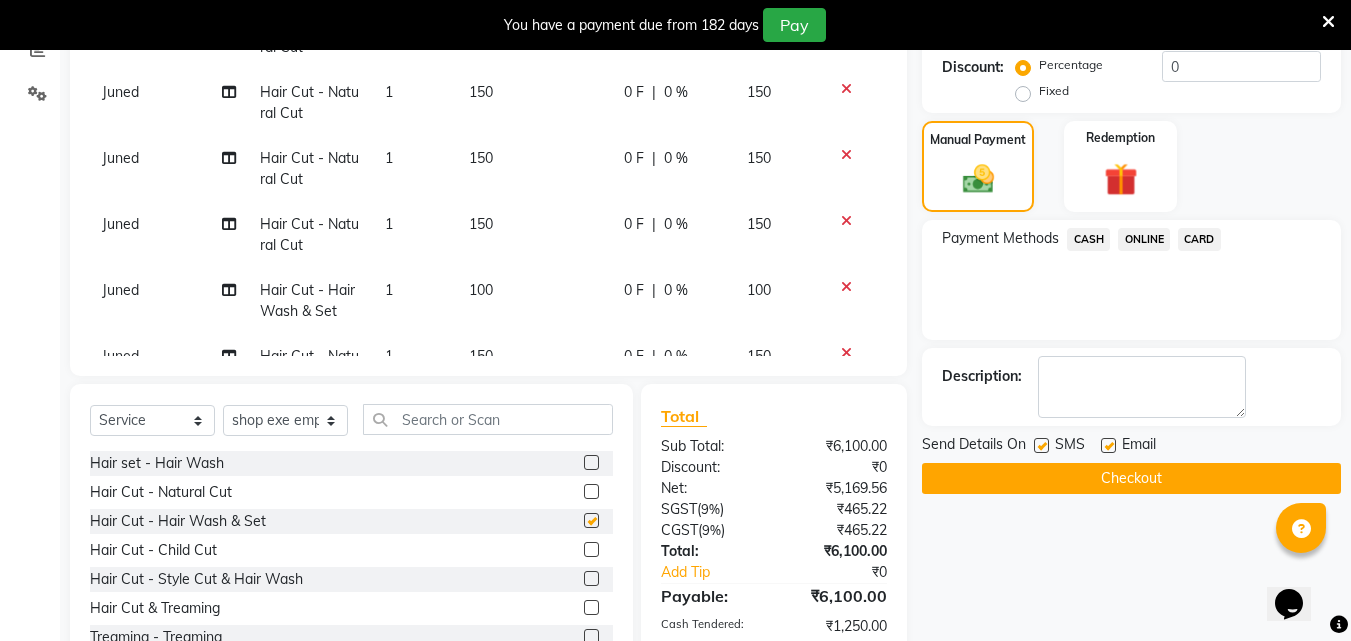 checkbox on "false" 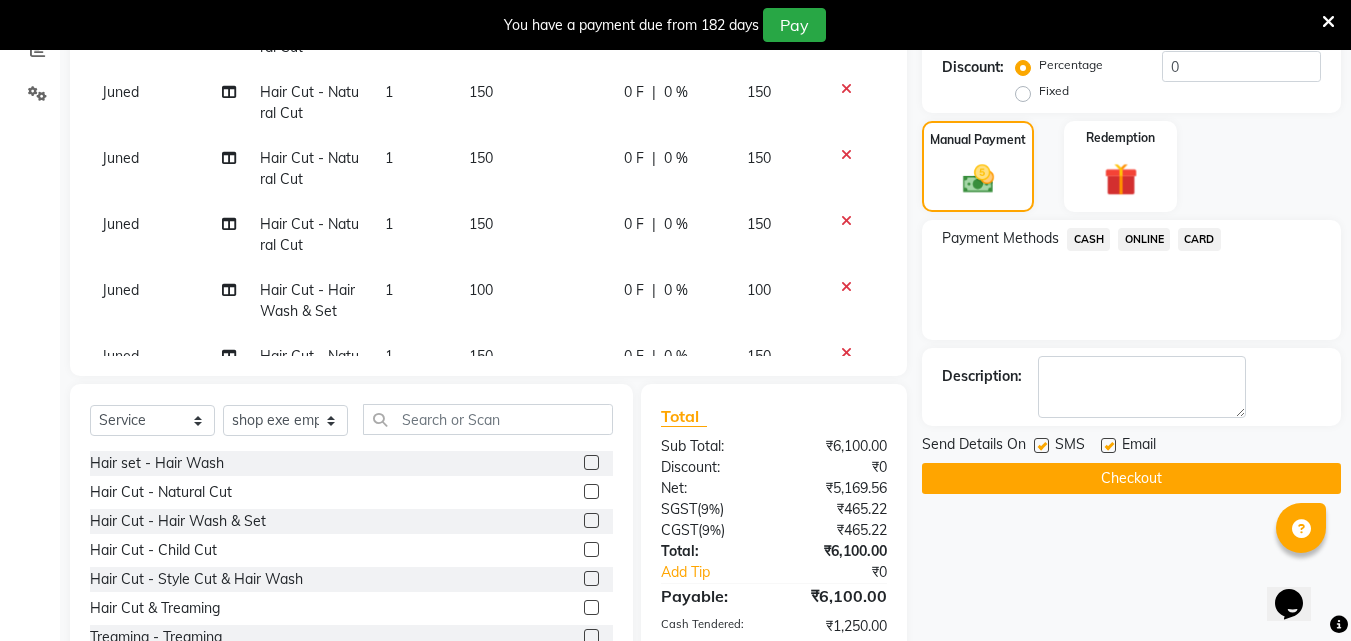 click on "ONLINE" 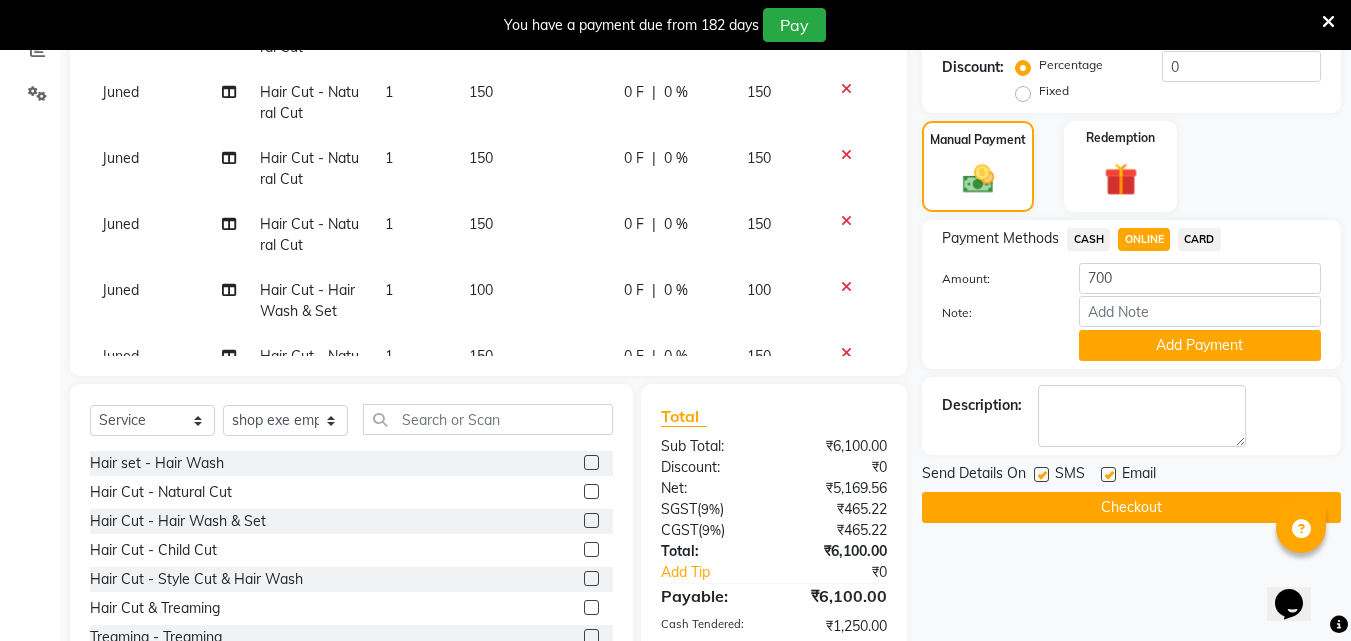 click 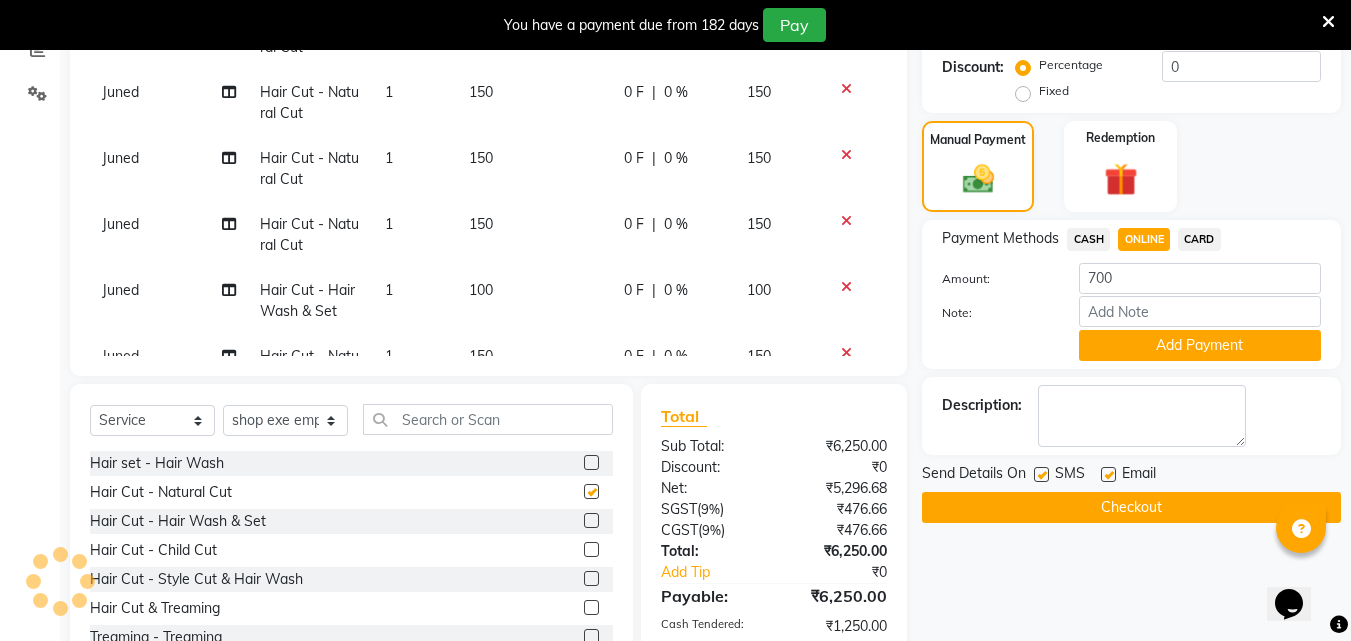 click 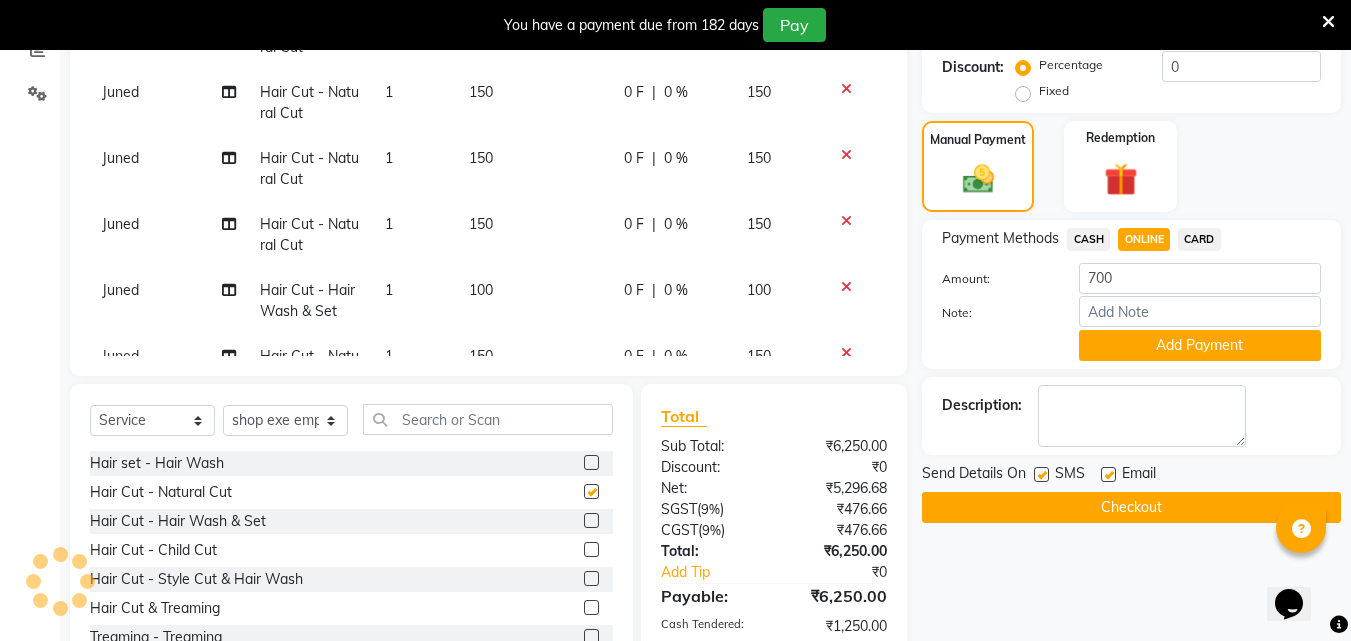 click at bounding box center [590, 492] 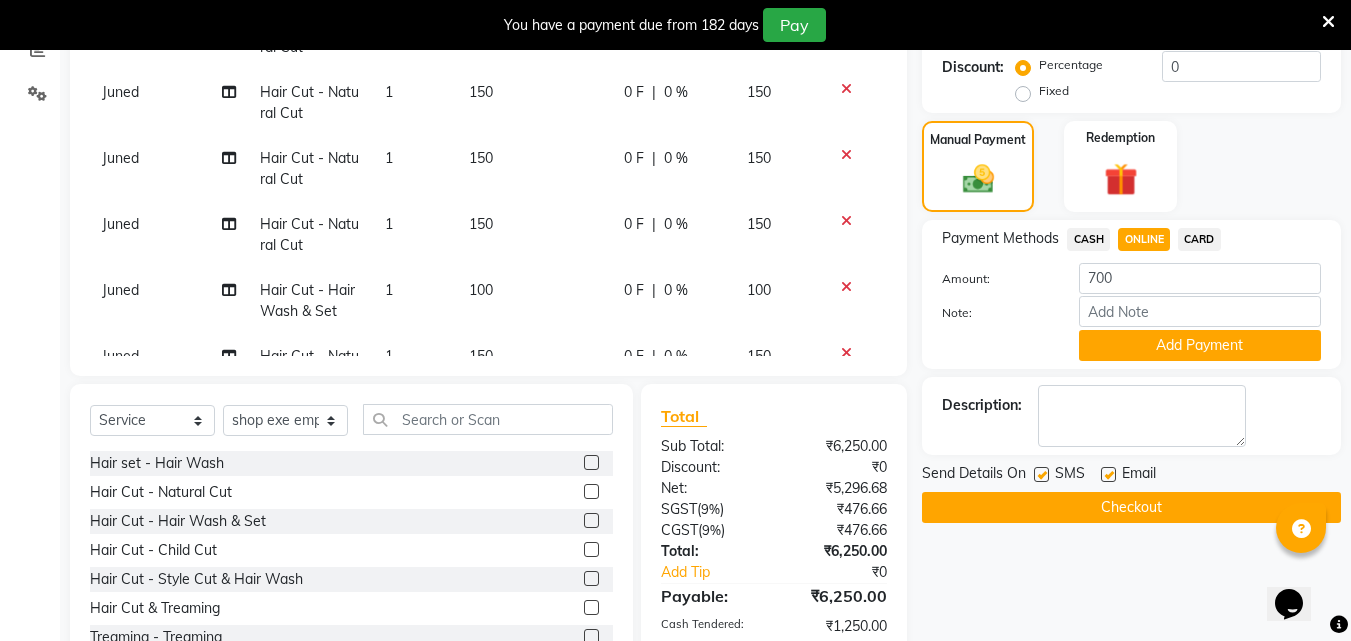click on "ONLINE" 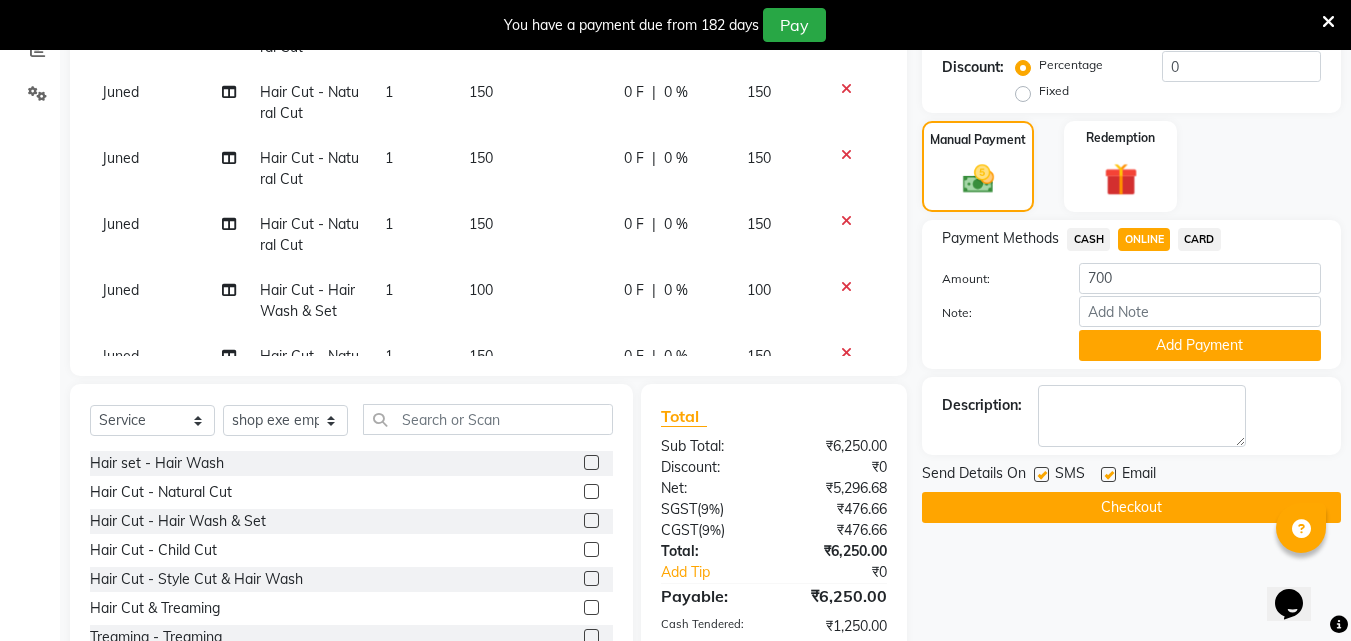 type on "850" 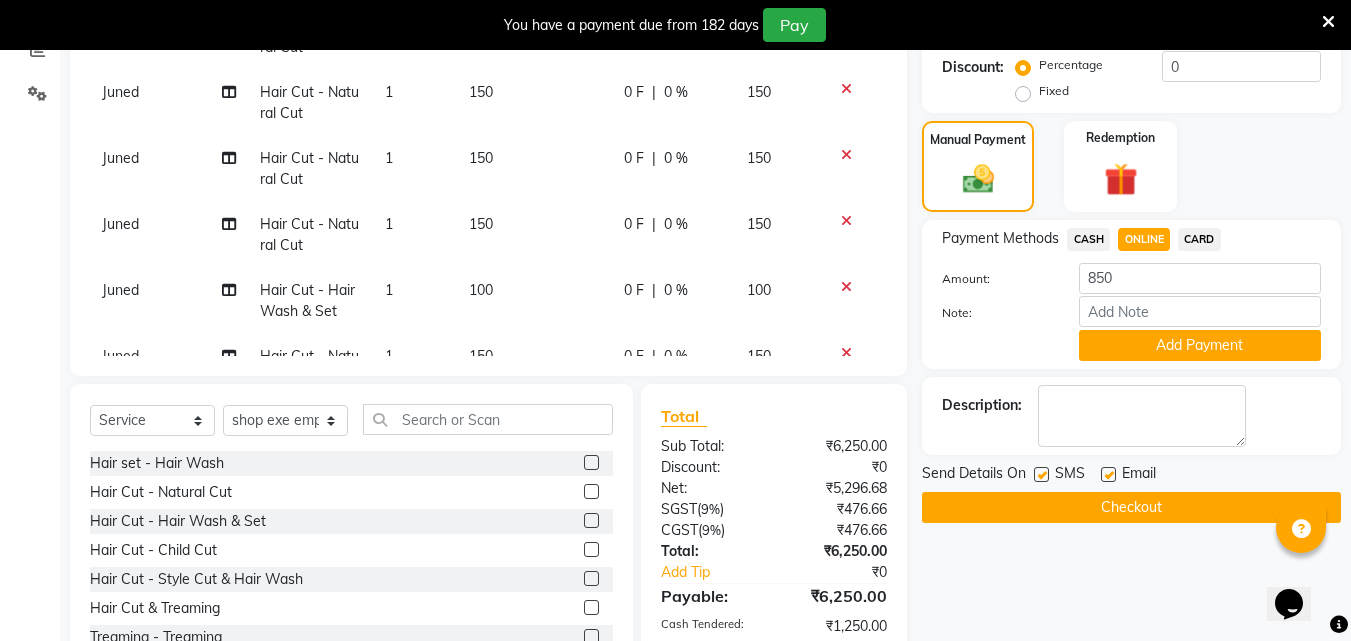 click 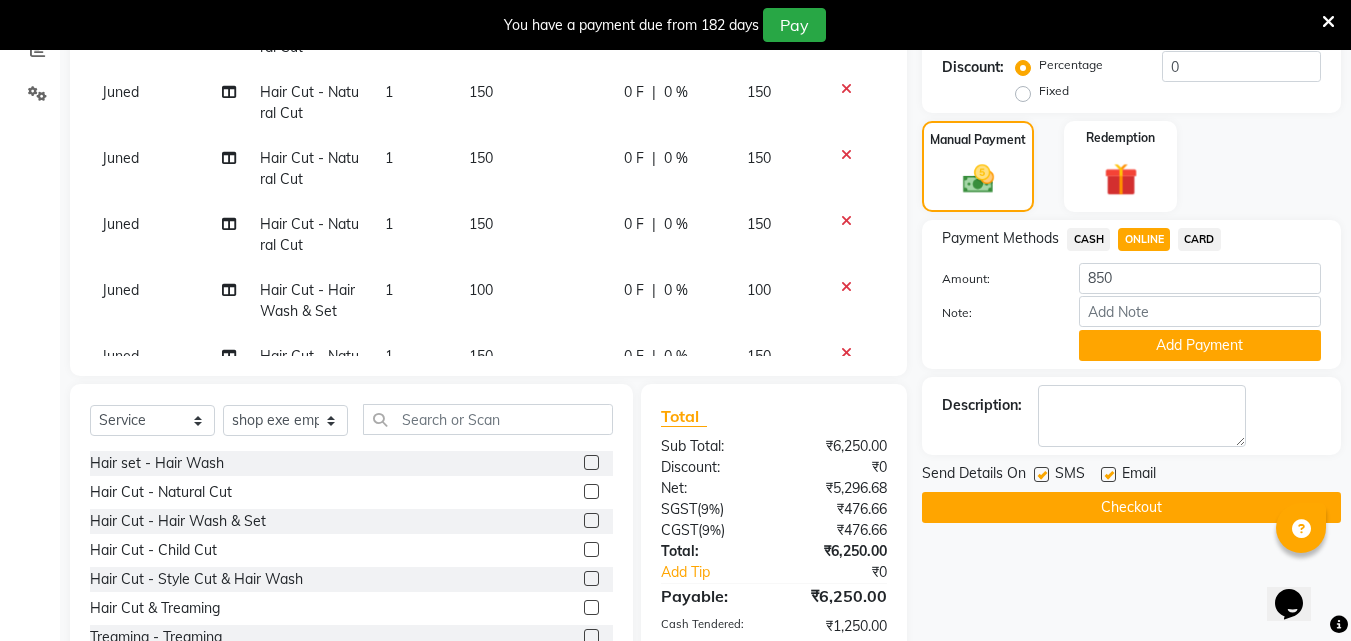 click at bounding box center [590, 492] 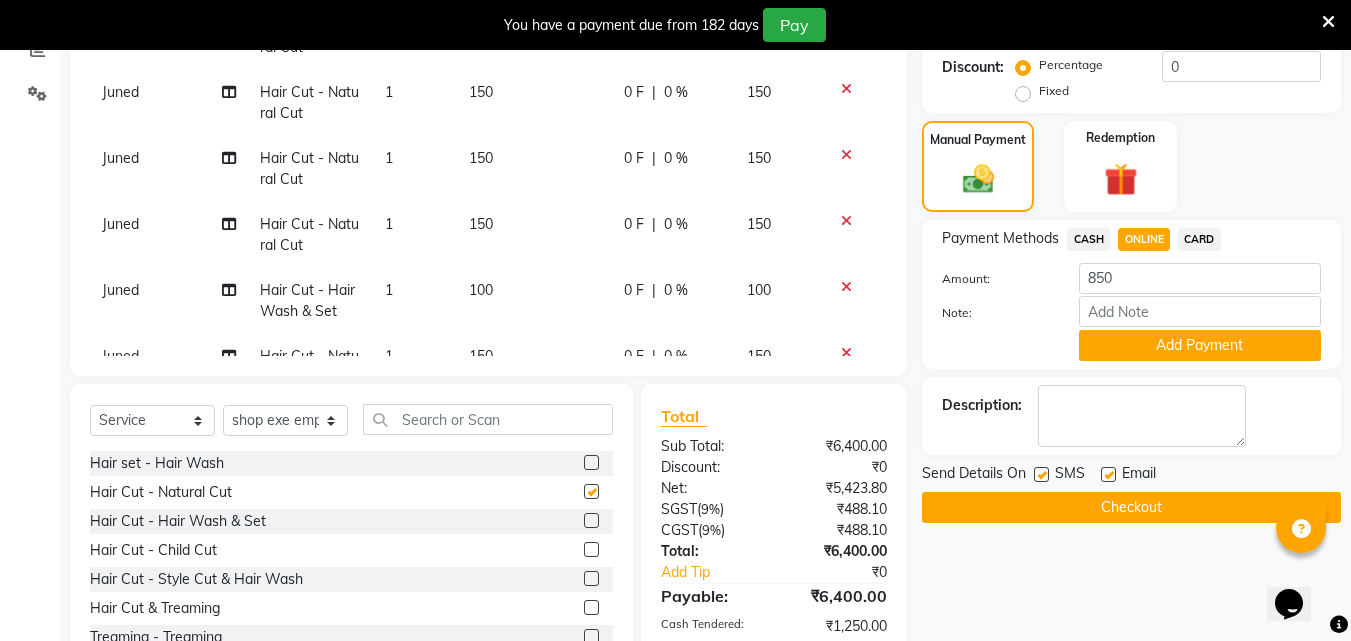 checkbox on "false" 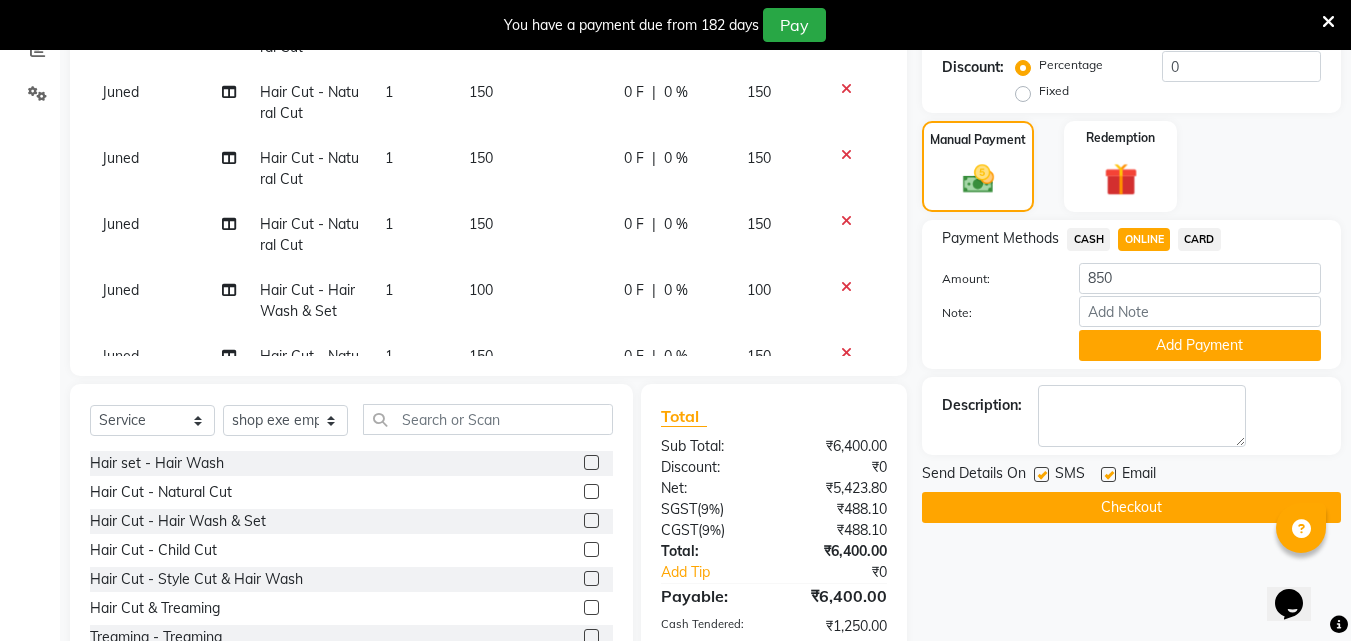 click 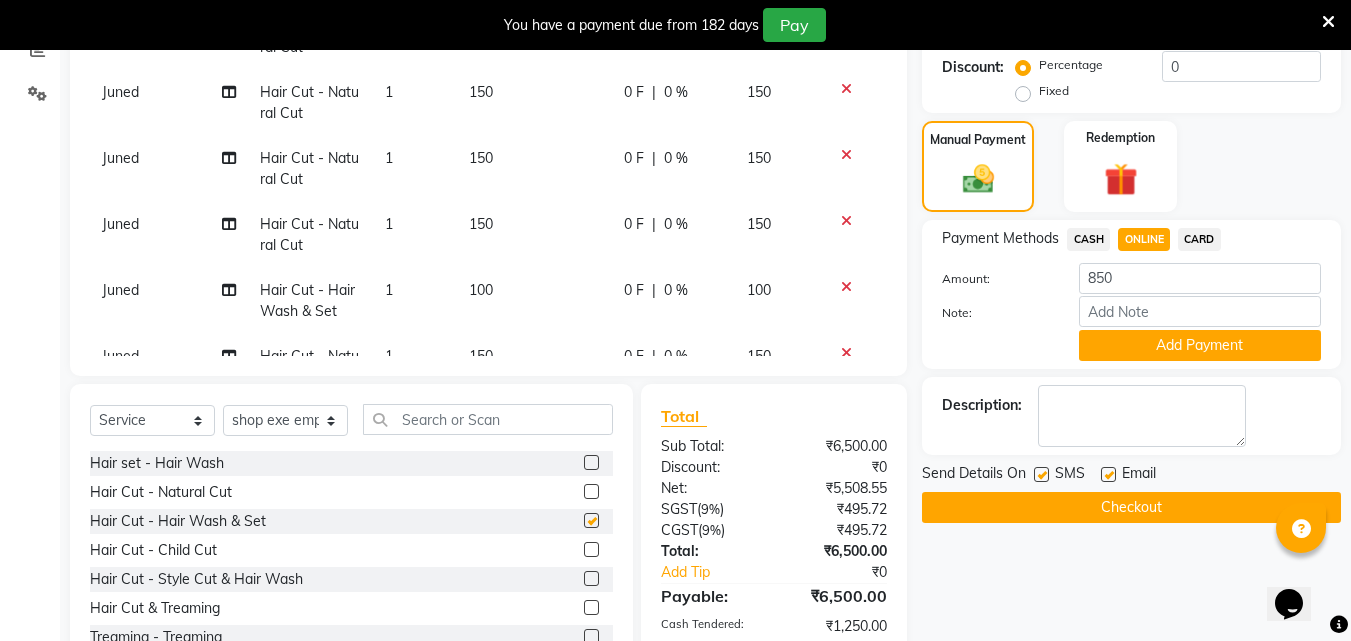 checkbox on "false" 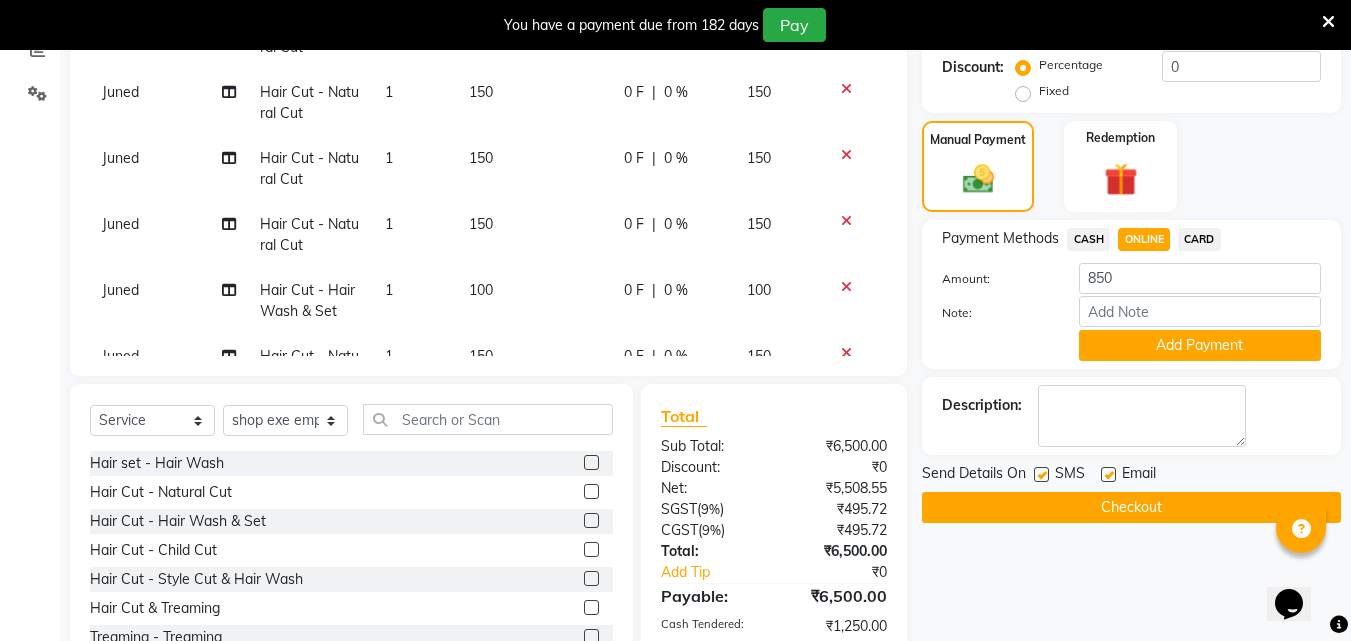 click on "ONLINE" 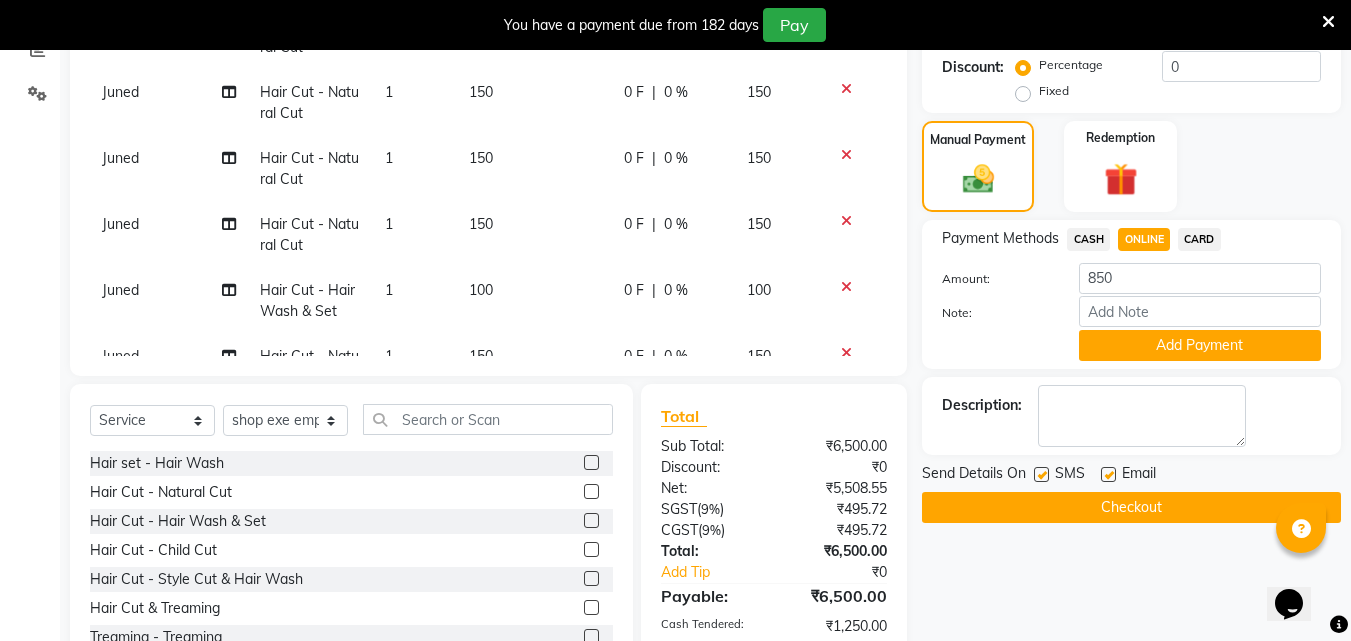 type on "1100" 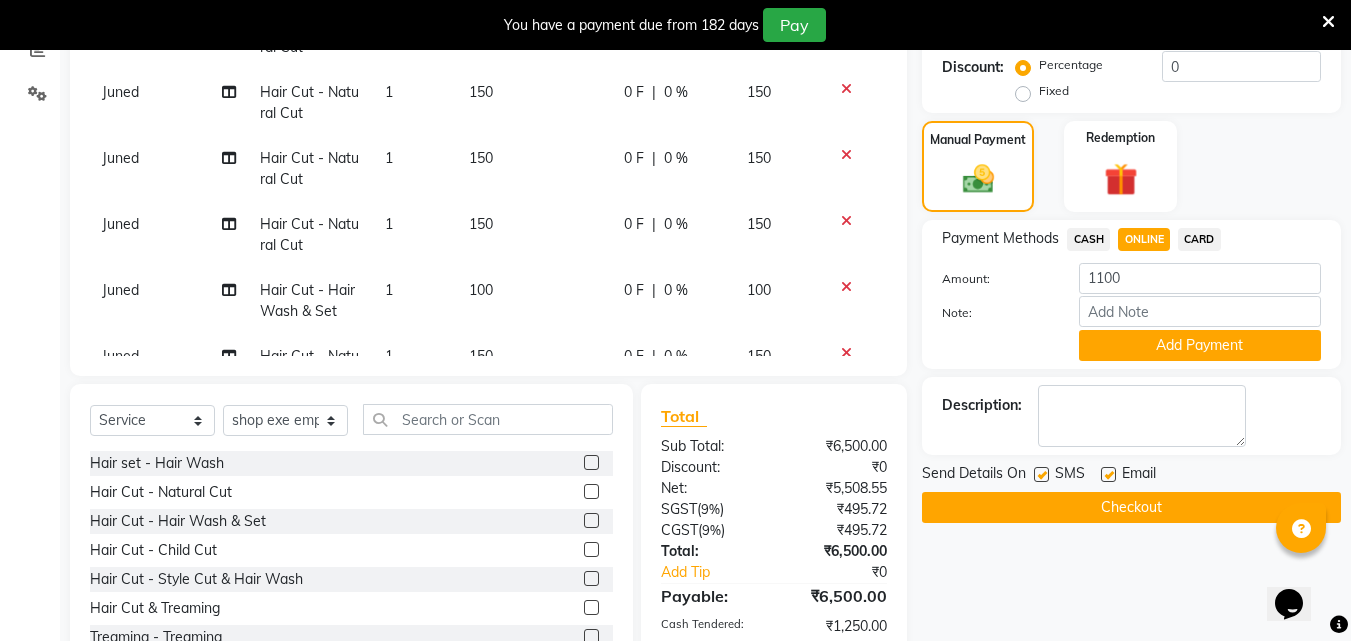 click 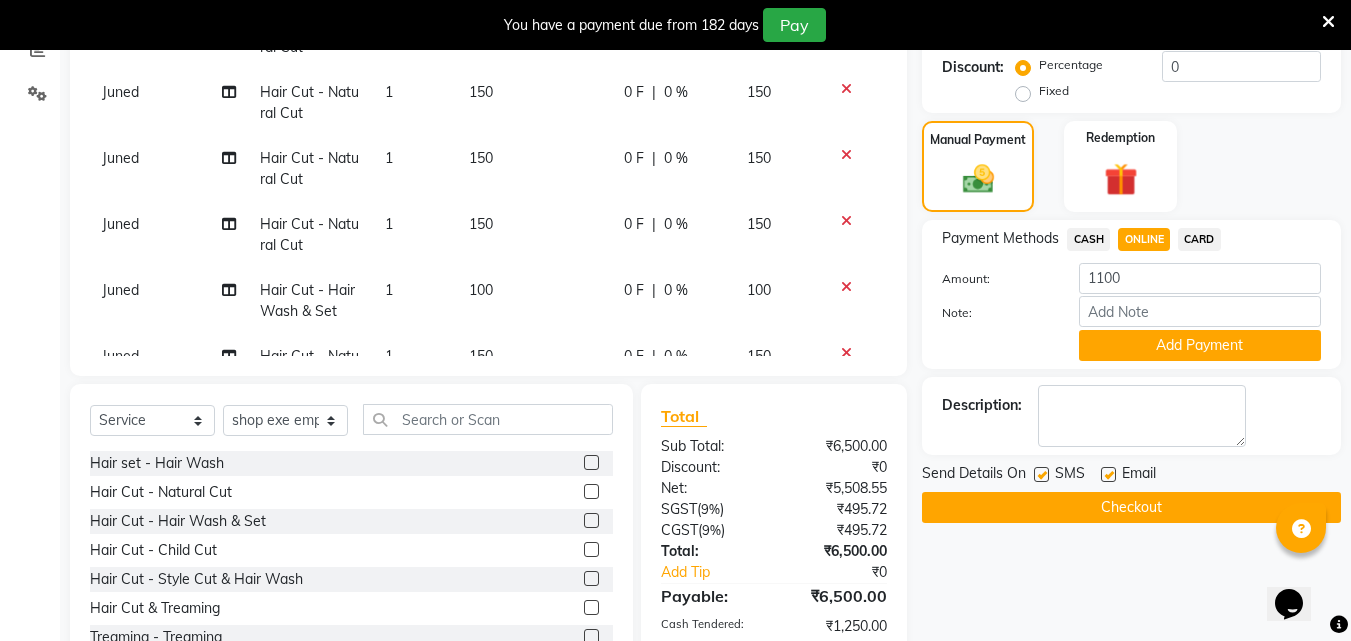 click at bounding box center [590, 521] 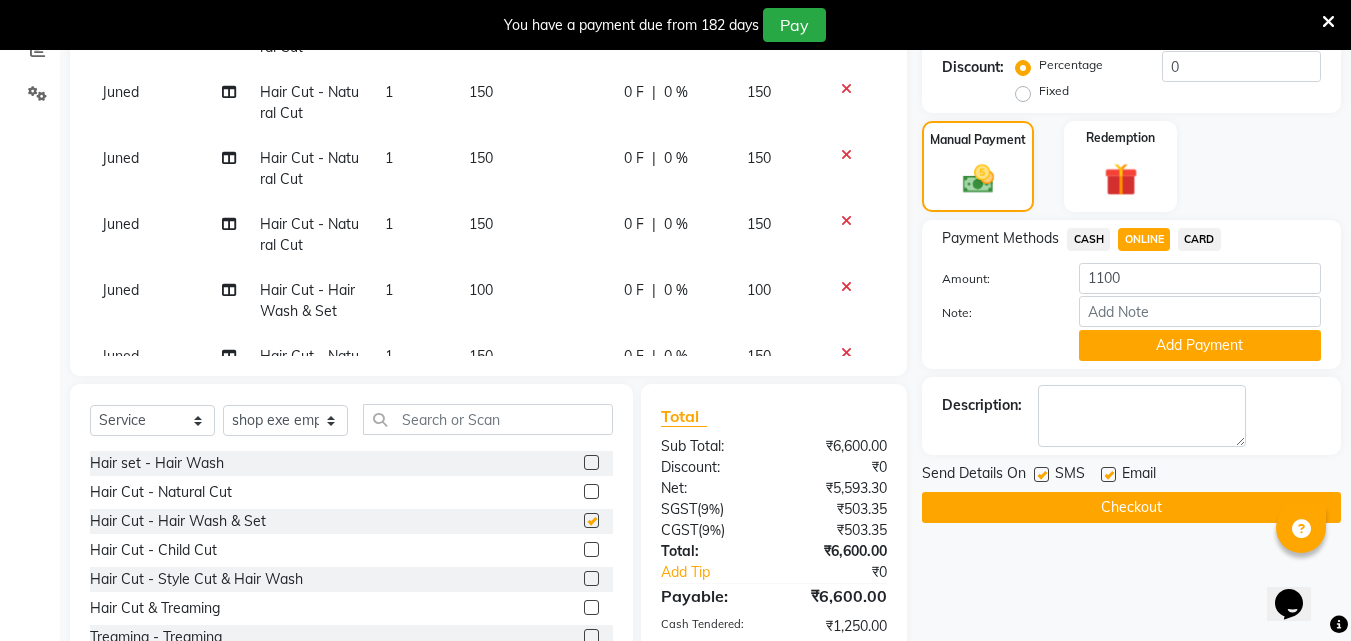 checkbox on "false" 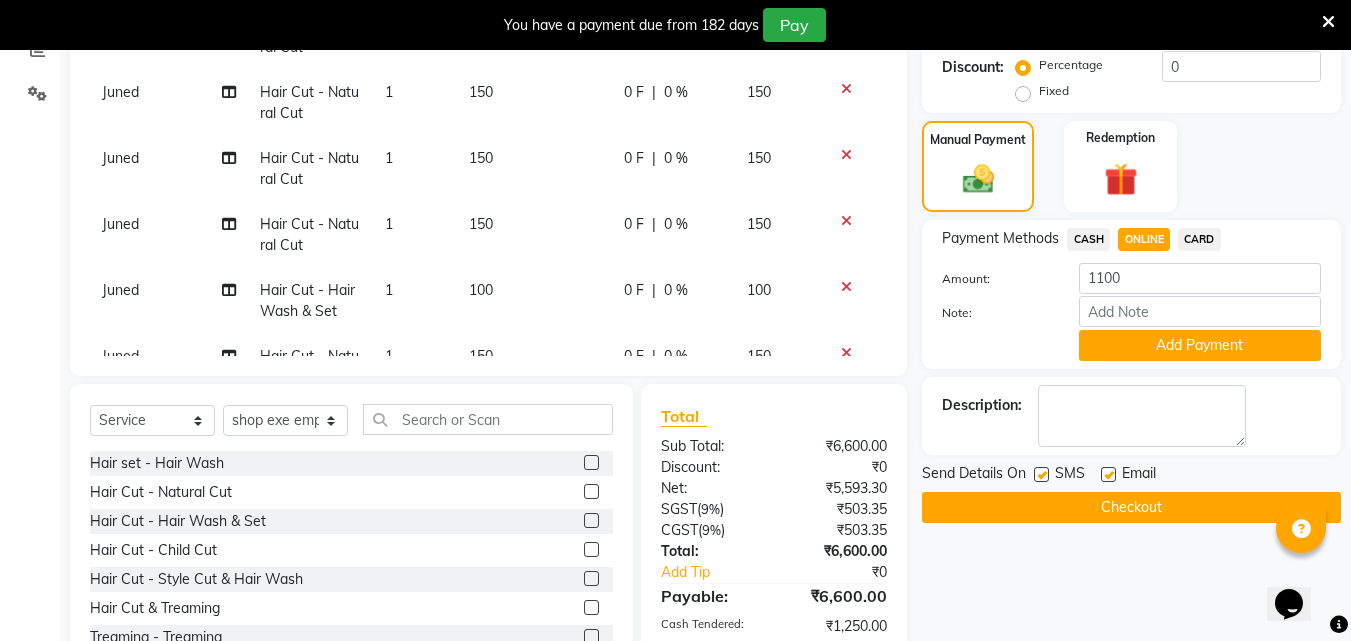 click on "ONLINE" 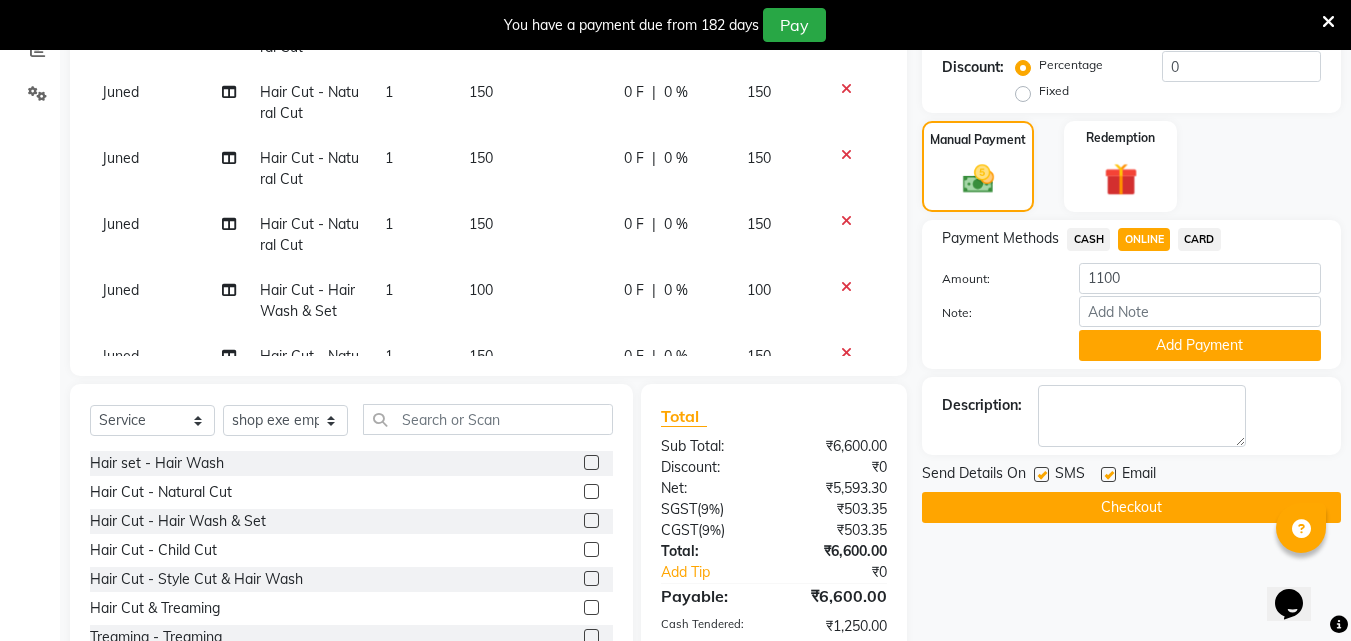 type on "1200" 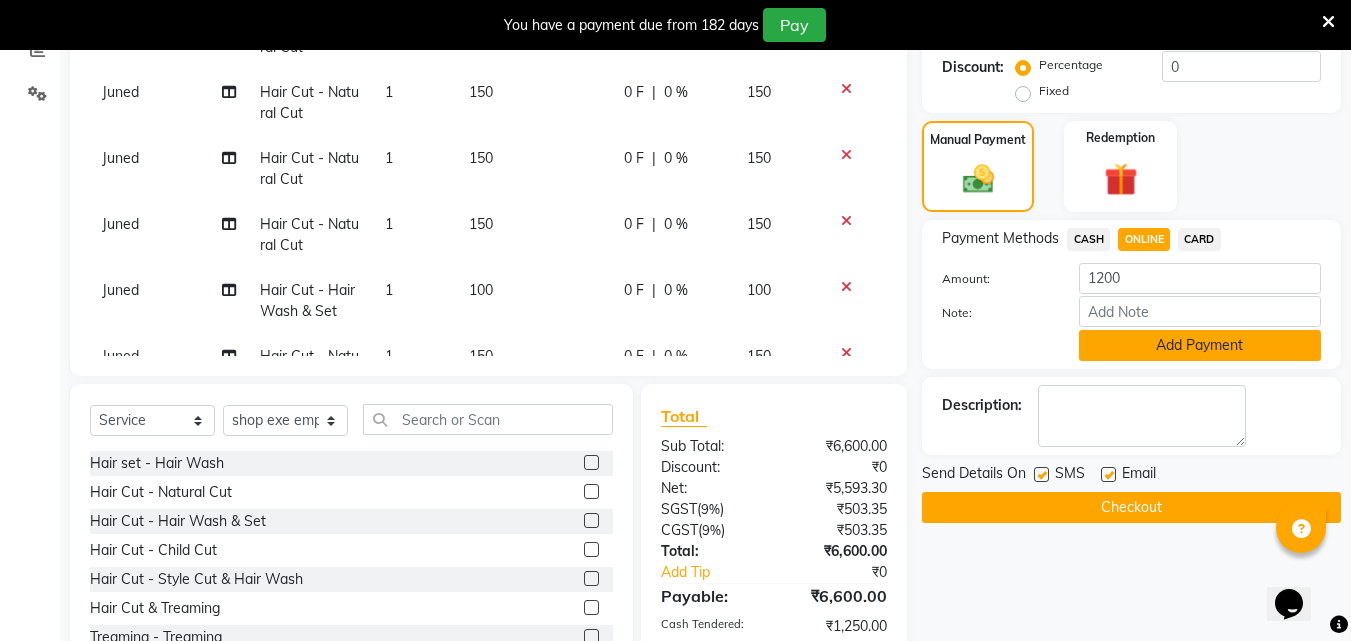 click on "Add Payment" 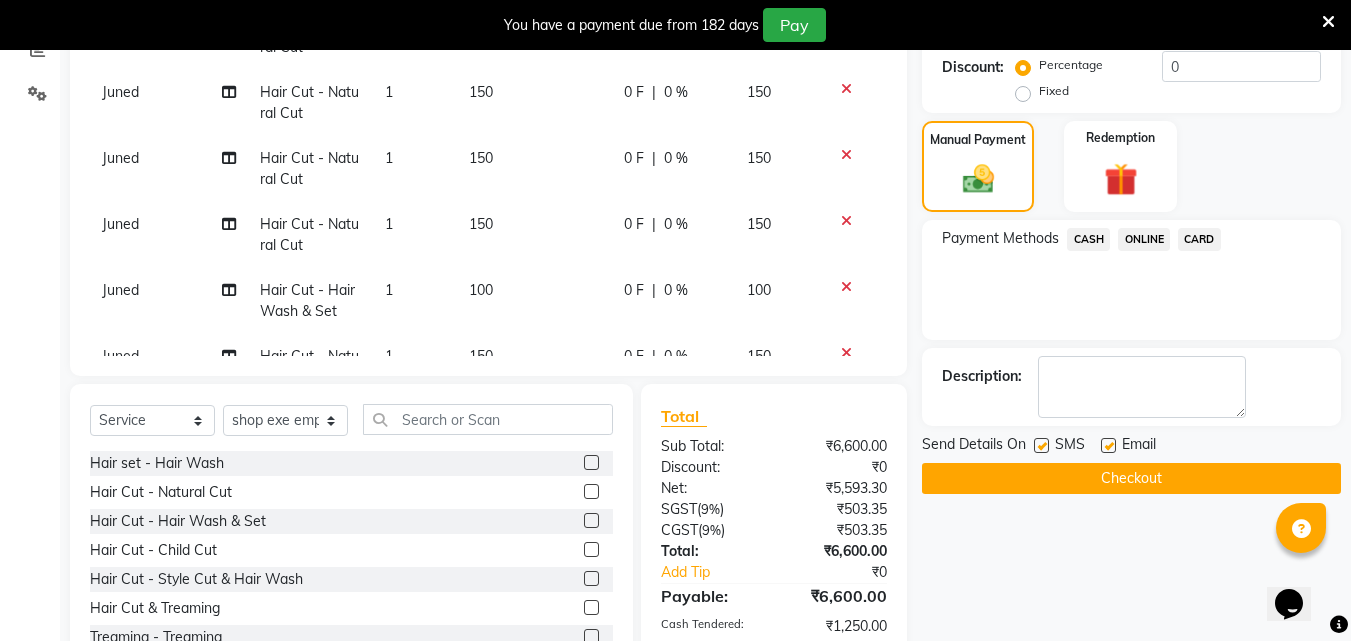 click 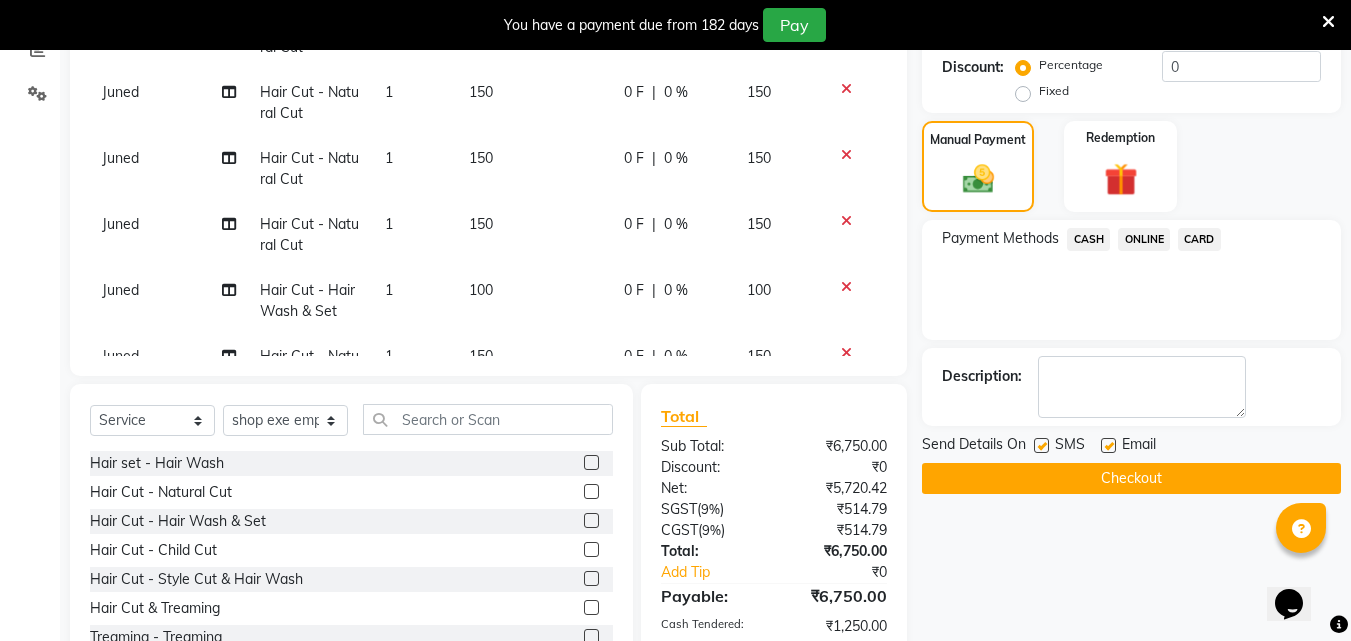 click 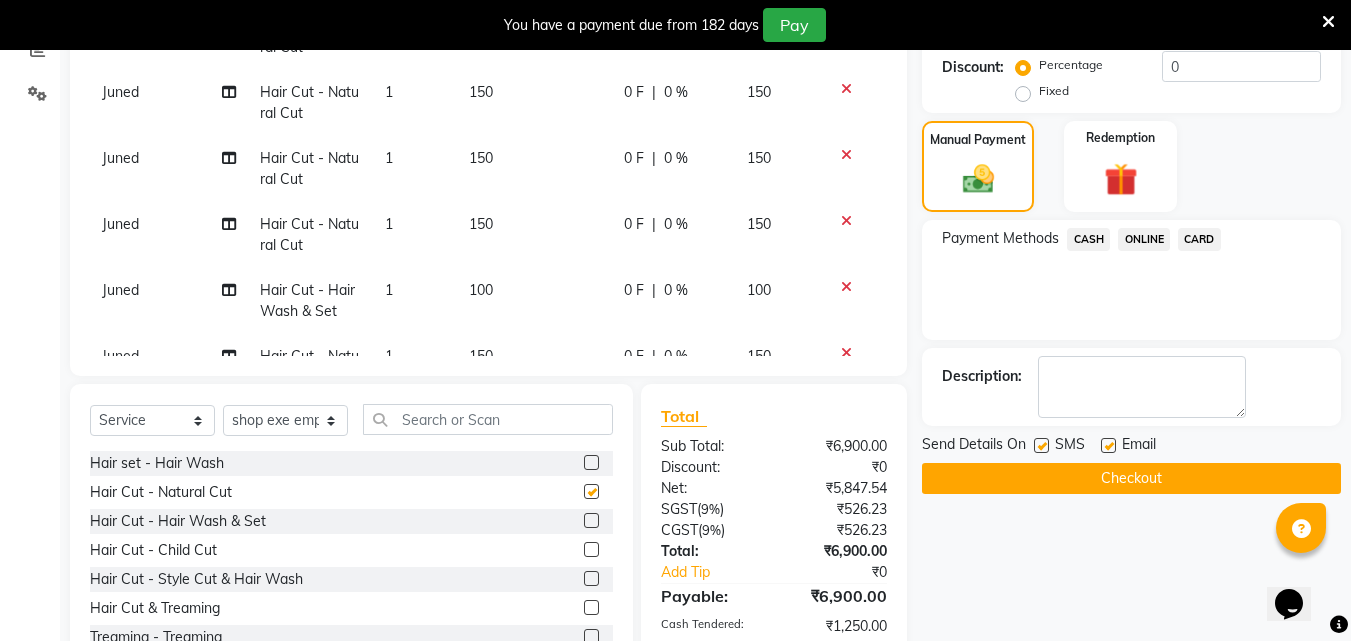 checkbox on "false" 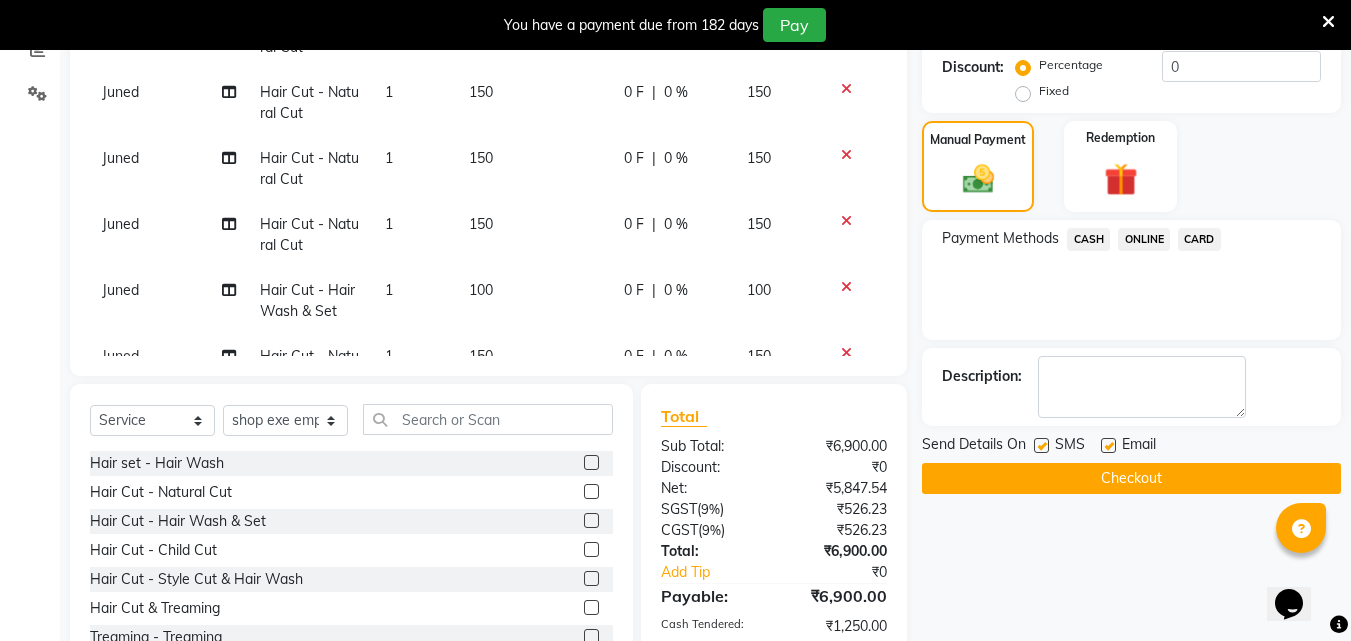 click 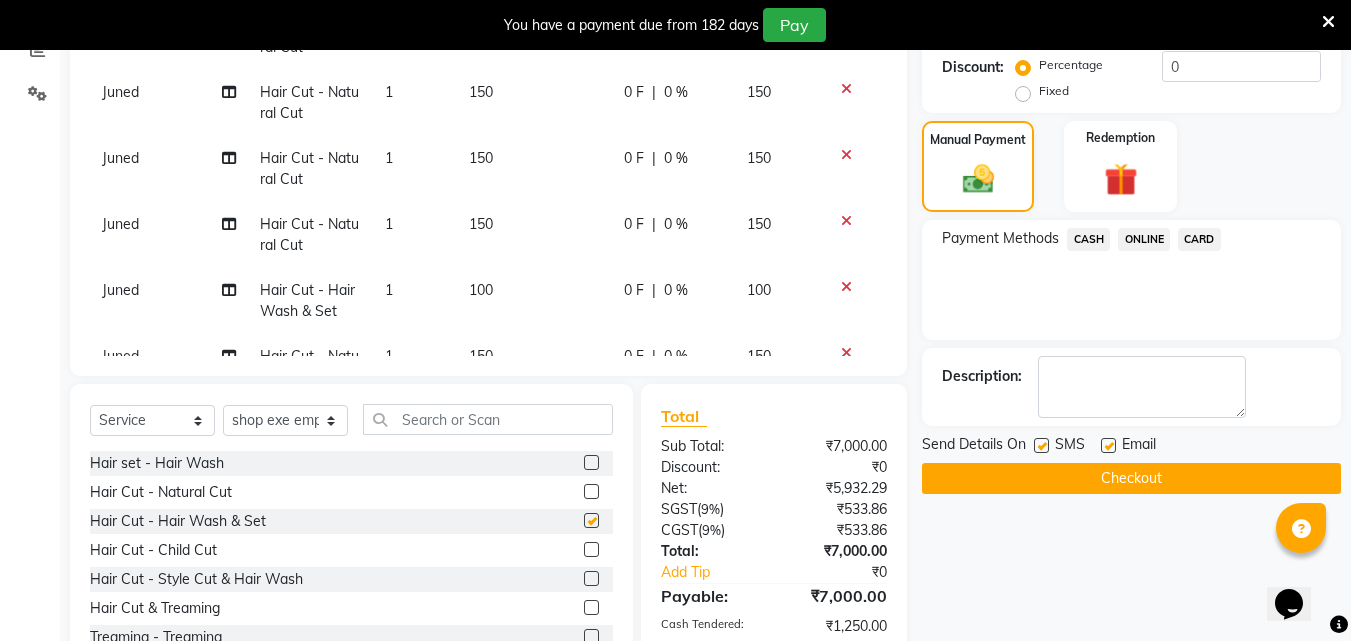 checkbox on "false" 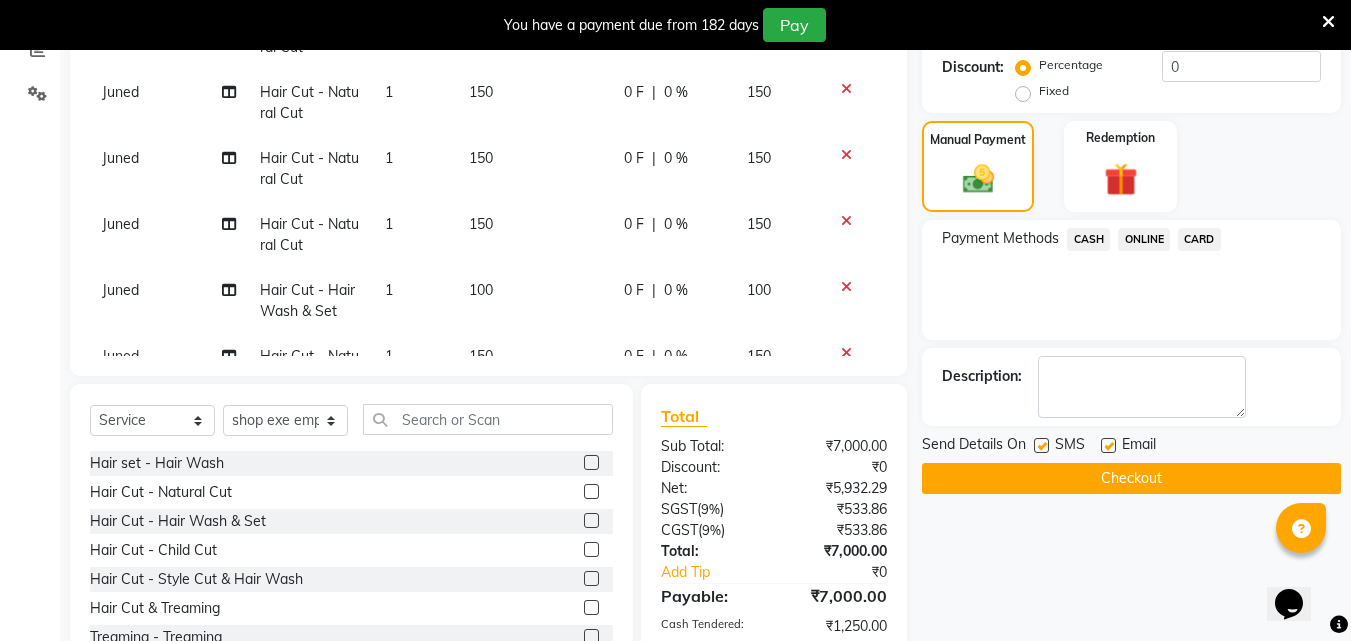 click on "CASH" 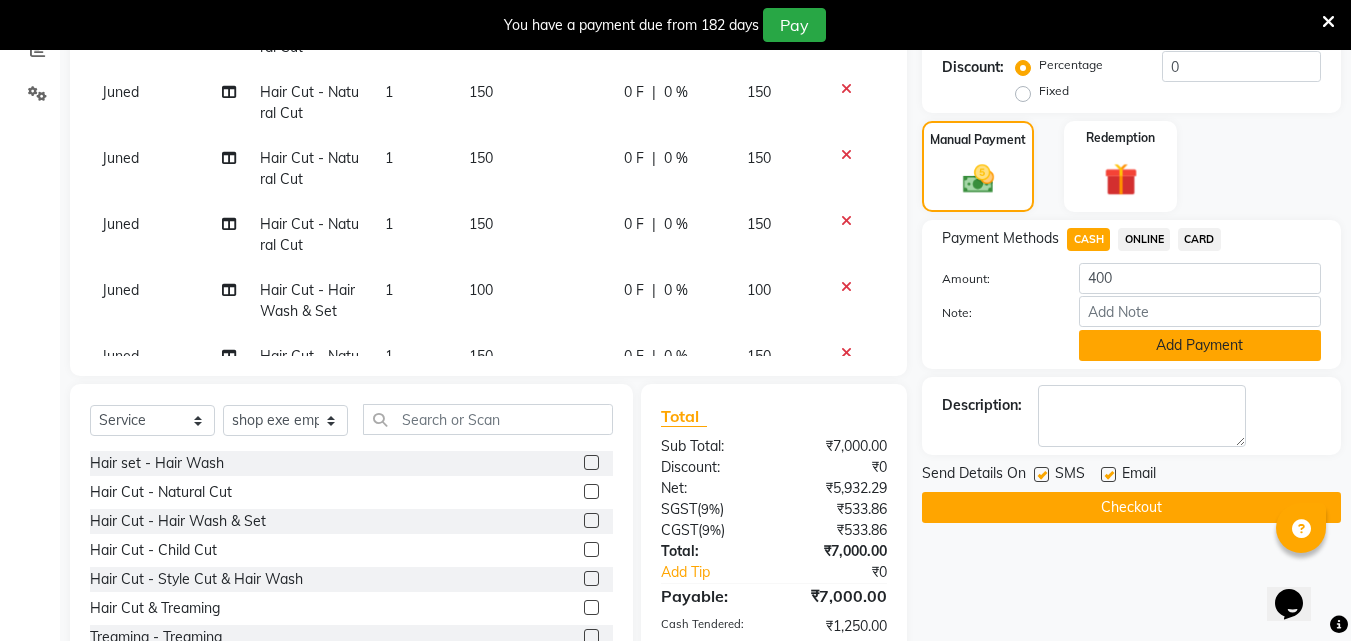 click on "Add Payment" 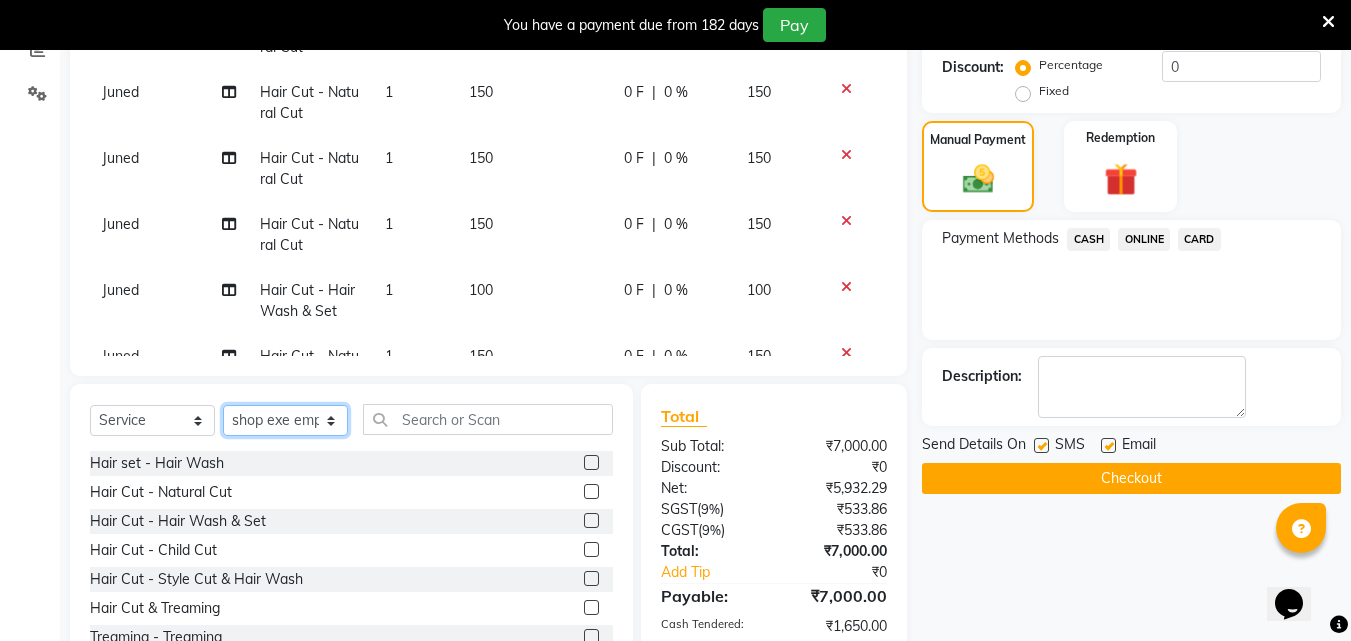 click on "Select Stylist Ali Amol Juned PMS Rihan shop exe emply" 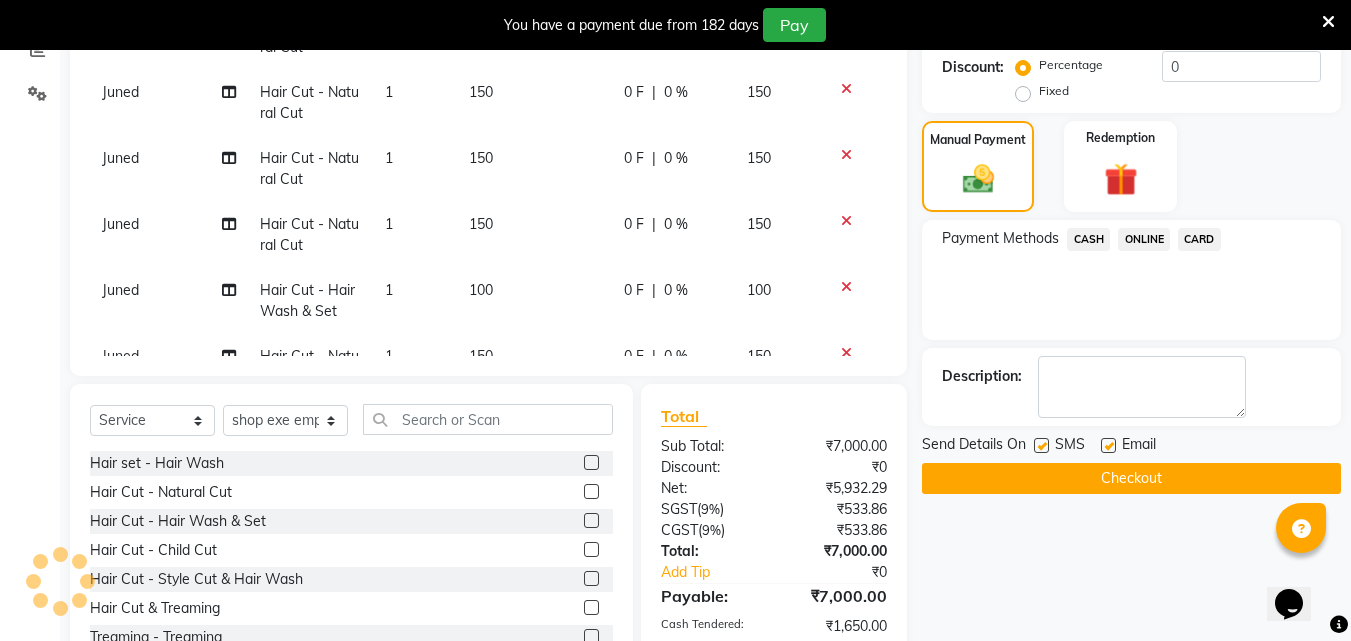 click 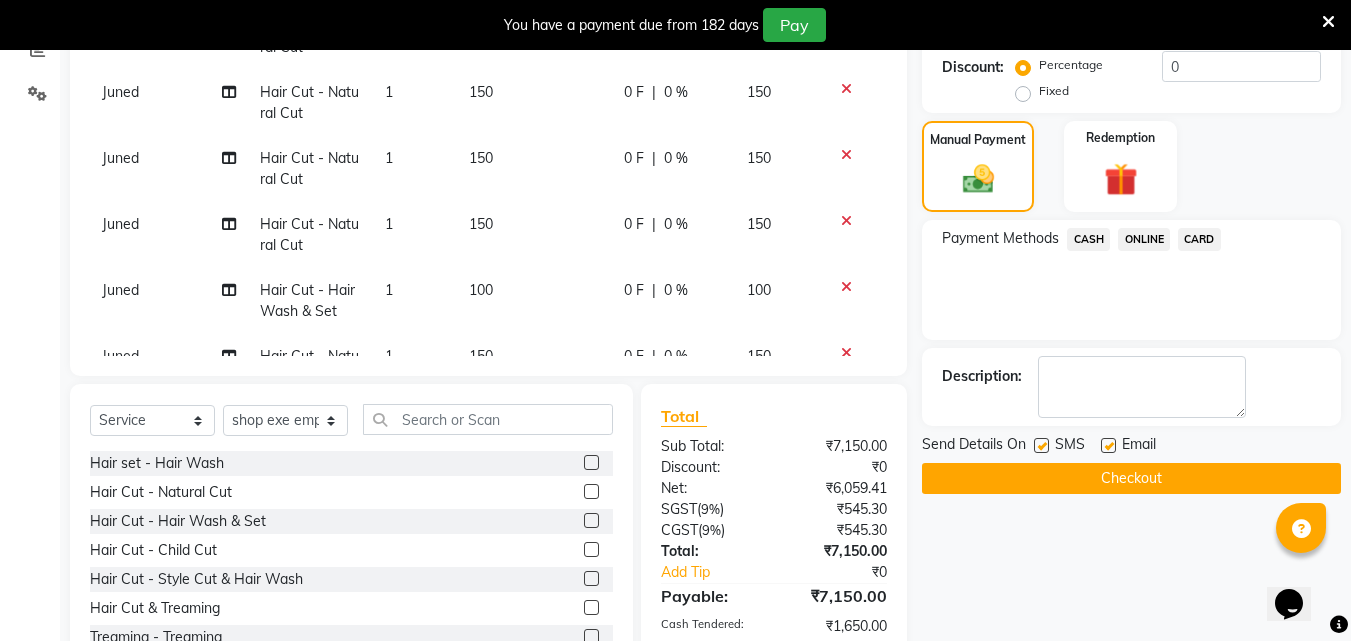 click 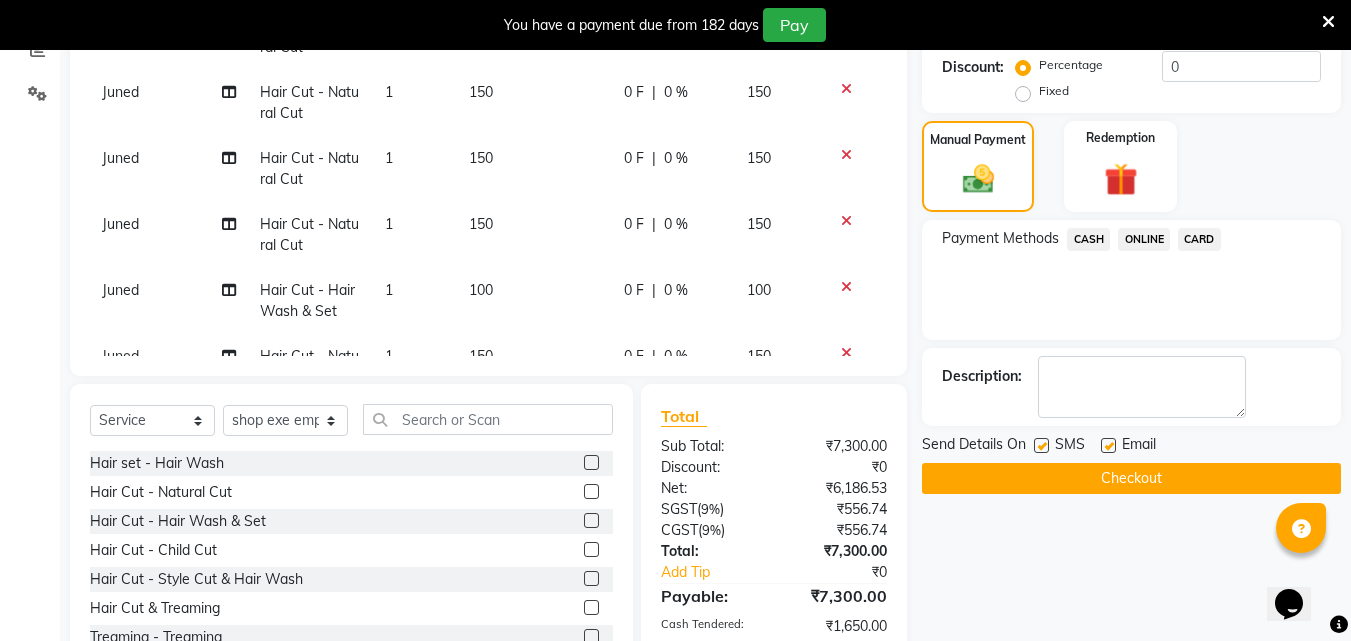 click 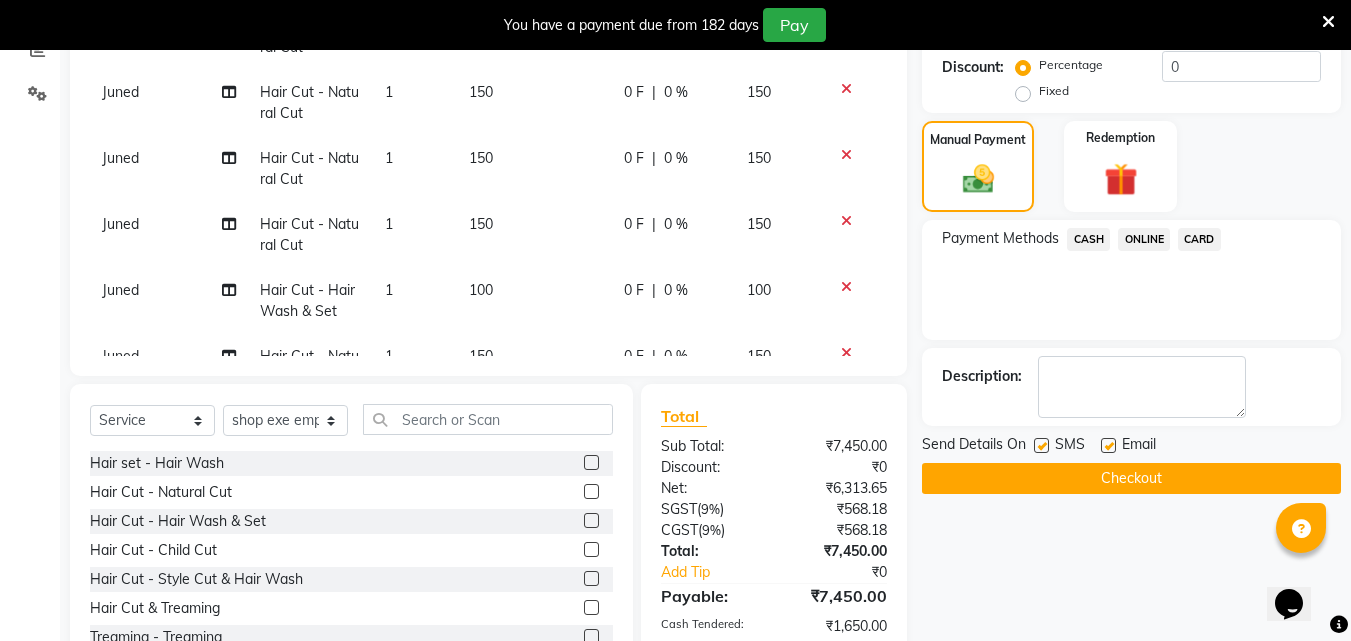 click 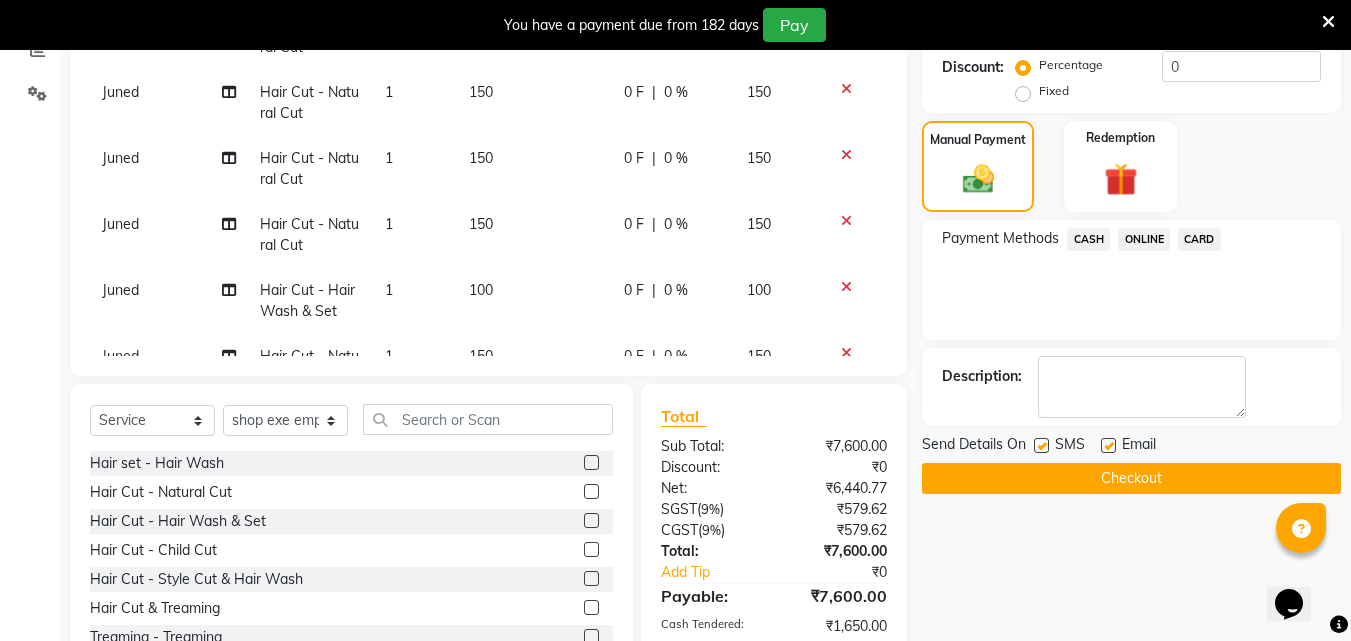 click 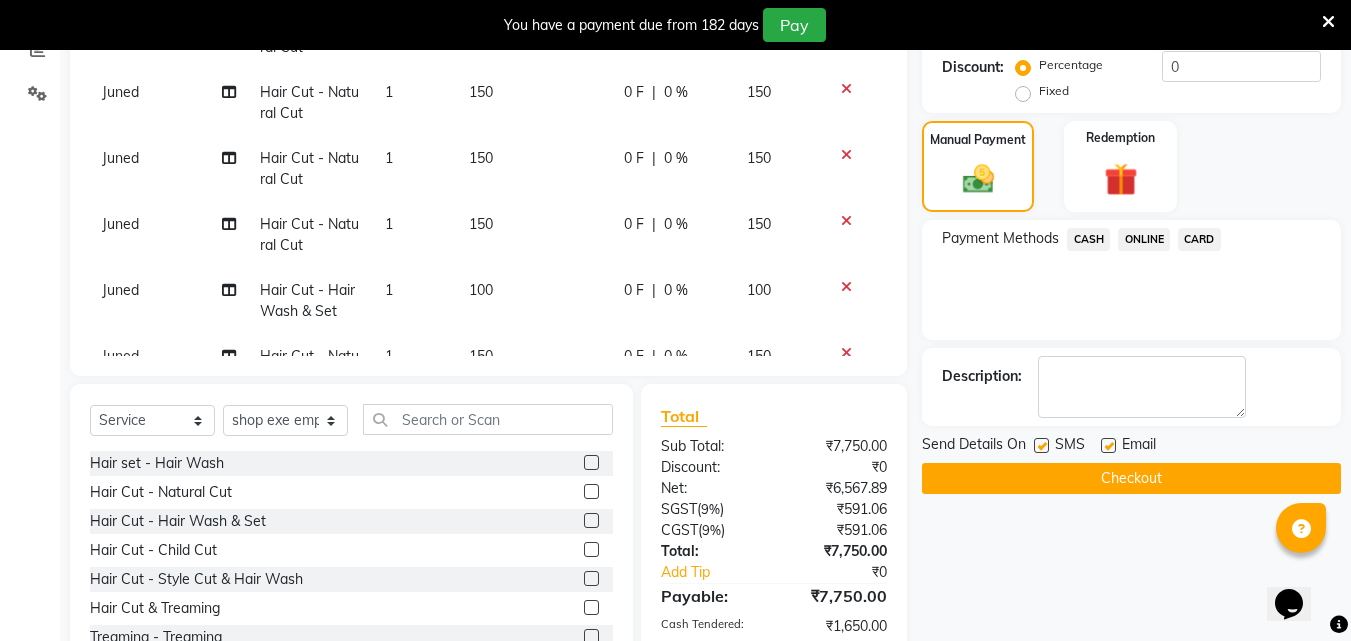 click 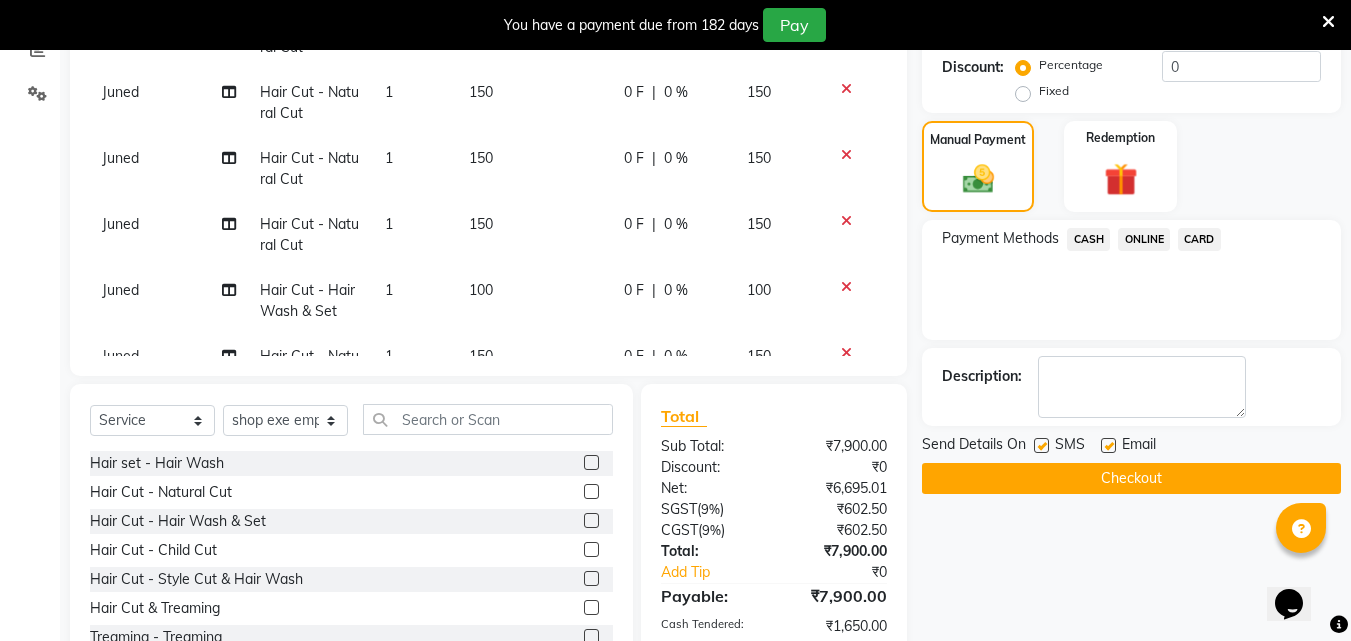 click 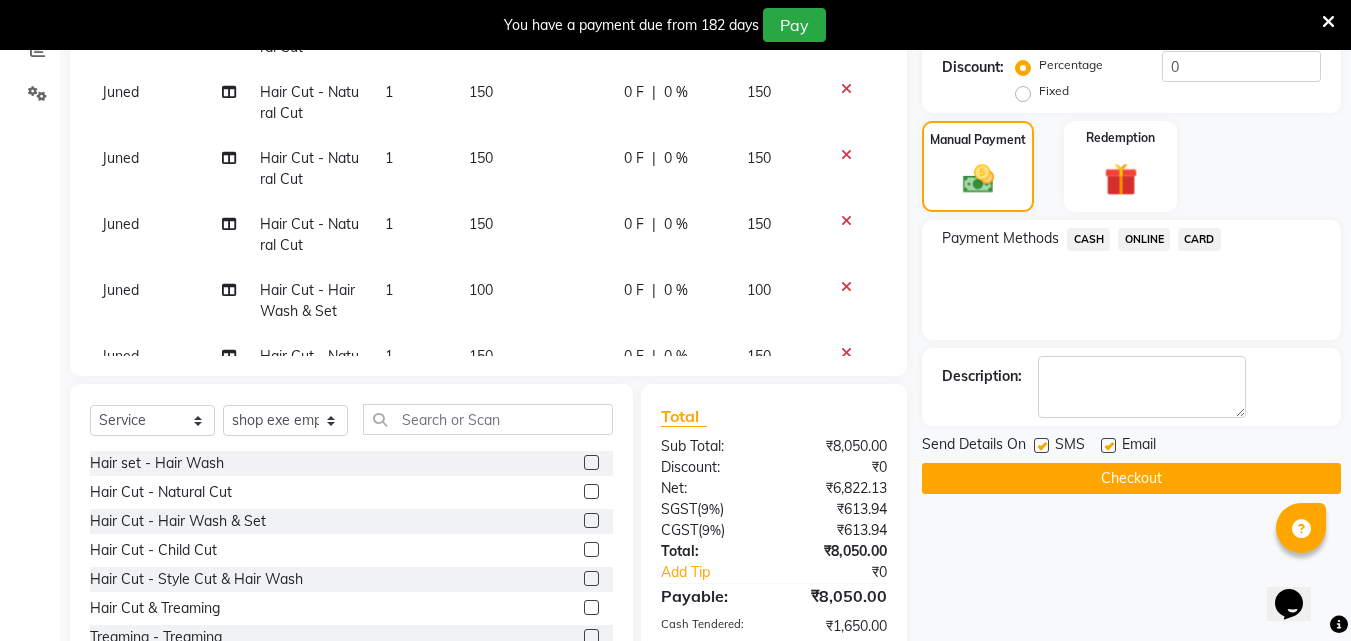 click on "ONLINE" 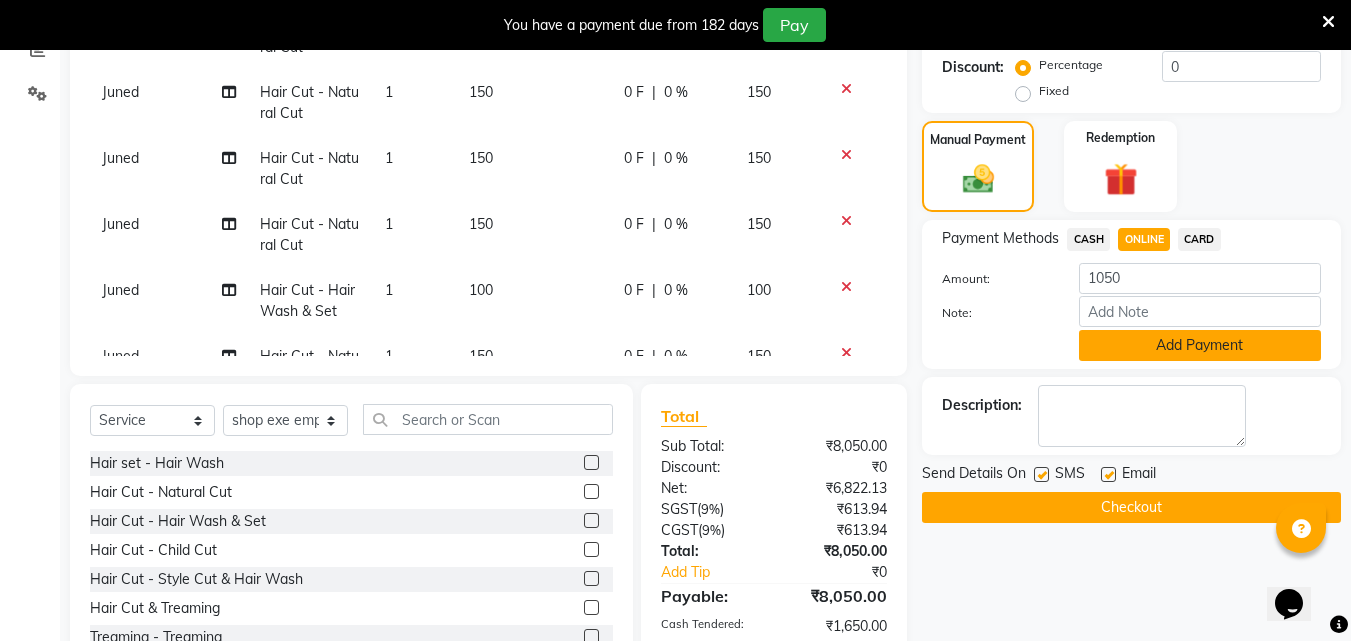 click on "Add Payment" 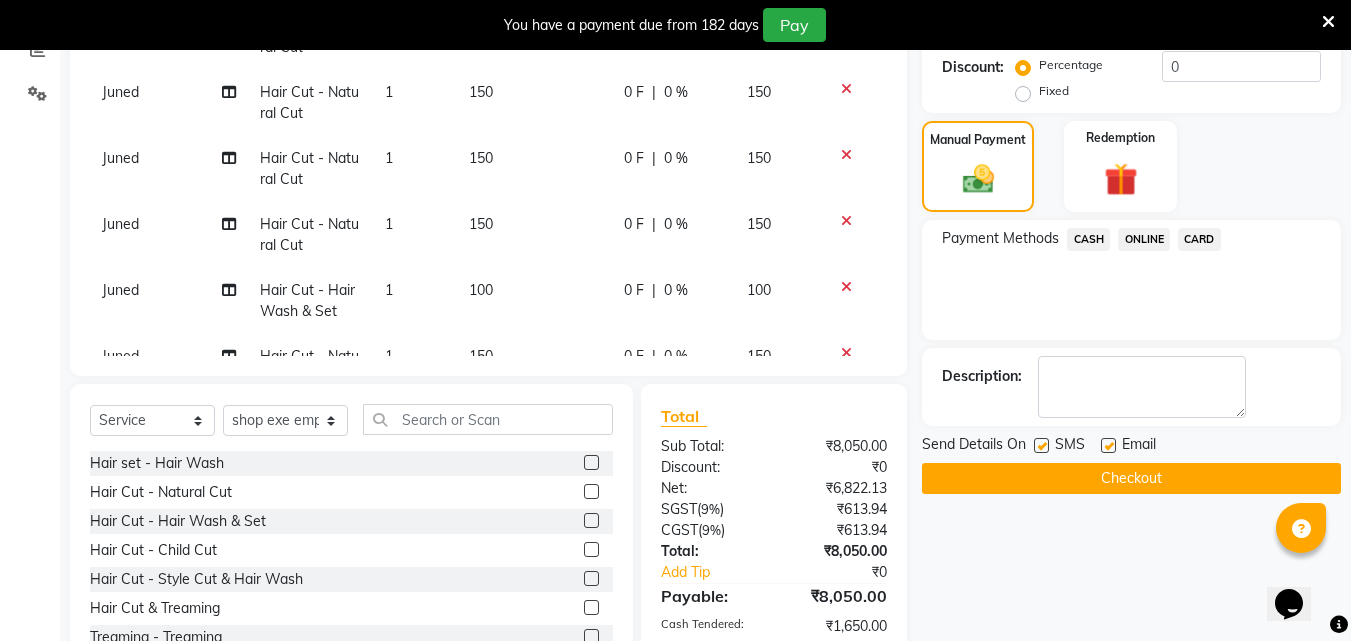click 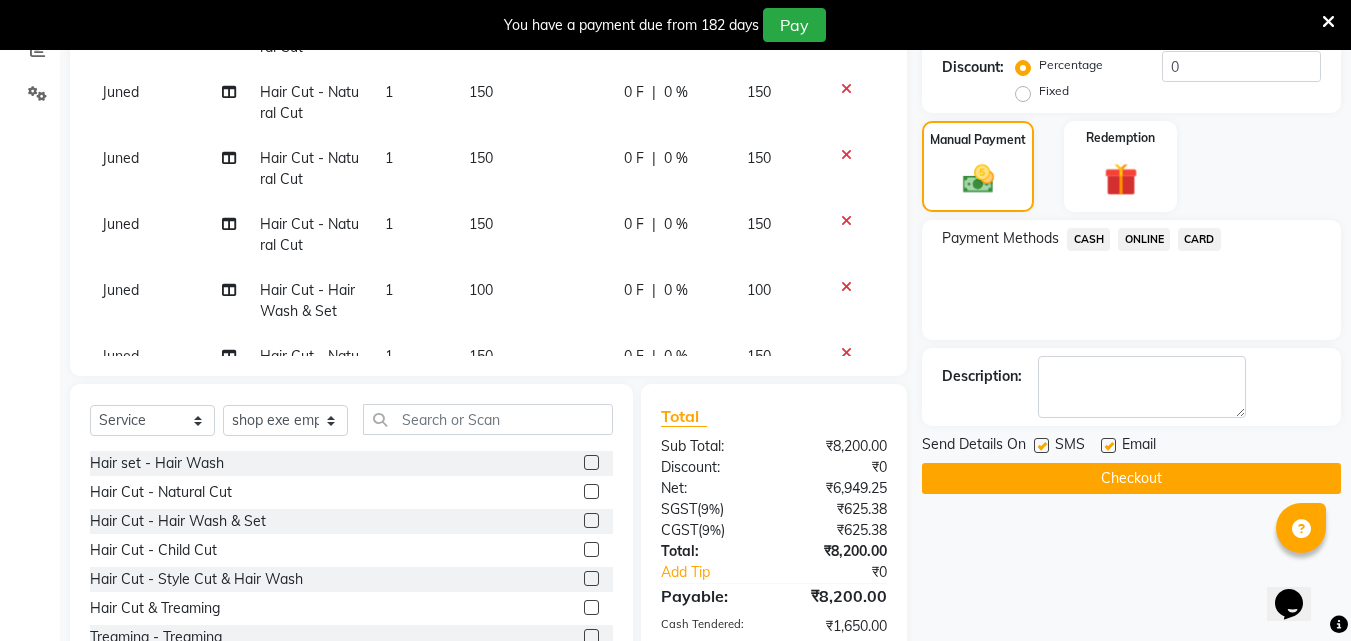 click 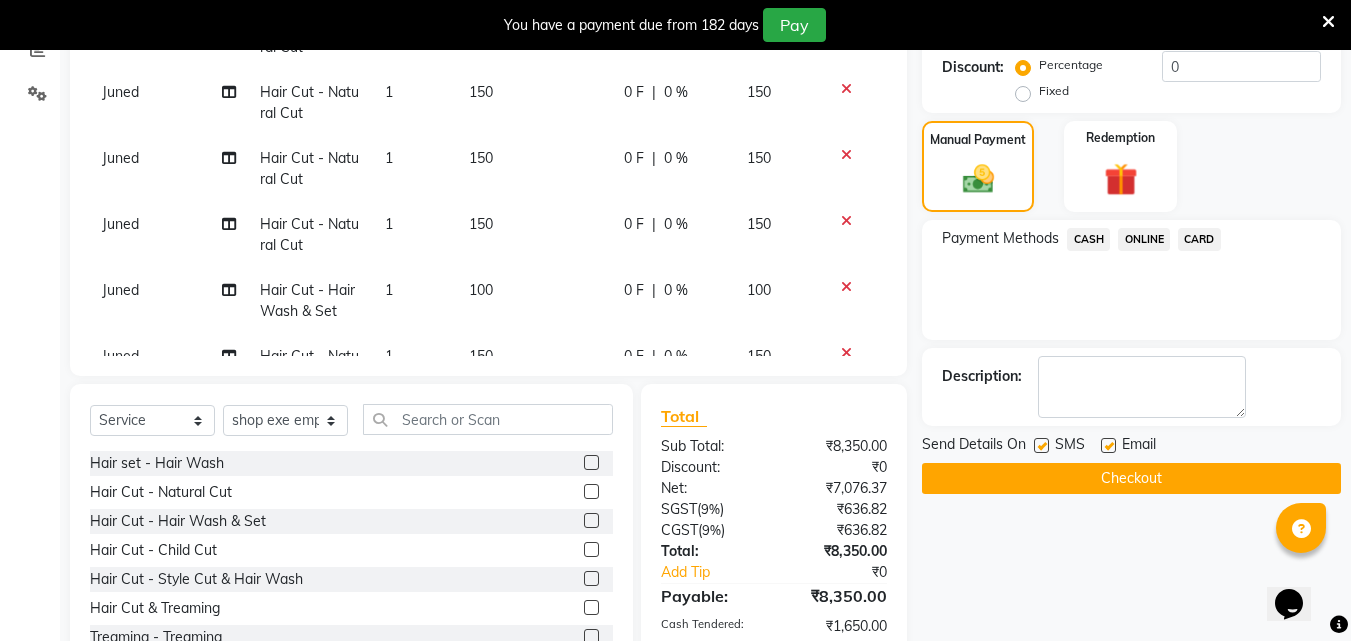 click 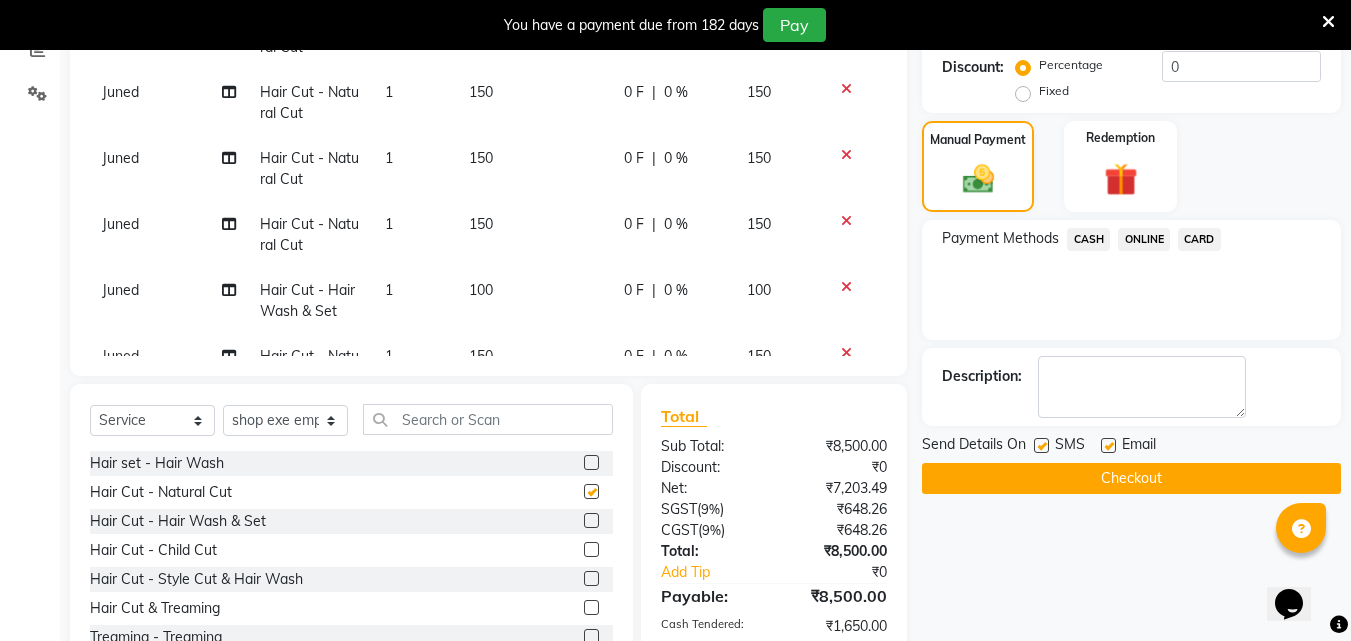 checkbox on "false" 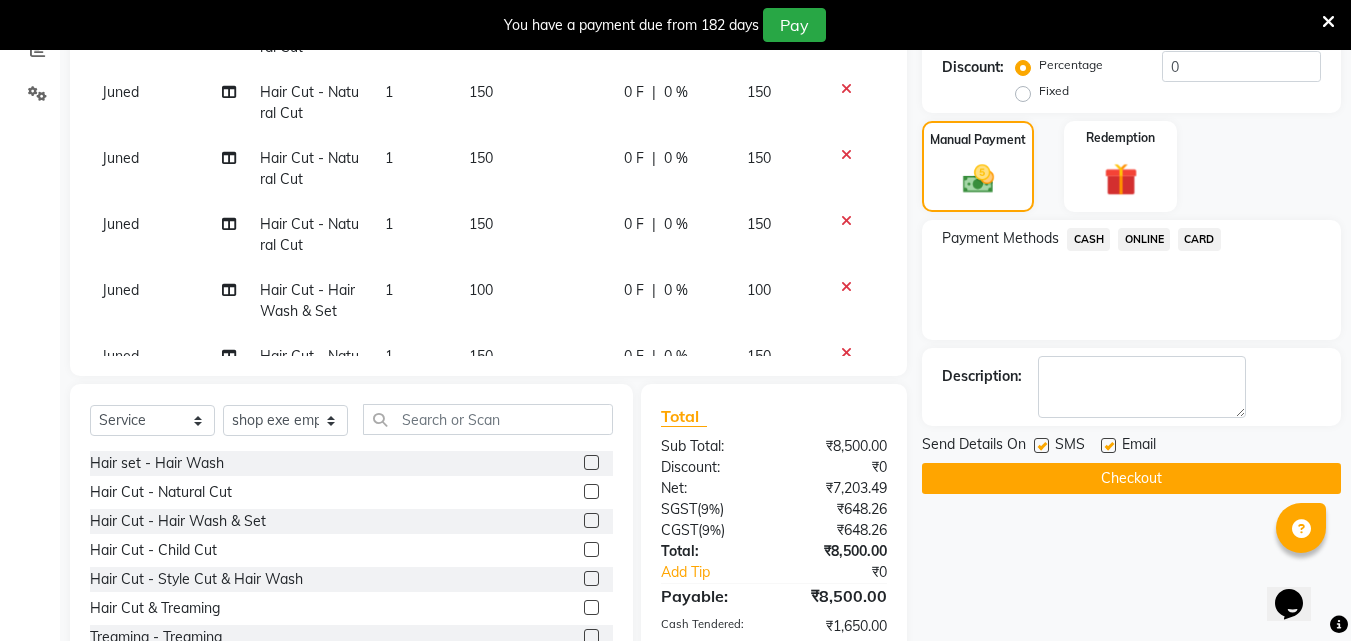 click 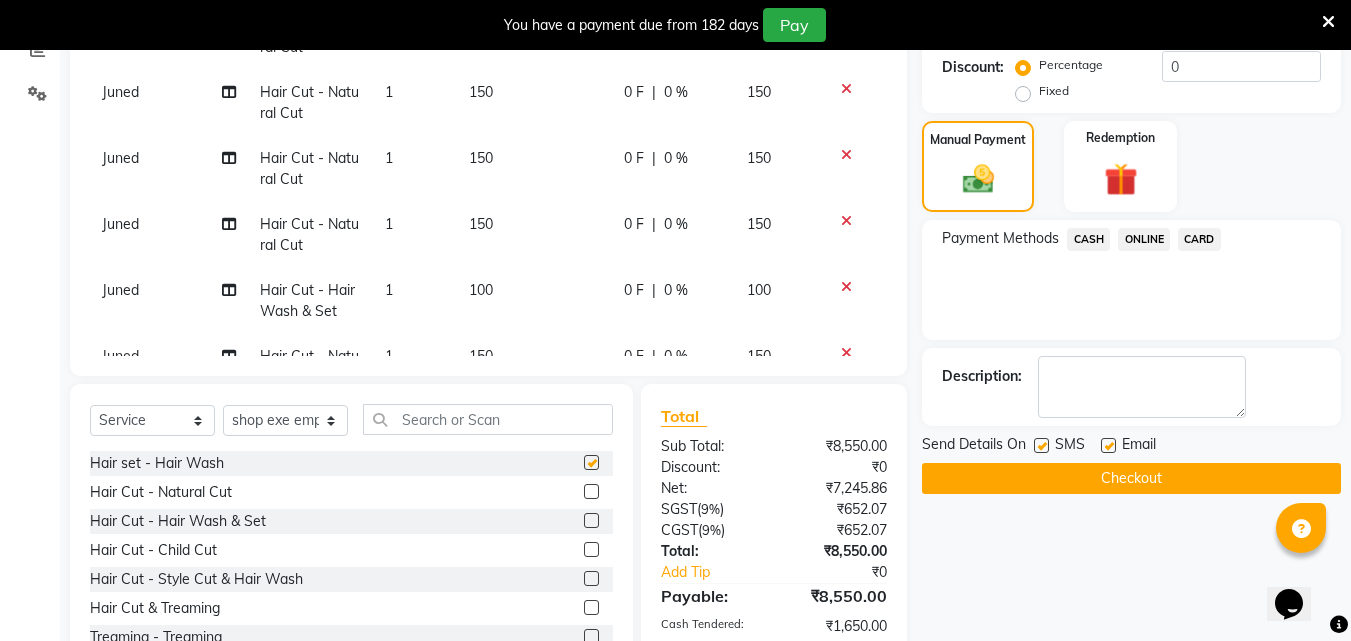 checkbox on "false" 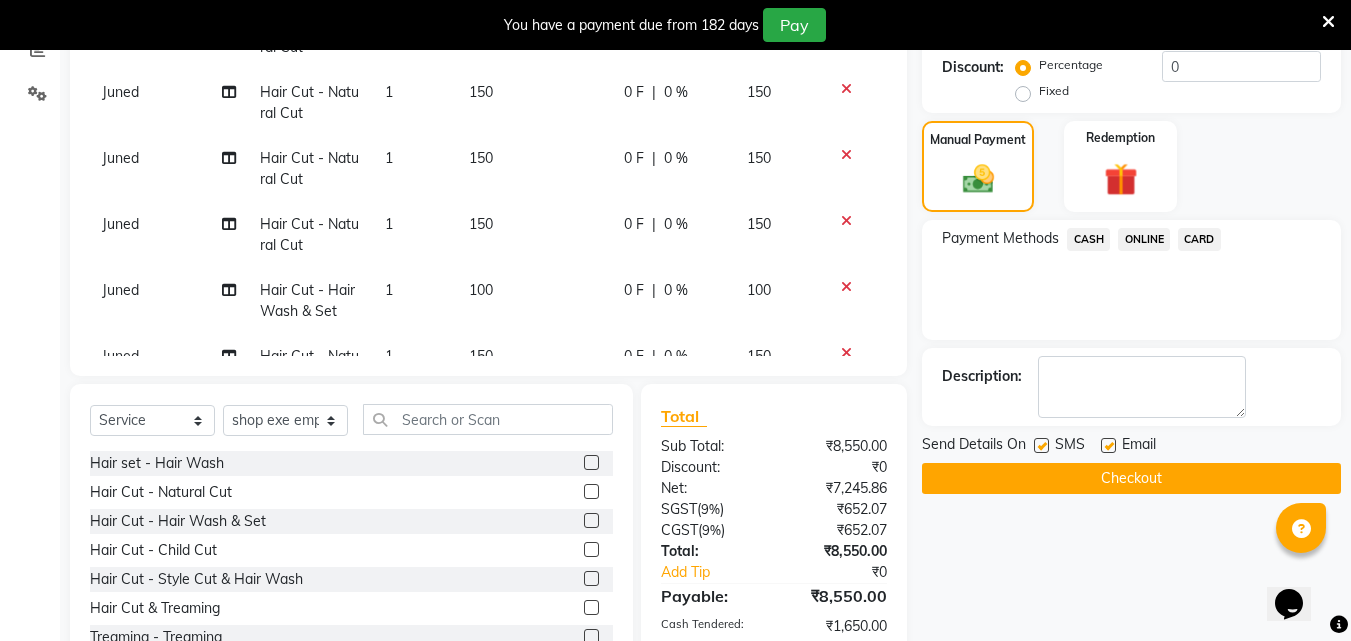 click on "CASH" 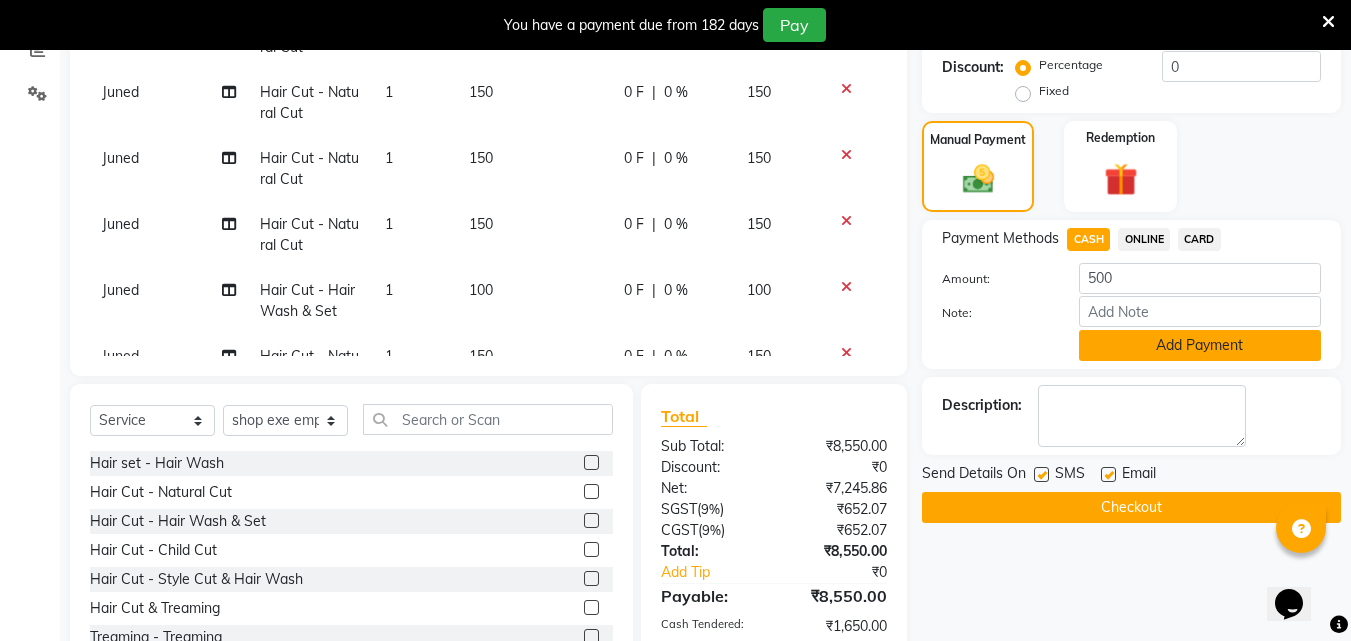 click on "Add Payment" 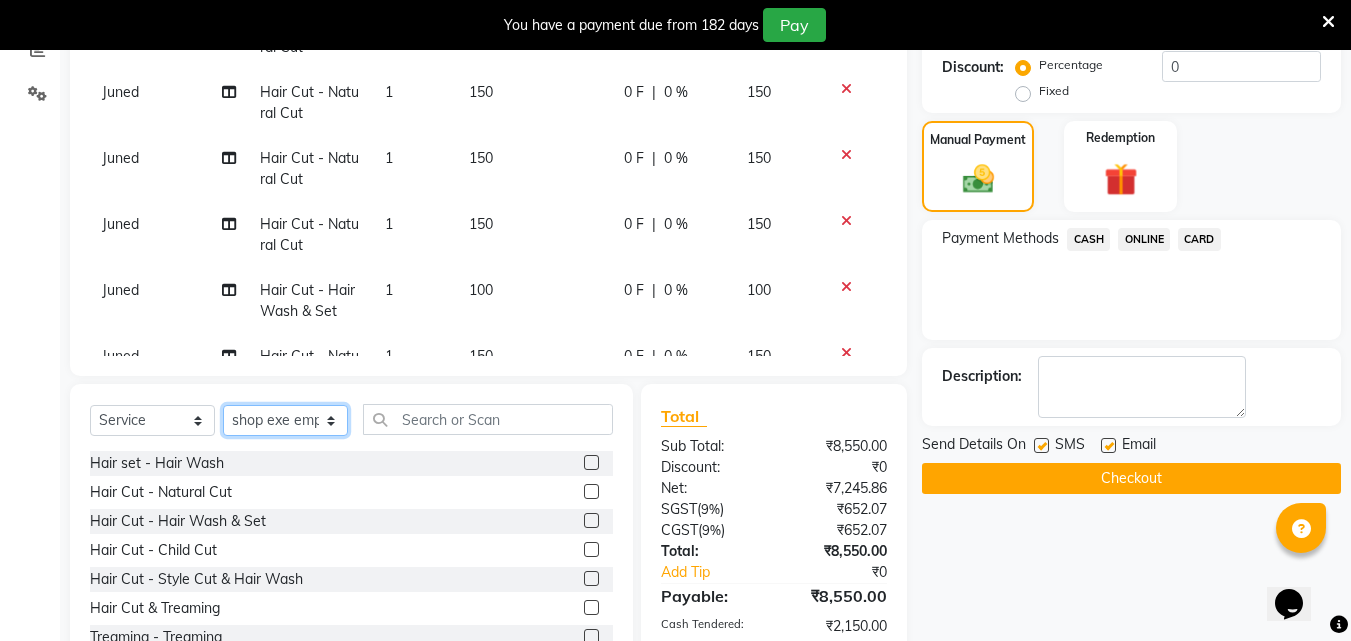 click on "Select Stylist Ali Amol Juned PMS Rihan shop exe emply" 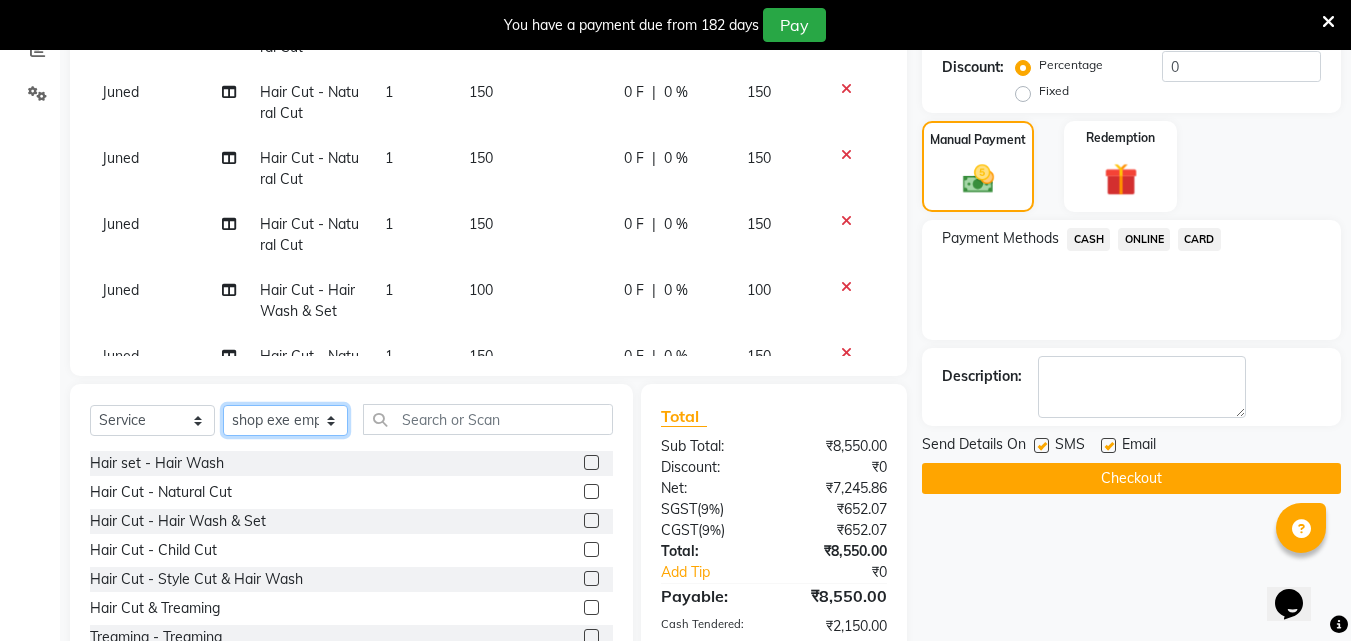 select on "[NUMBER]" 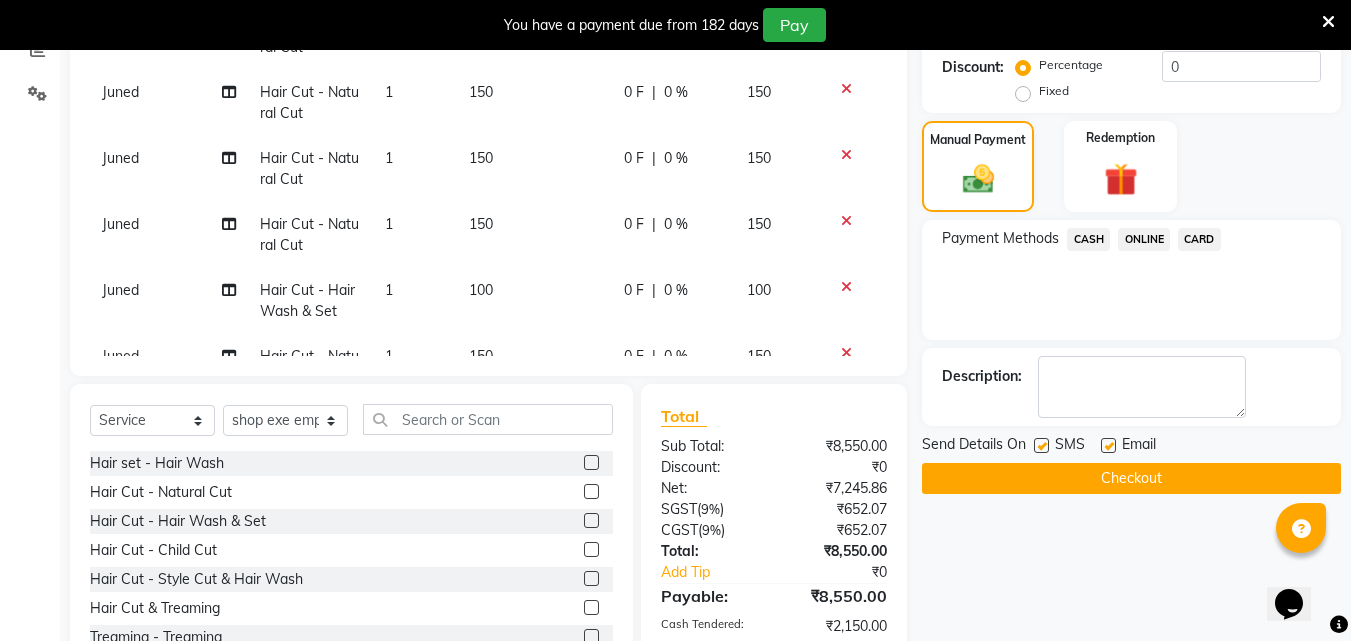 click 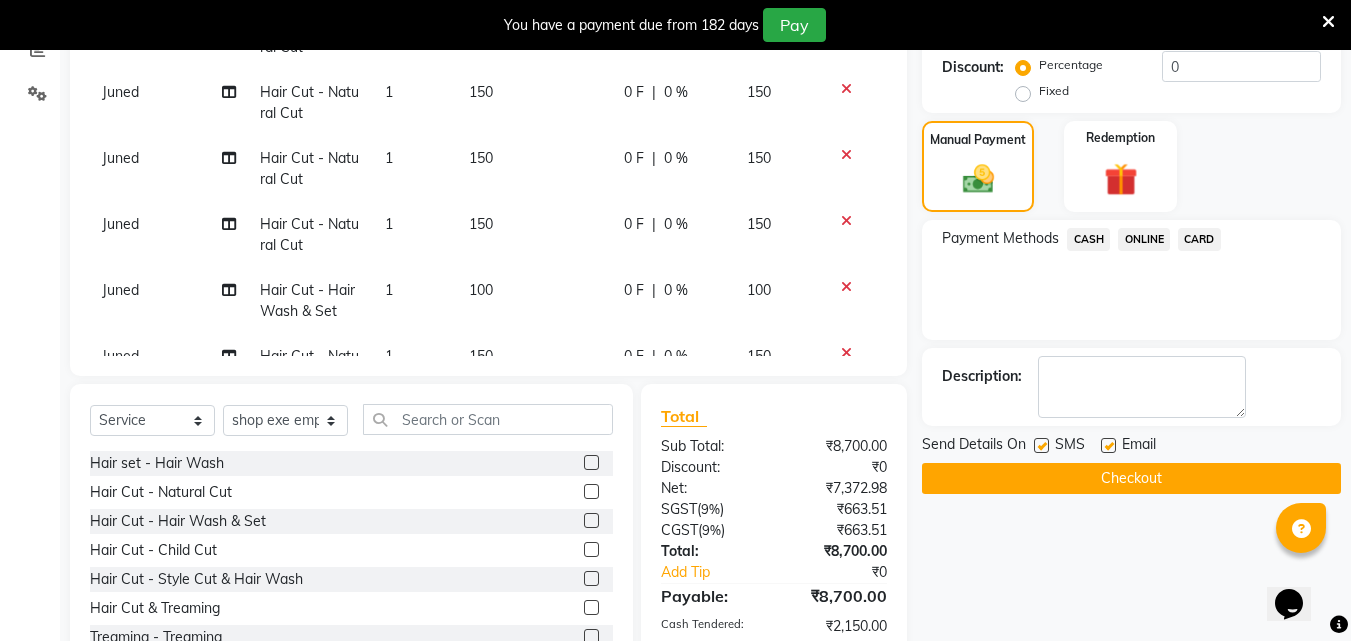 click 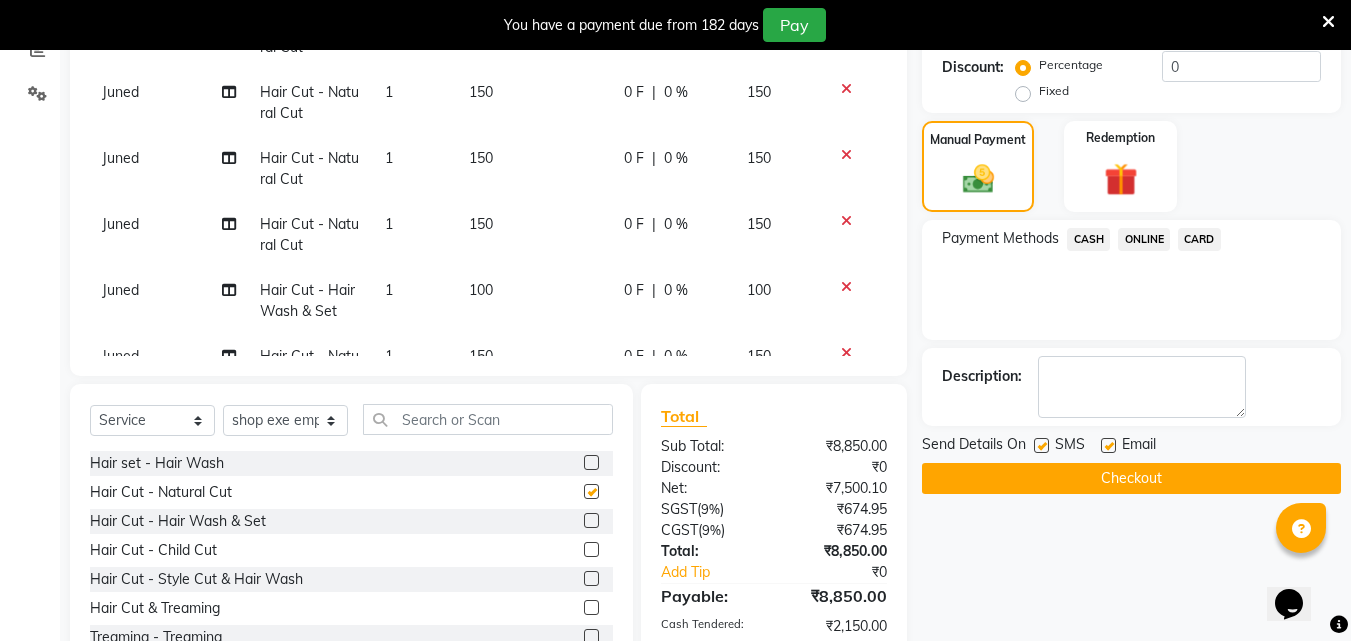 checkbox on "false" 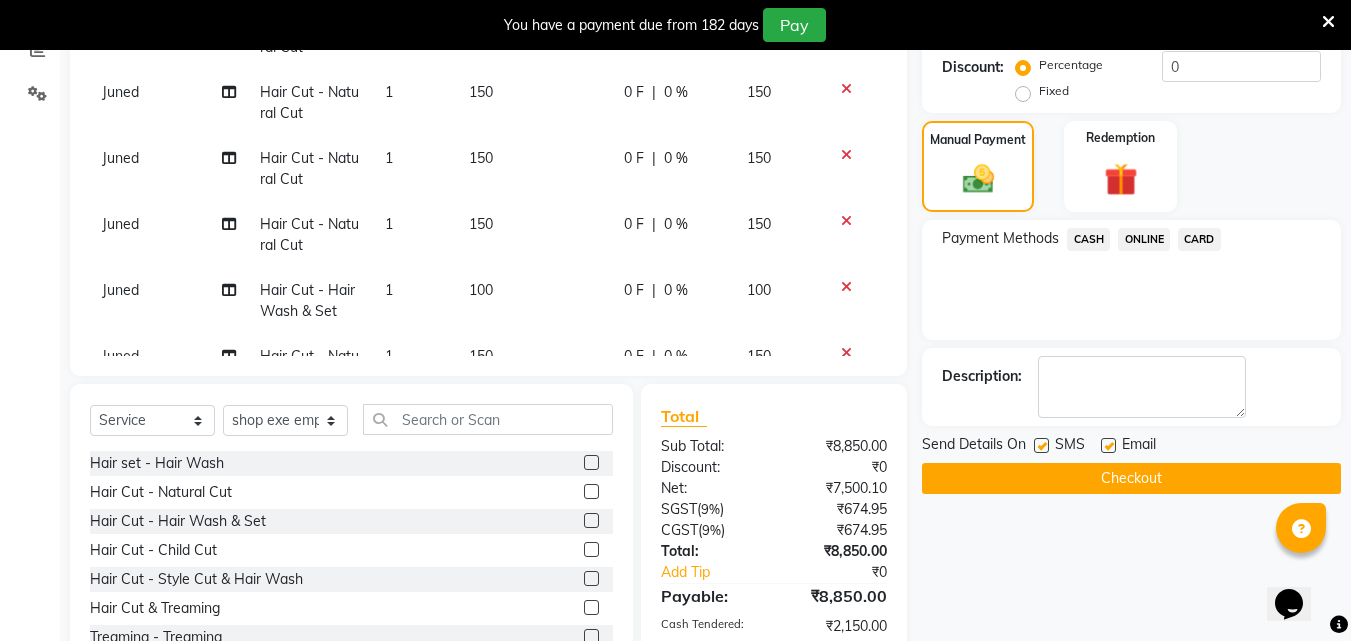 click 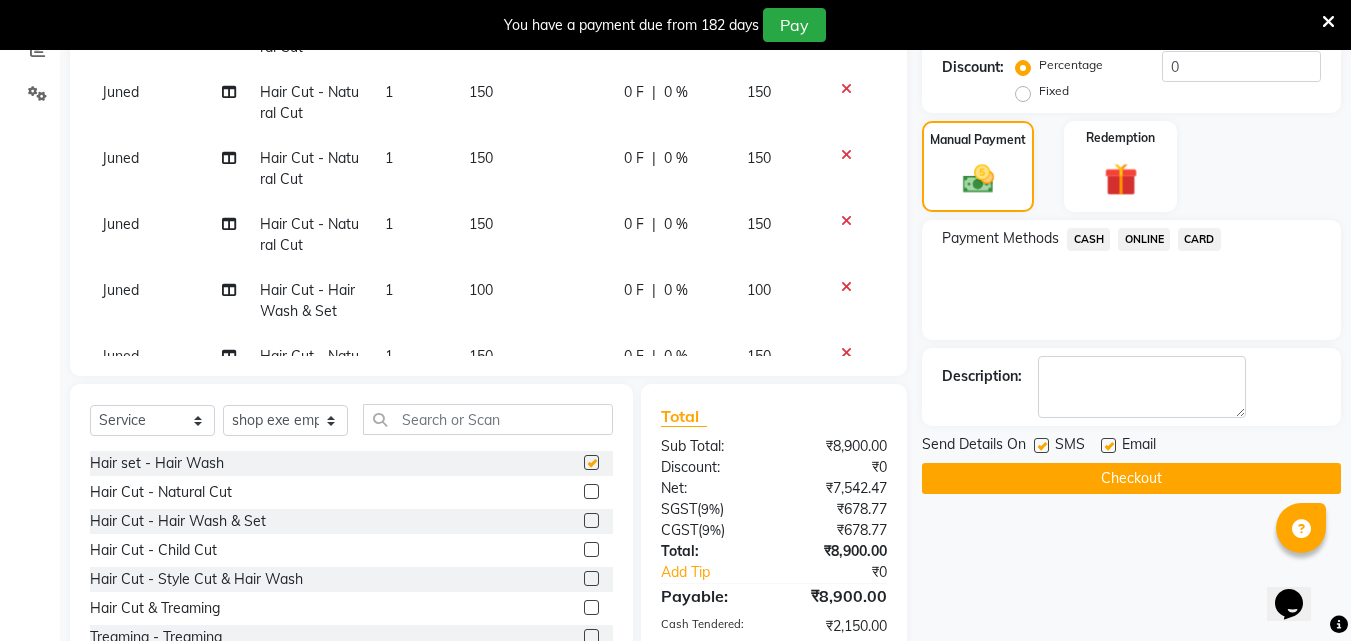 checkbox on "false" 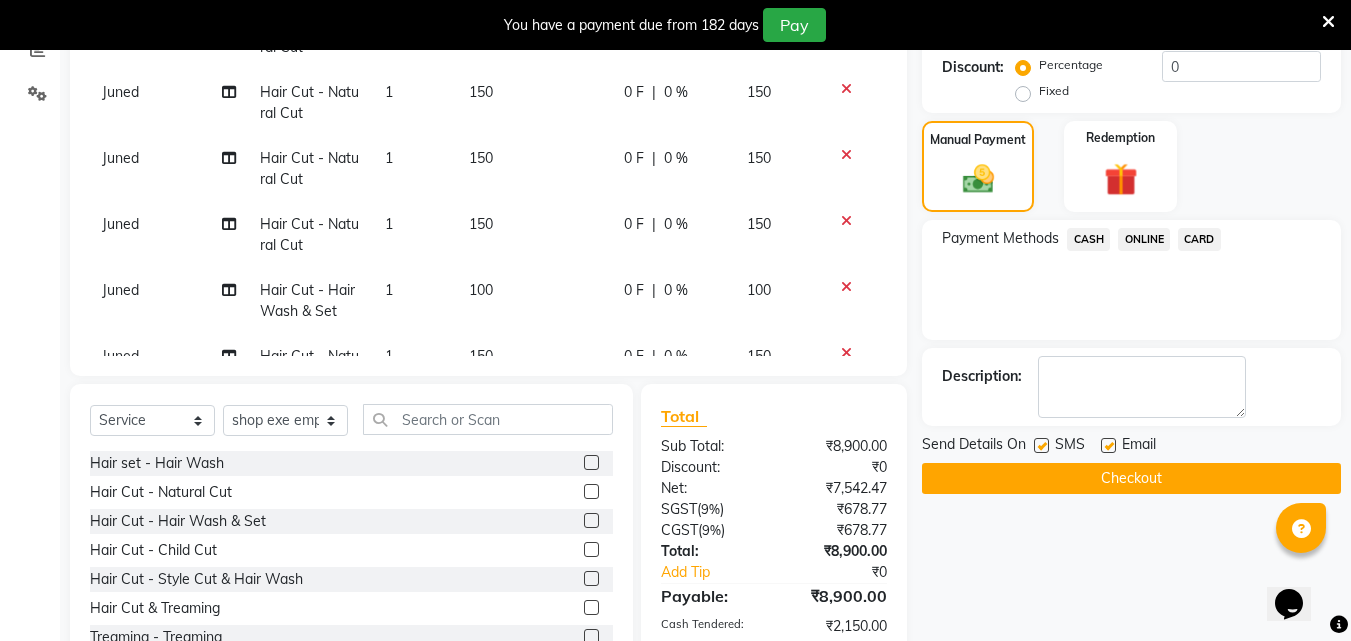 click on "ONLINE" 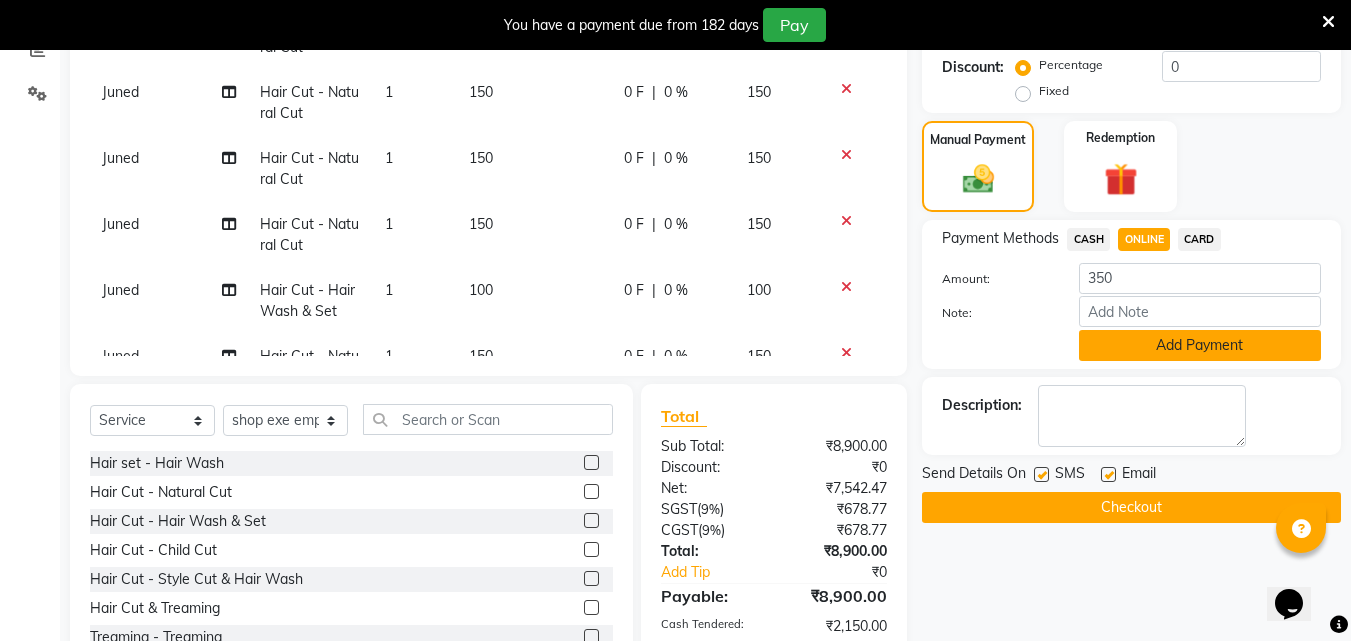 click on "Add Payment" 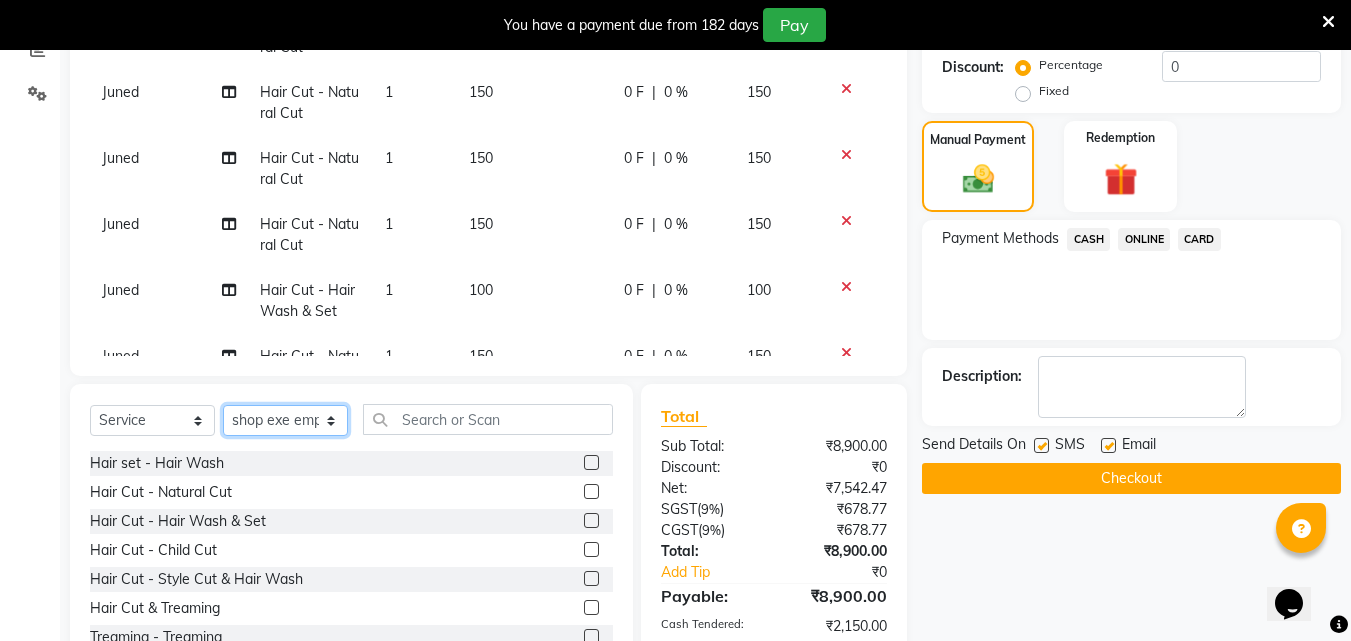 click on "Select Stylist Ali Amol Juned PMS Rihan shop exe emply" 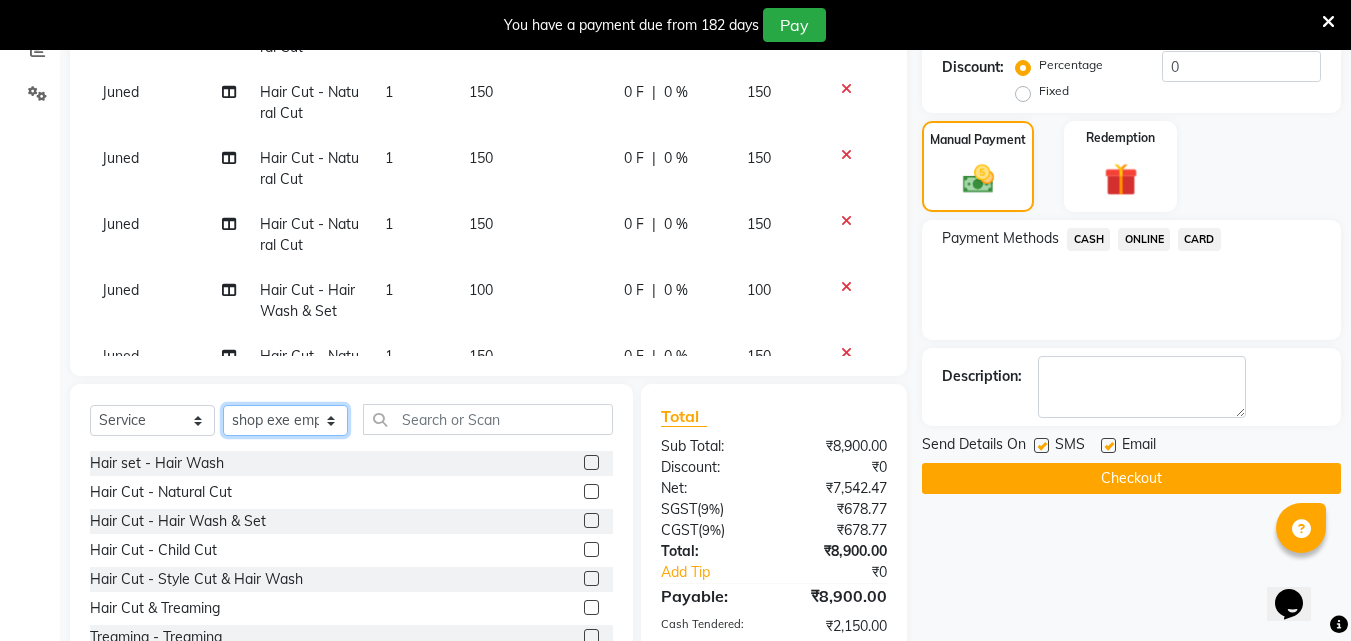 select on "45127" 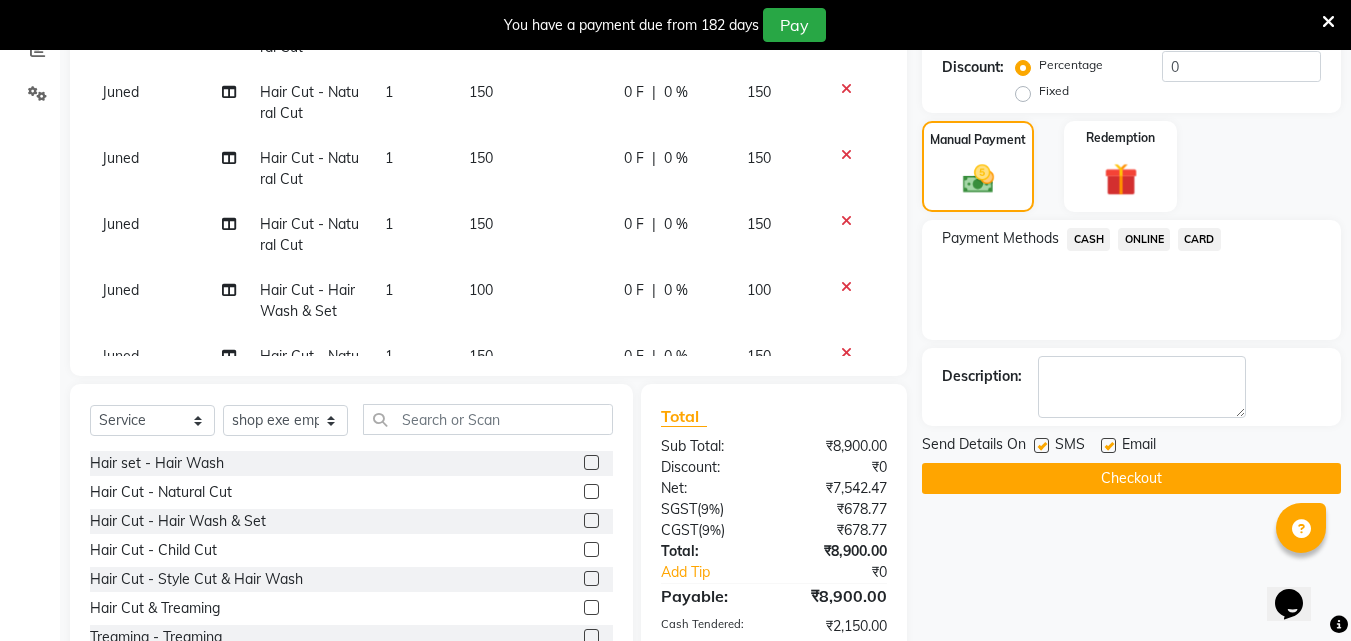 click 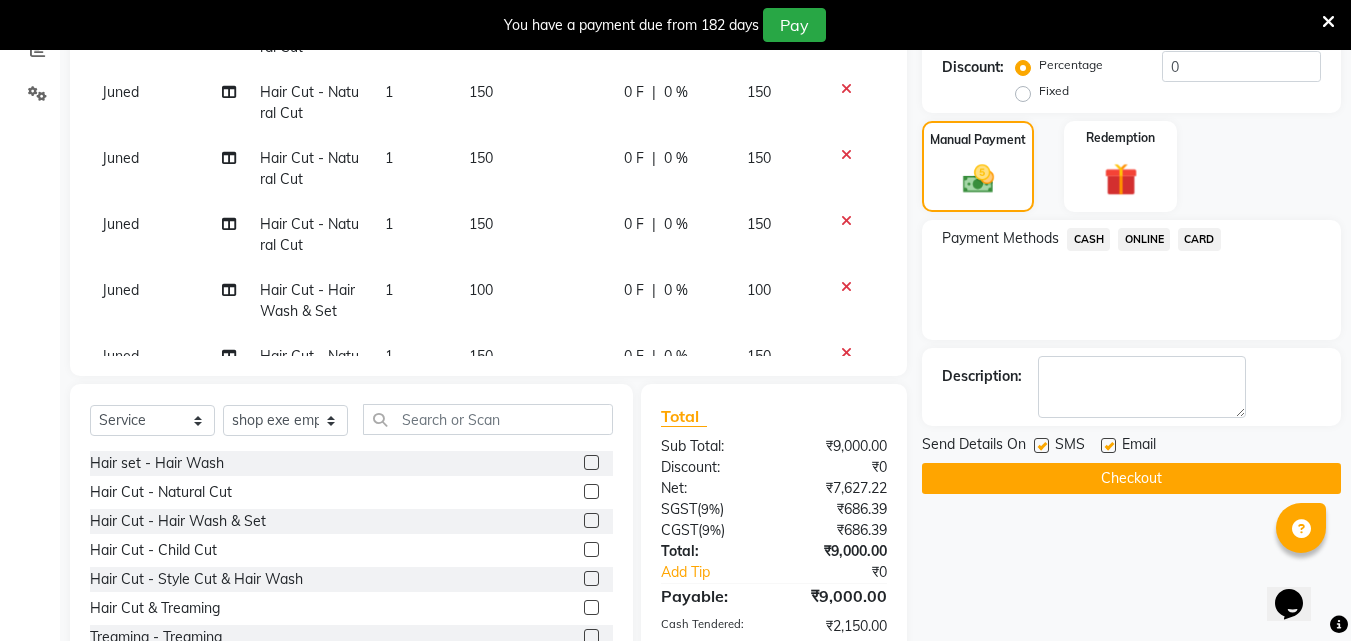 click 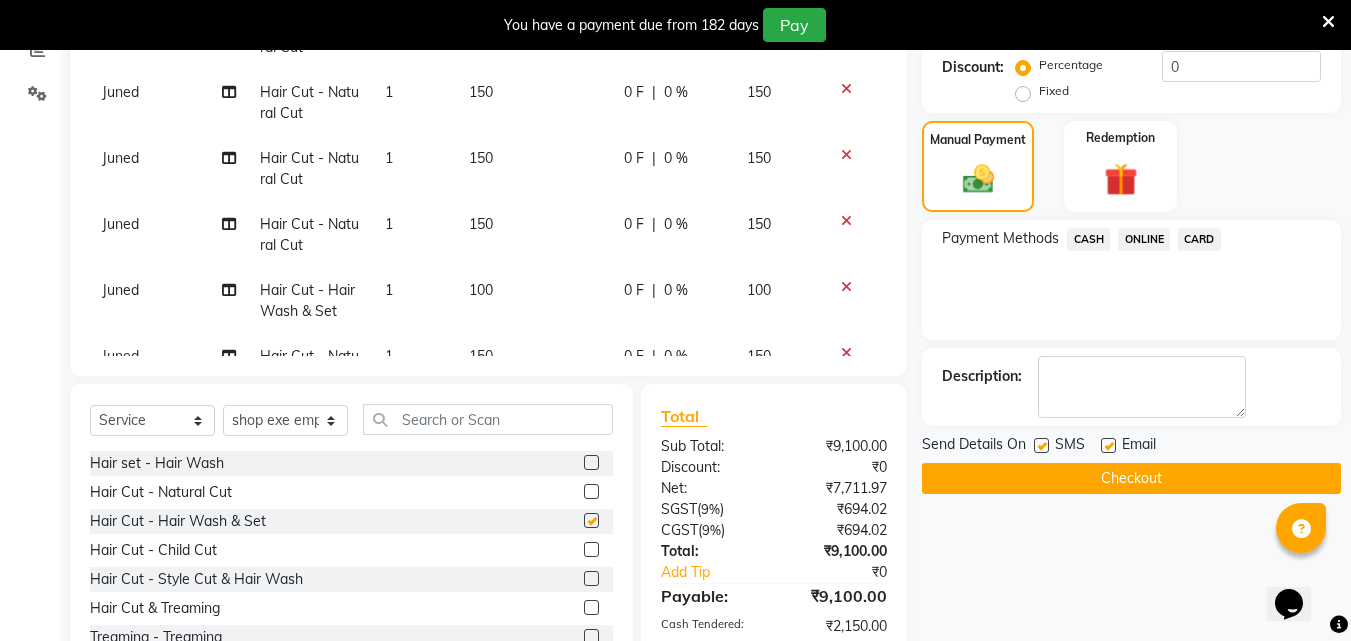 checkbox on "false" 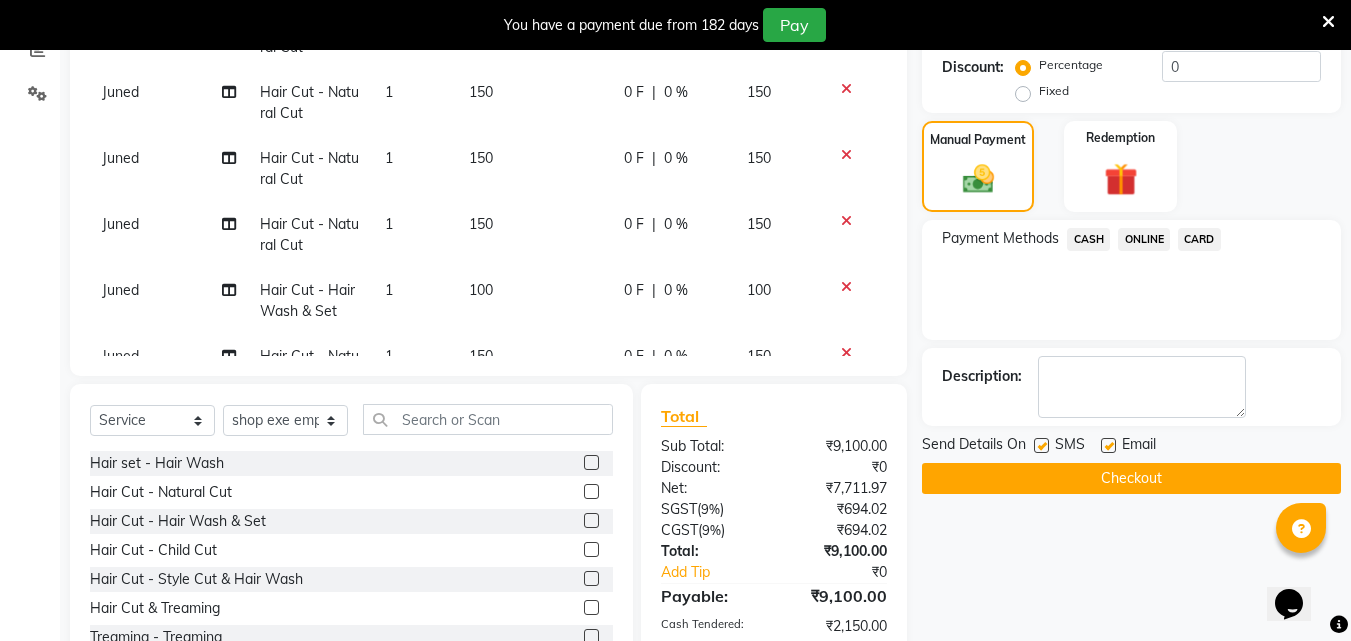click on "ONLINE" 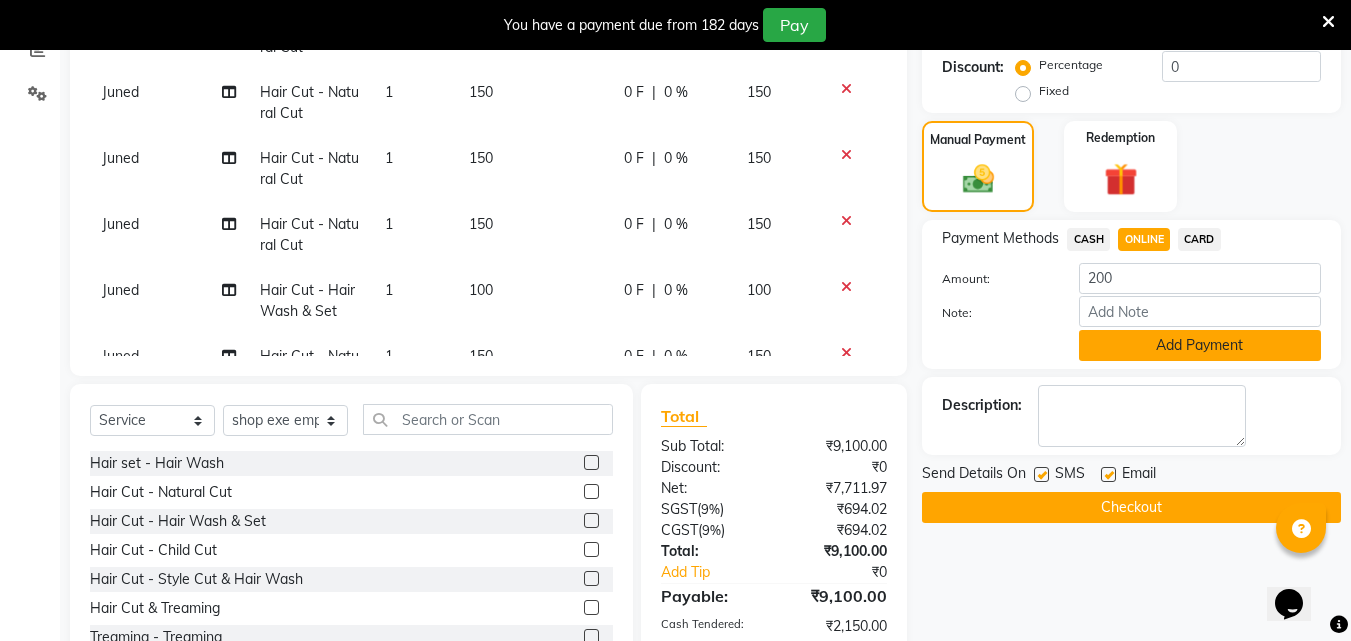click on "Add Payment" 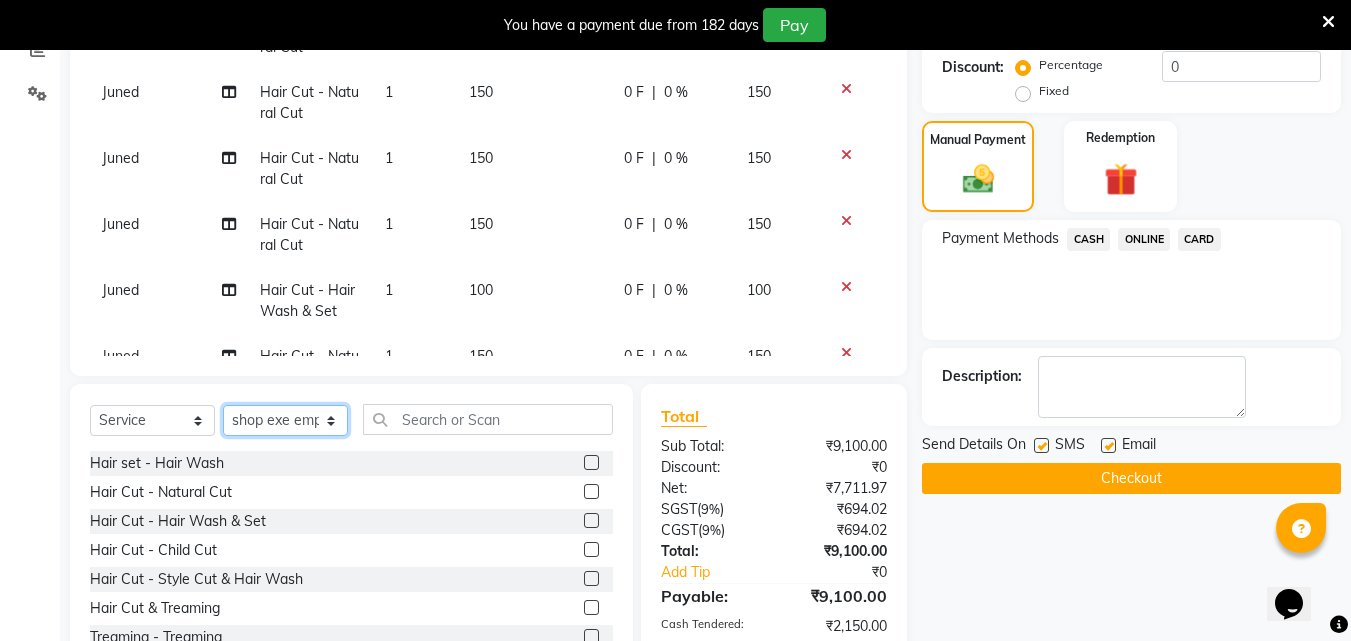 click on "Select Stylist Ali Amol Juned PMS Rihan shop exe emply" 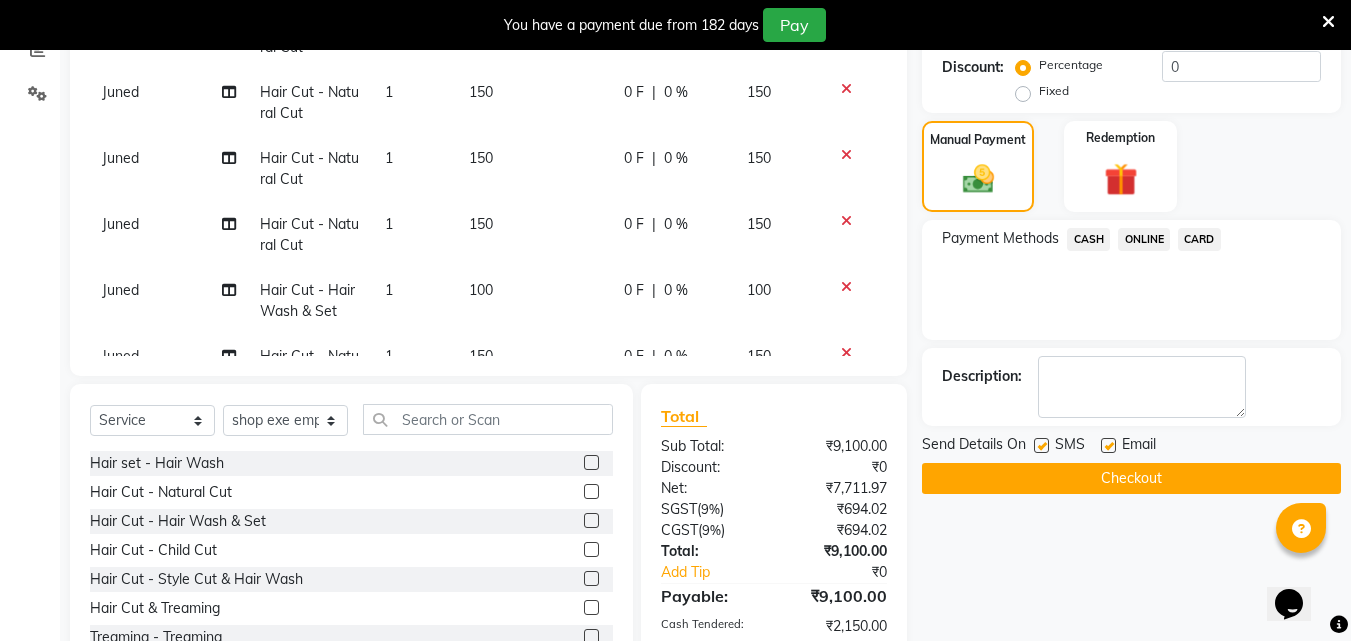click 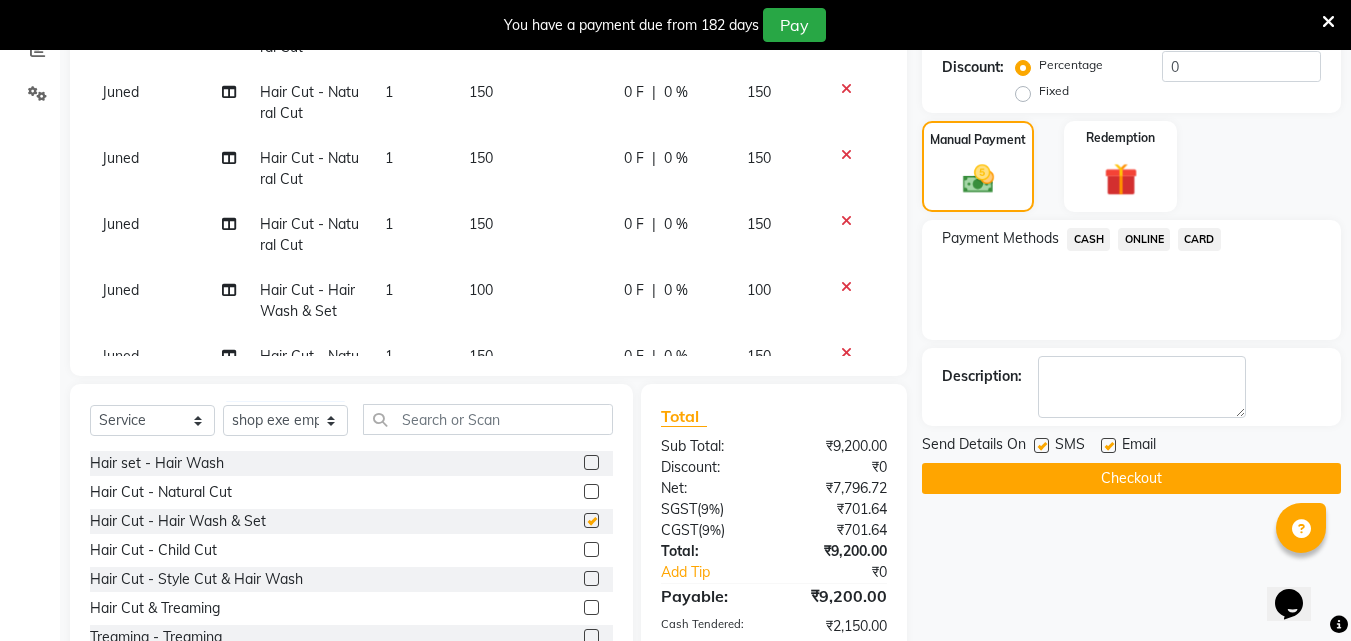 checkbox on "false" 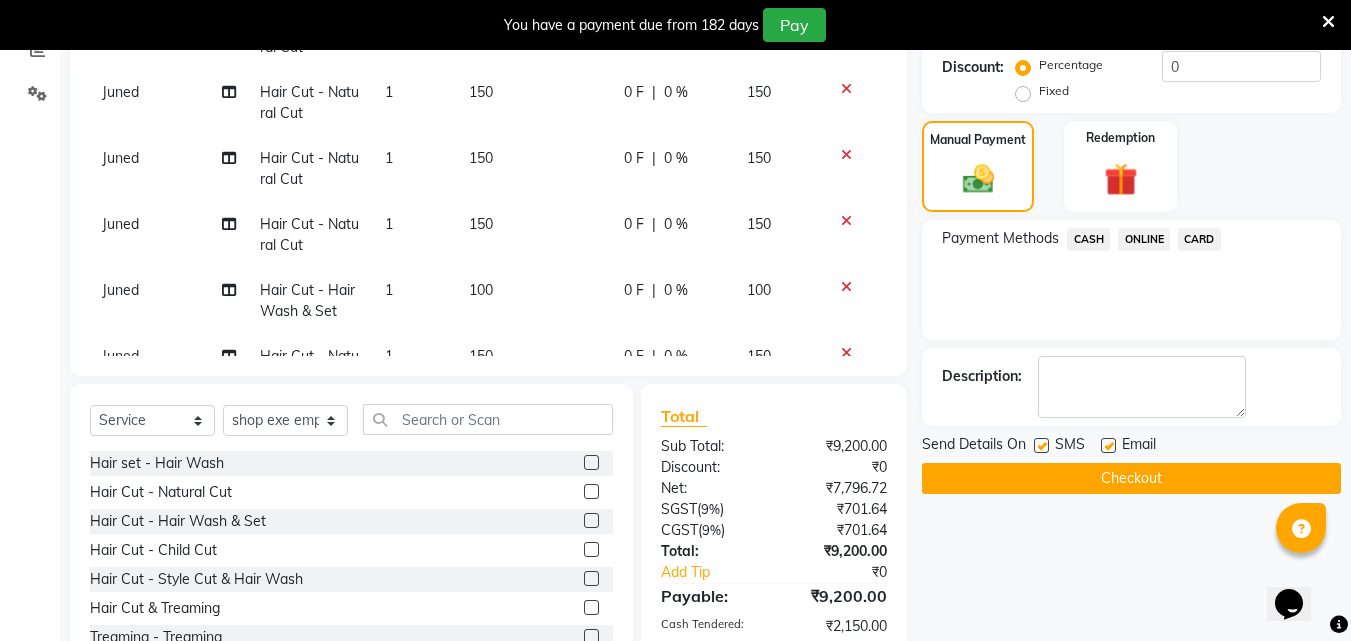 click on "ONLINE" 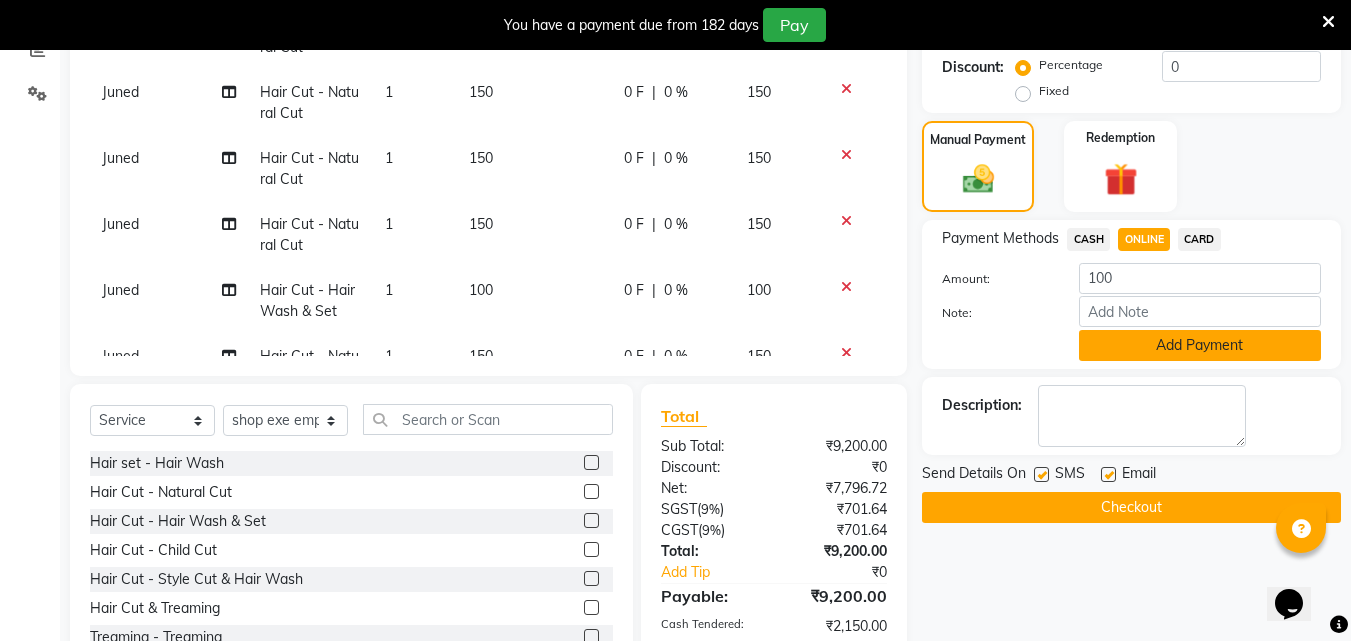 click on "Add Payment" 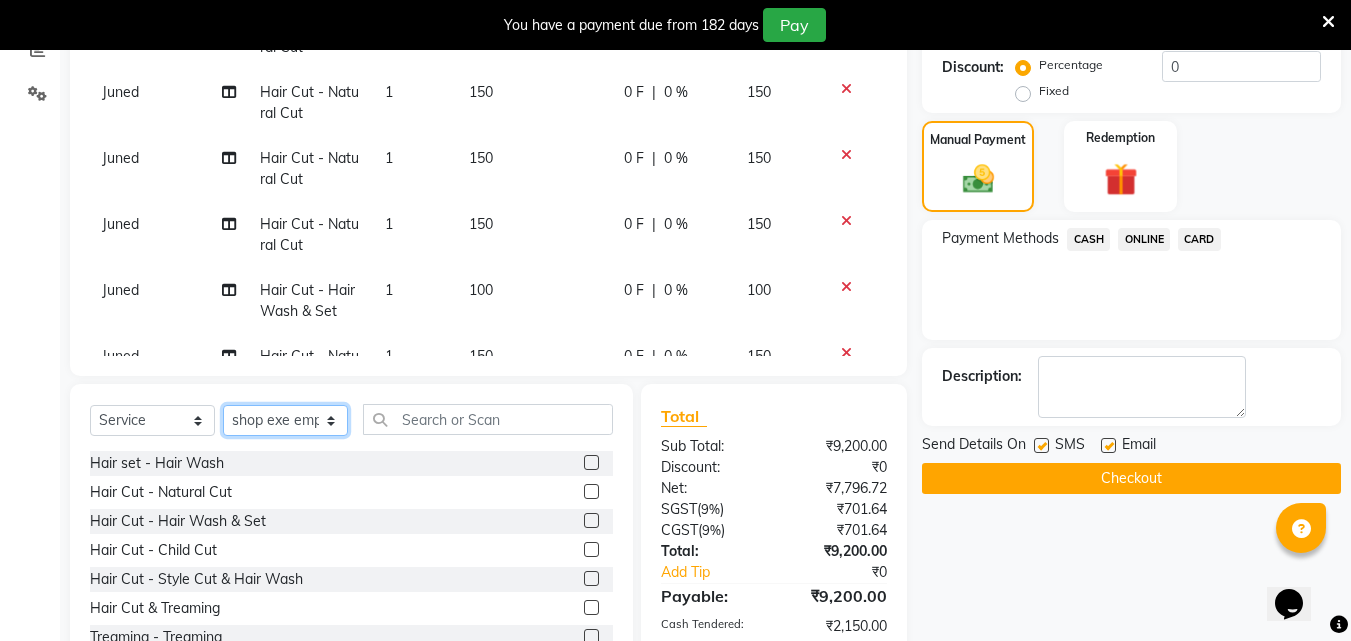 click on "Select Stylist Ali Amol Juned PMS Rihan shop exe emply" 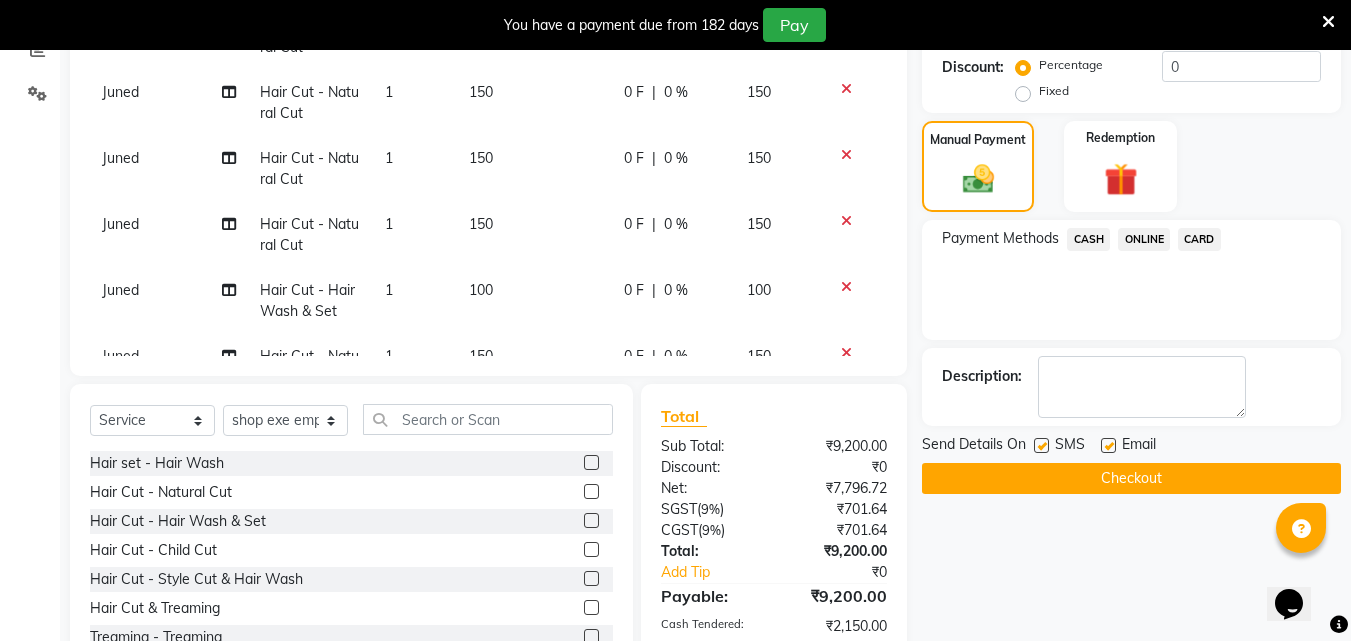drag, startPoint x: 480, startPoint y: 545, endPoint x: 502, endPoint y: 543, distance: 22.090721 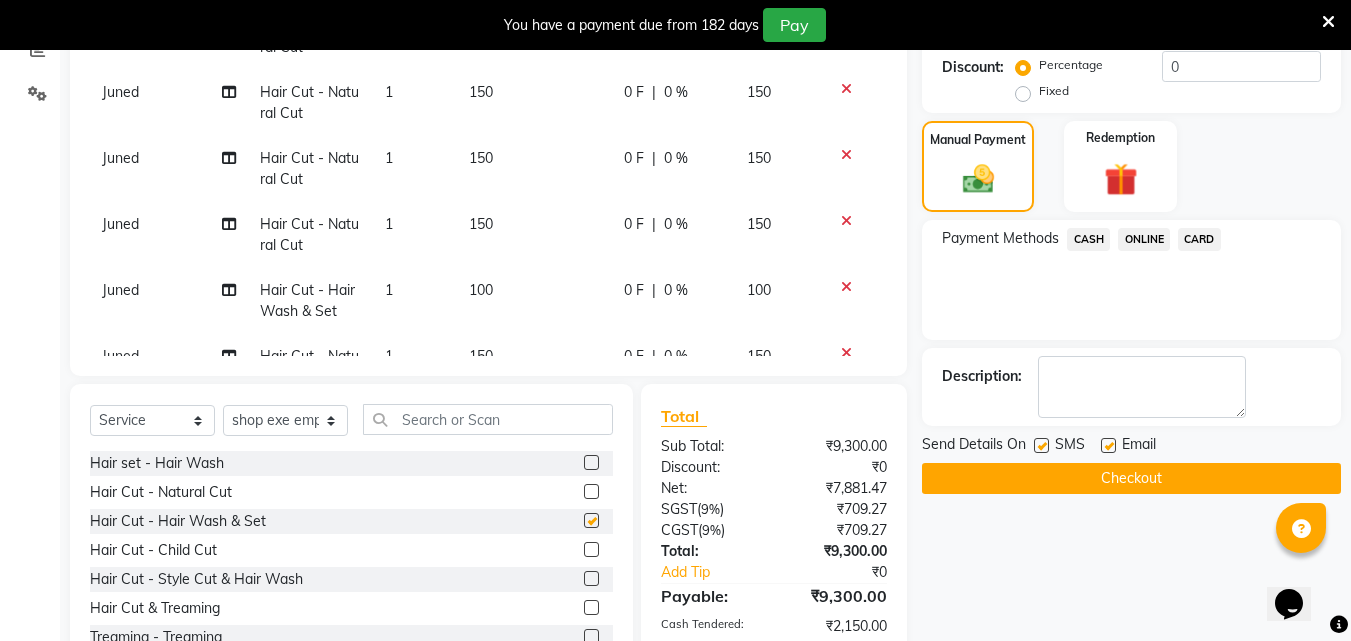 checkbox on "false" 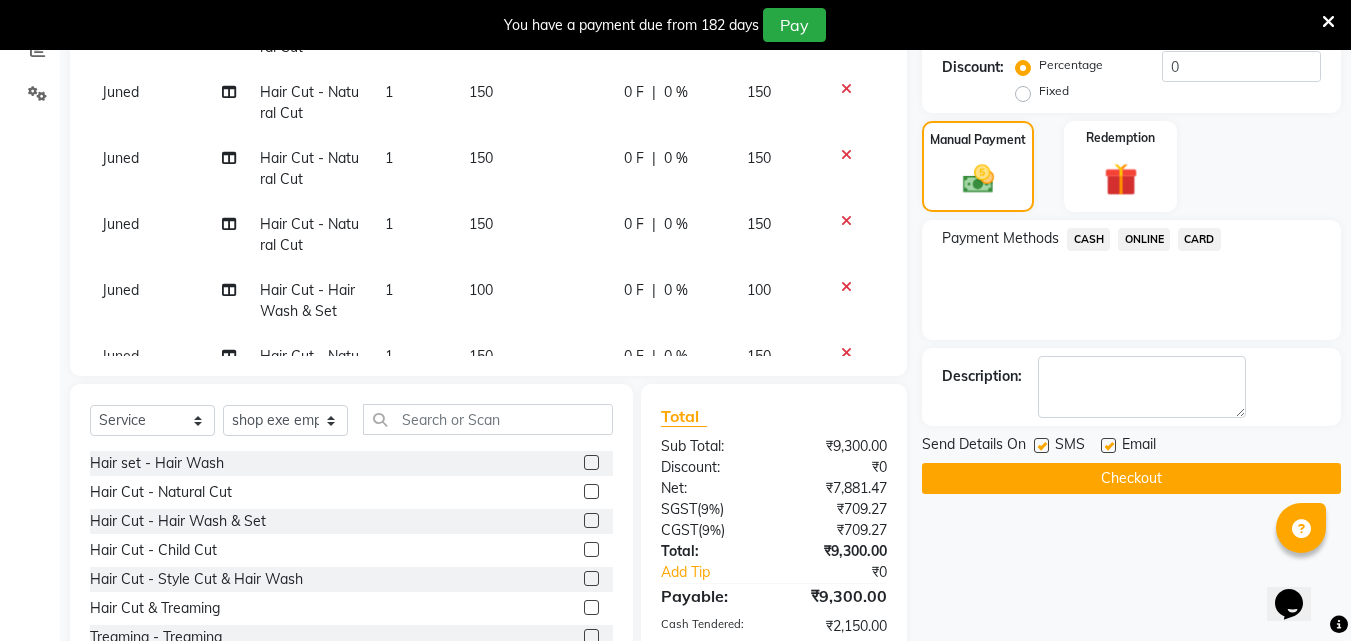 click on "CASH" 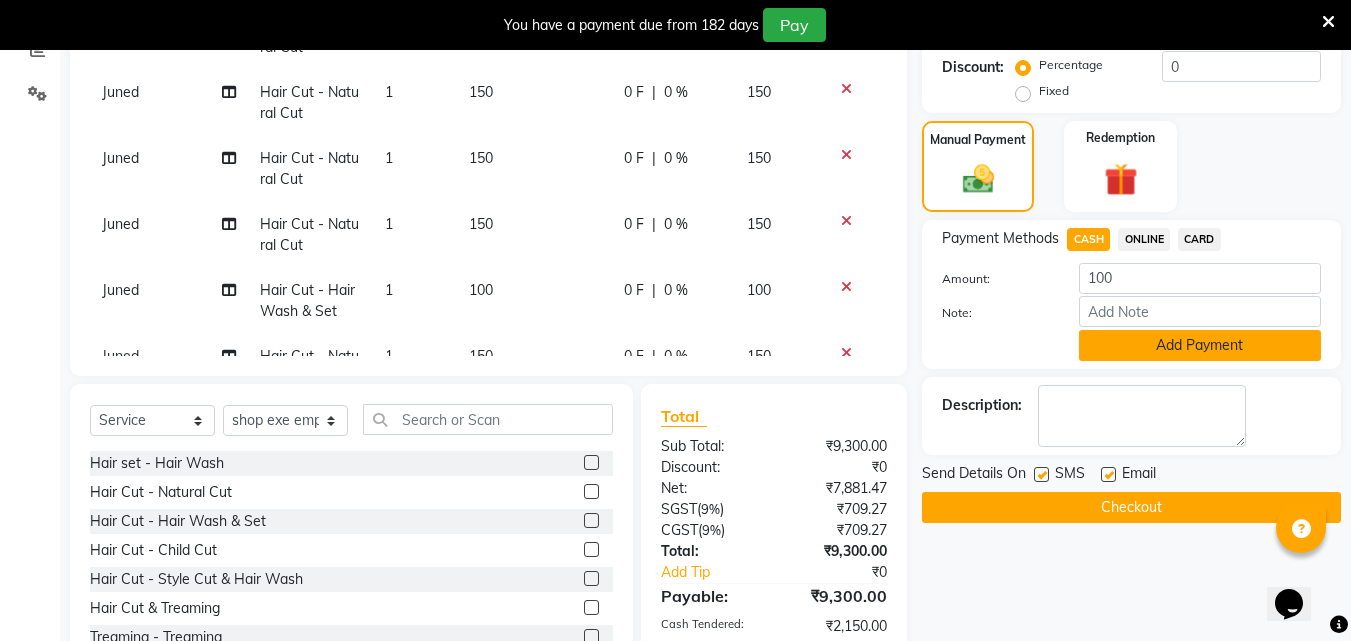 click on "Add Payment" 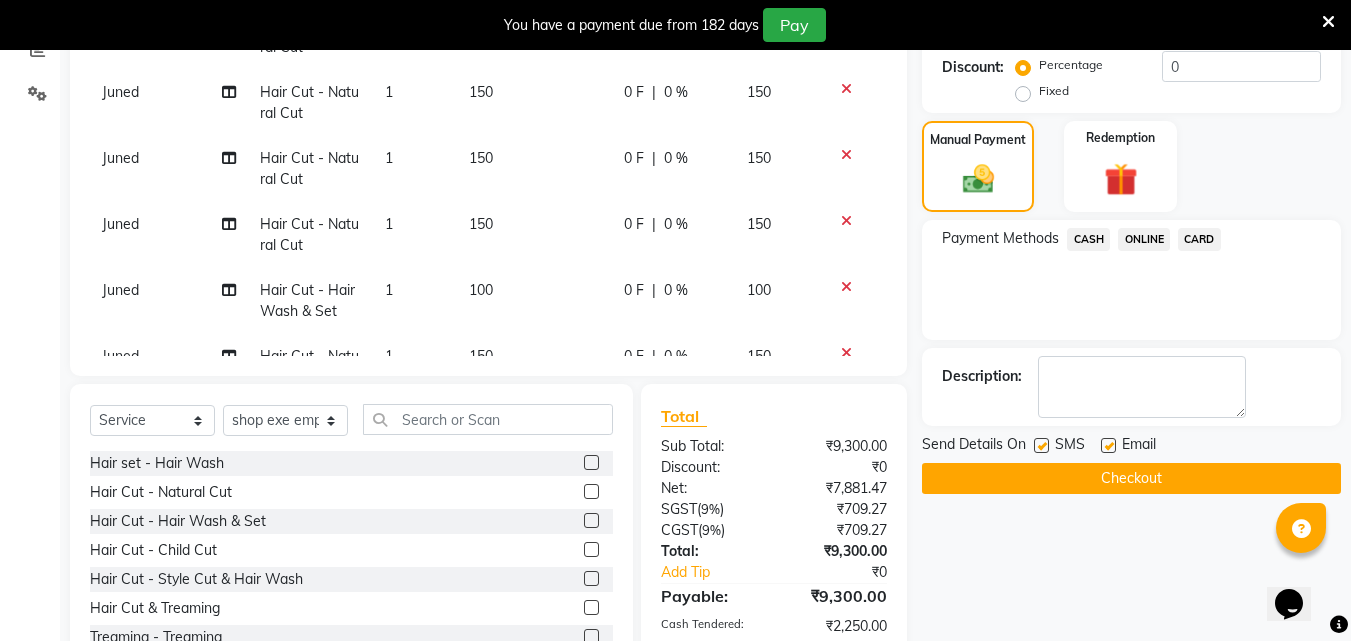 click 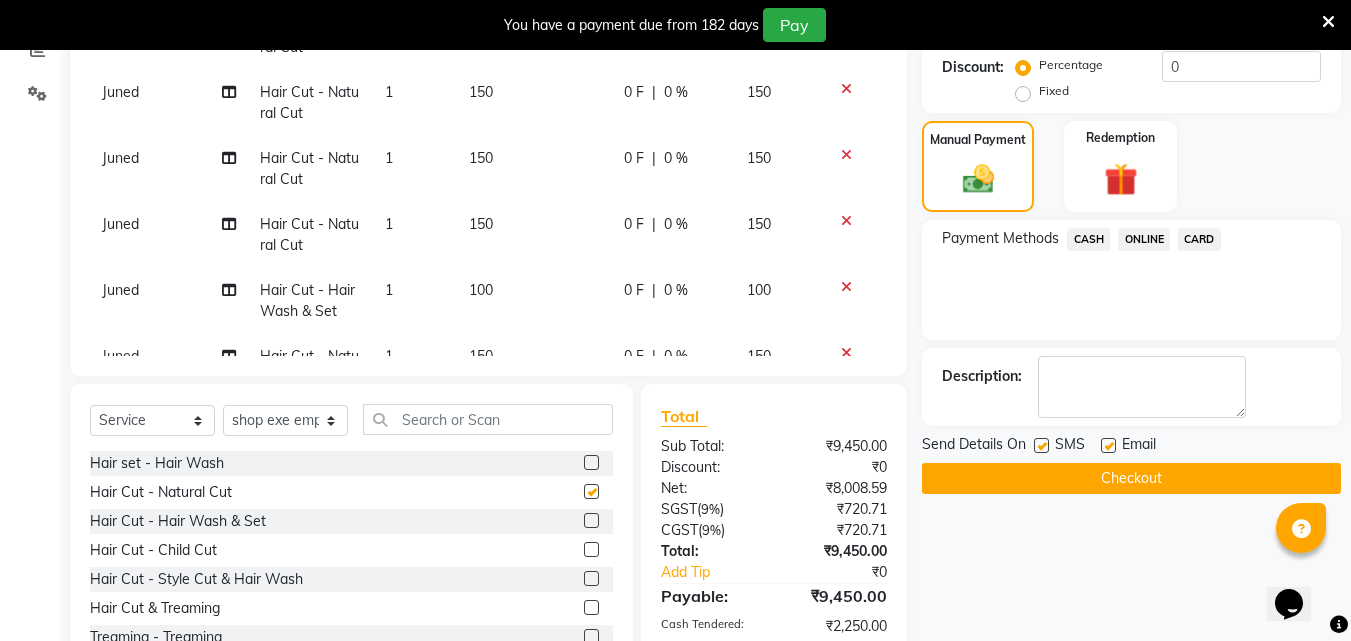 checkbox on "false" 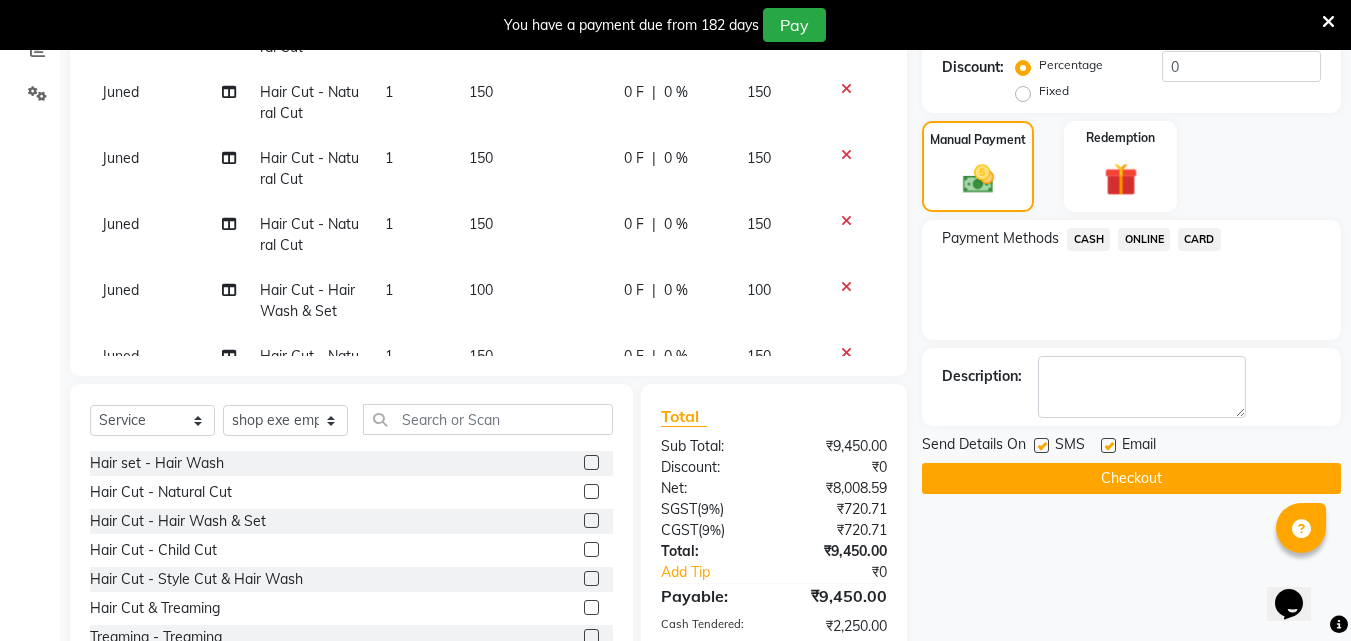click on "ONLINE" 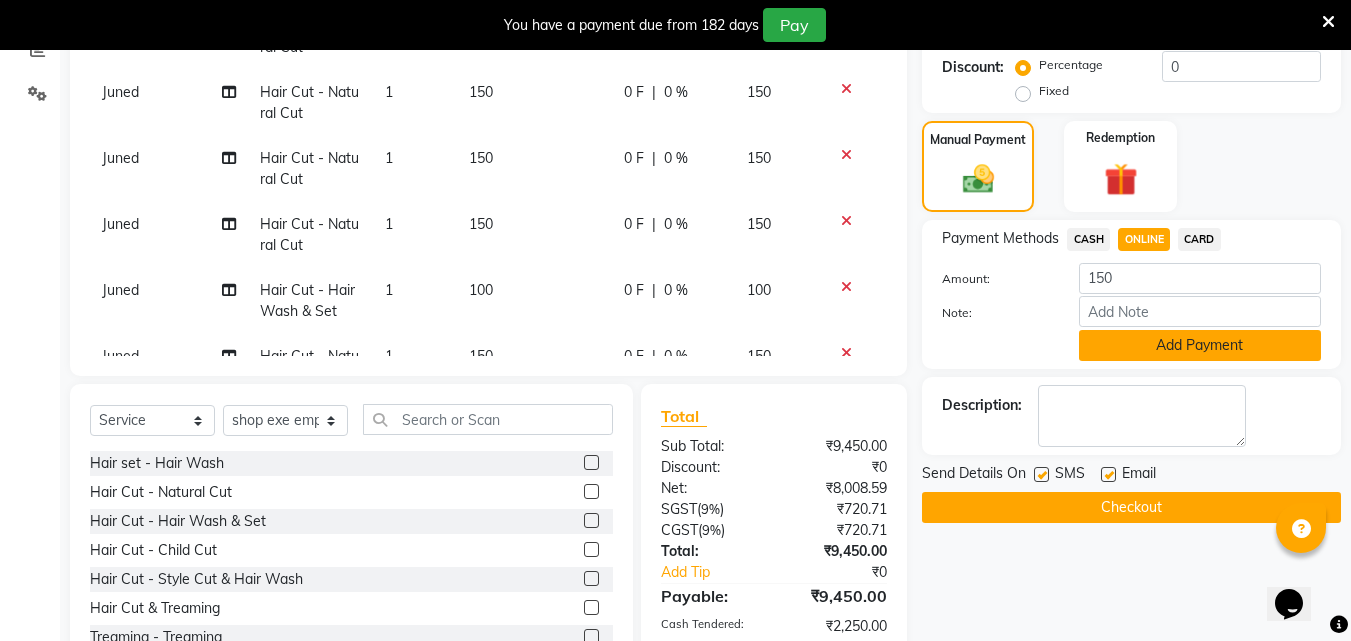 click on "Add Payment" 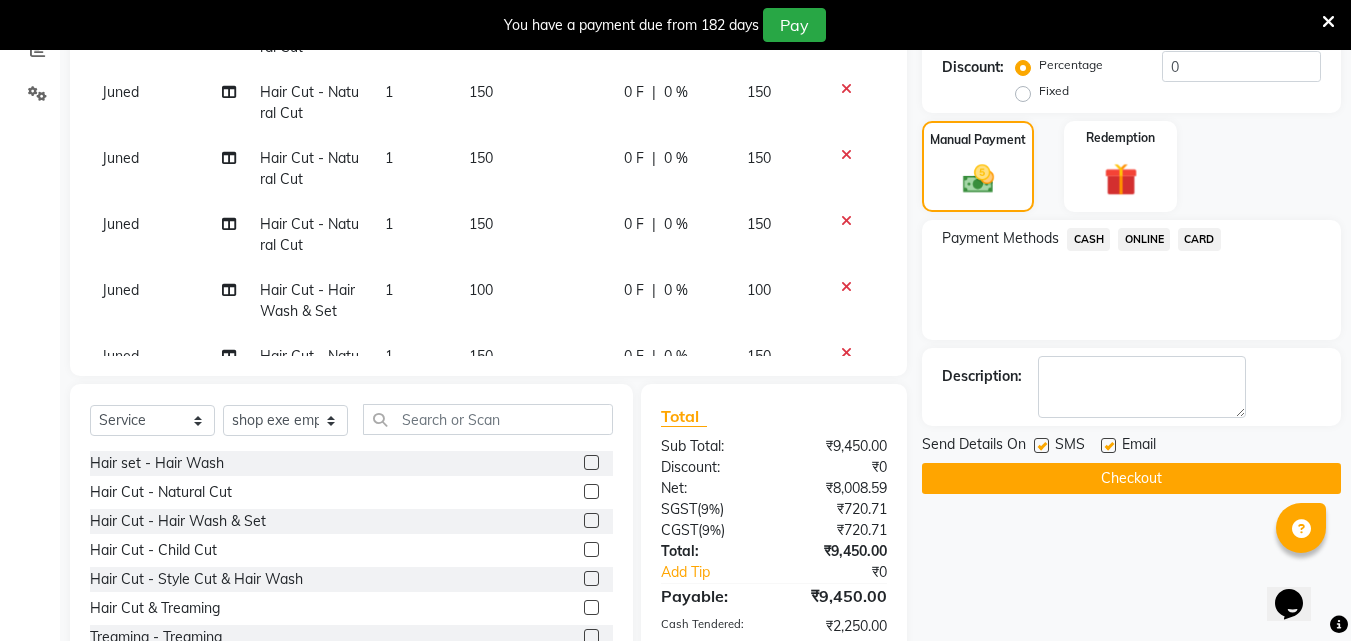 click on "Checkout" 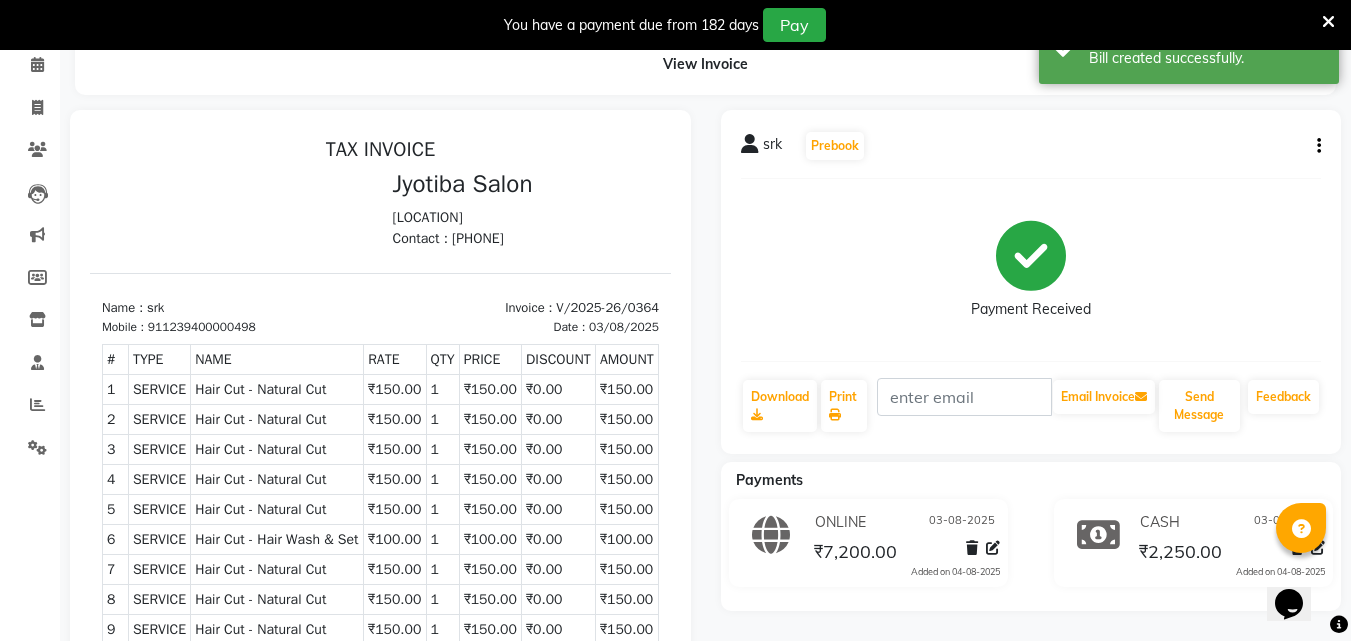 scroll, scrollTop: 442, scrollLeft: 0, axis: vertical 